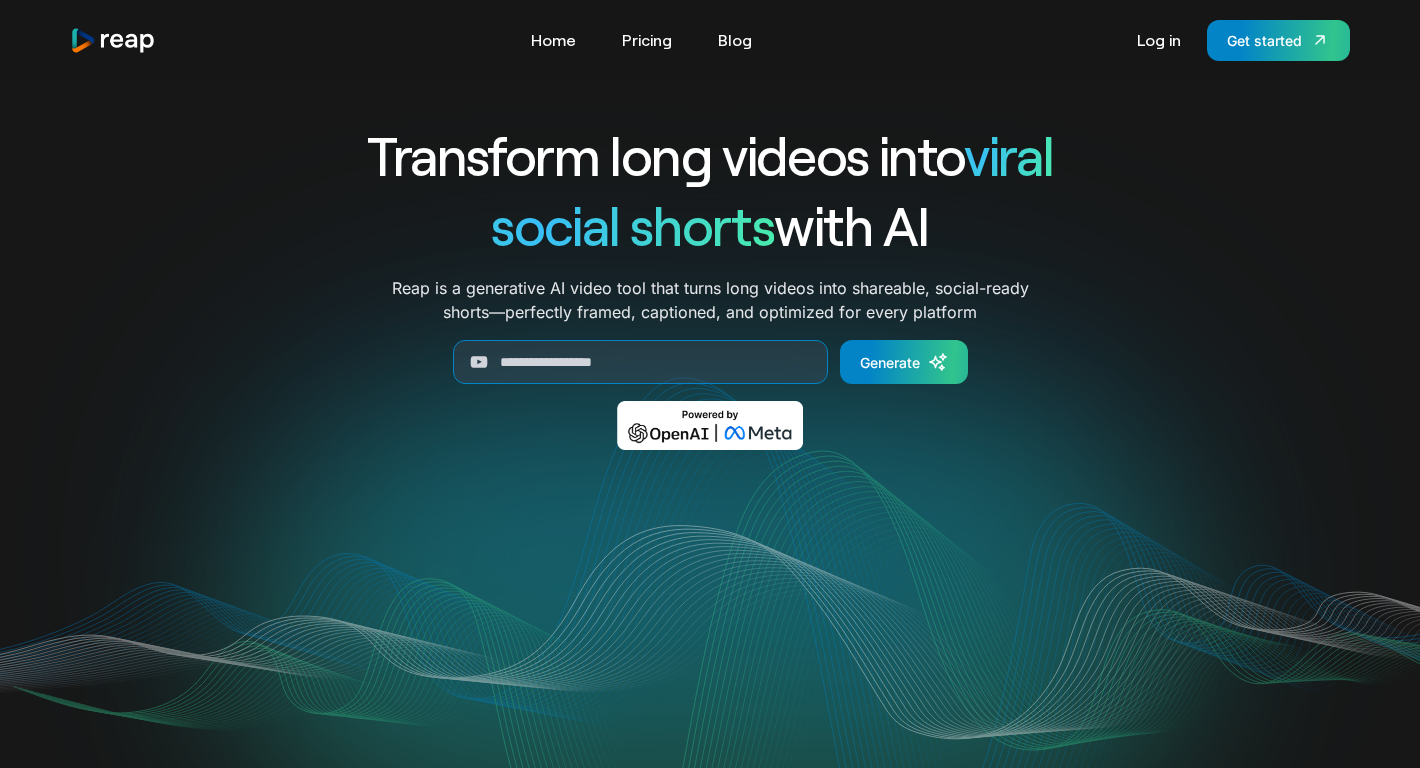 scroll, scrollTop: 0, scrollLeft: 0, axis: both 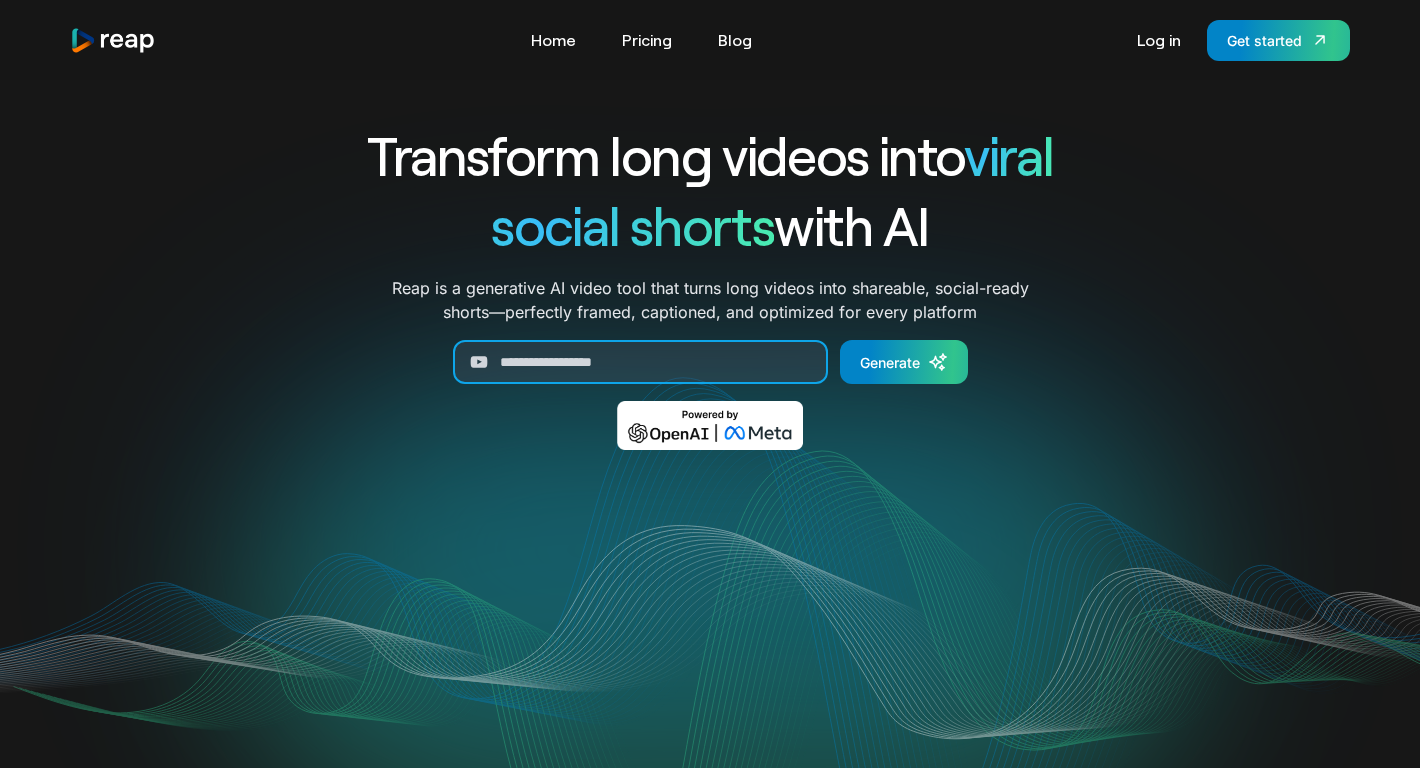 click at bounding box center (640, 362) 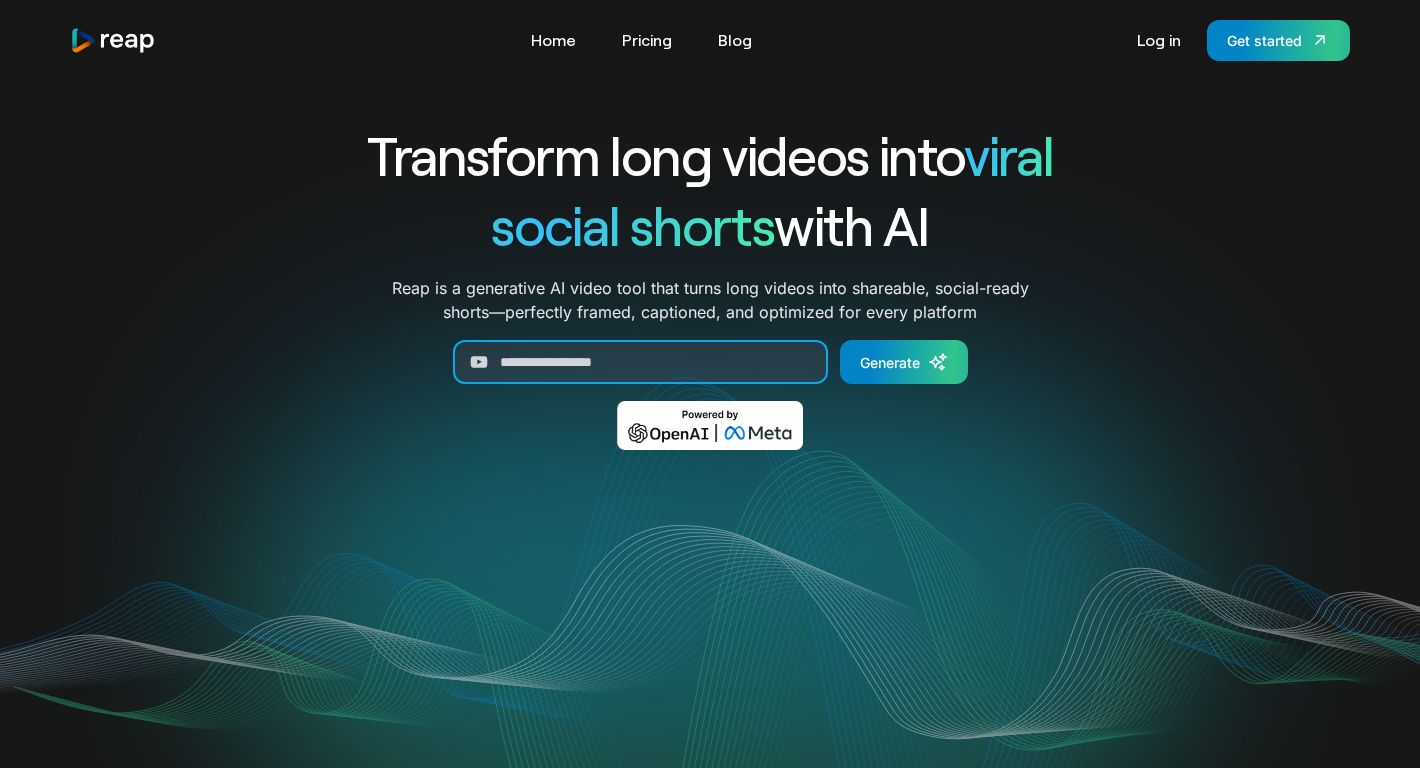 paste on "**********" 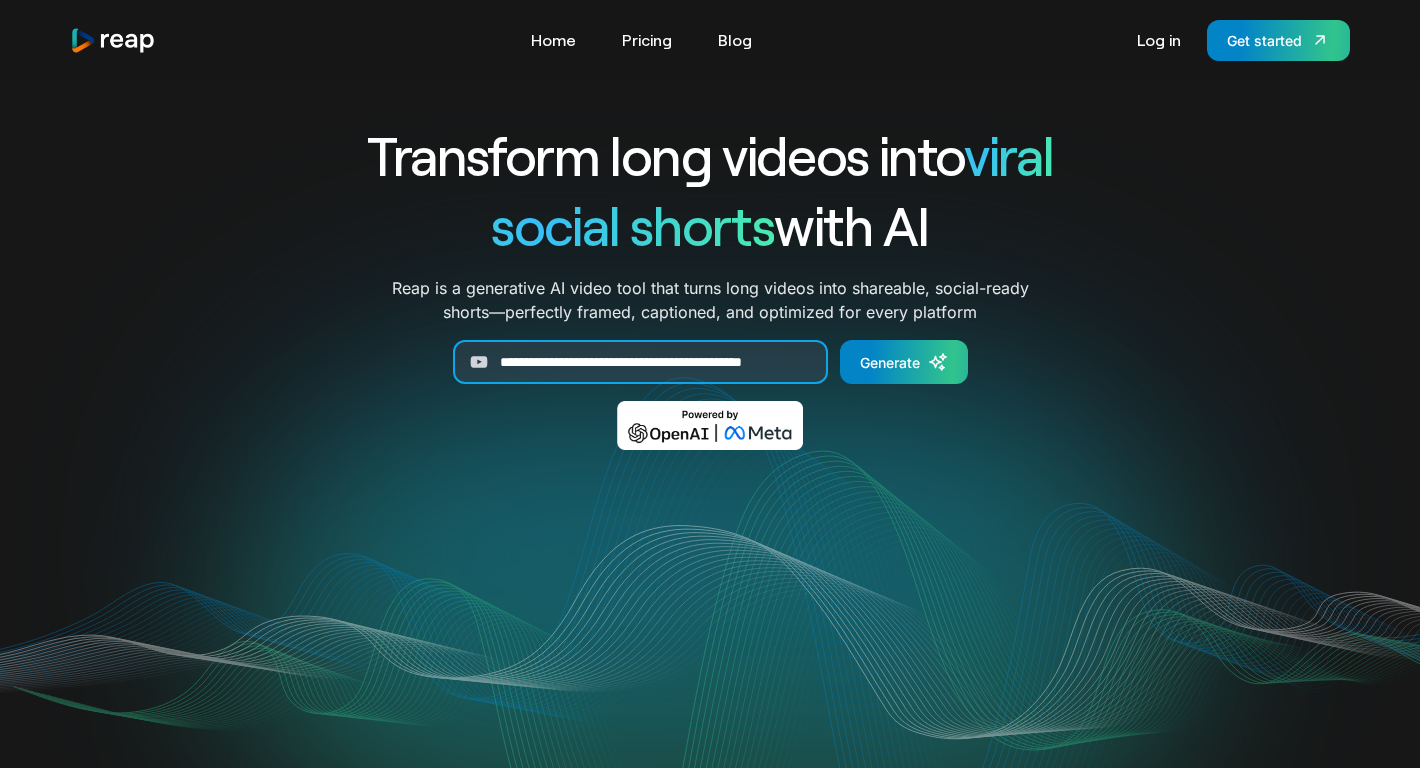 scroll, scrollTop: 0, scrollLeft: 54, axis: horizontal 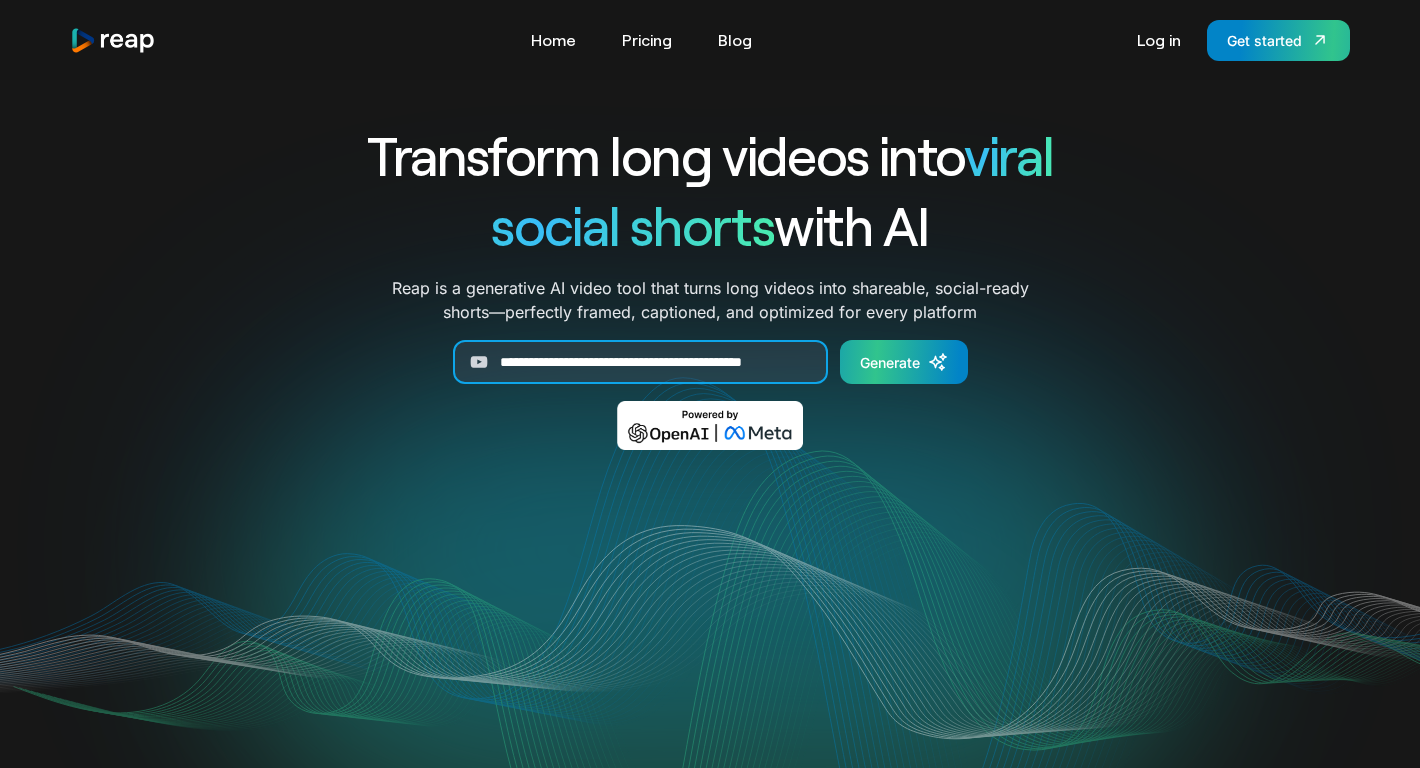 type on "**********" 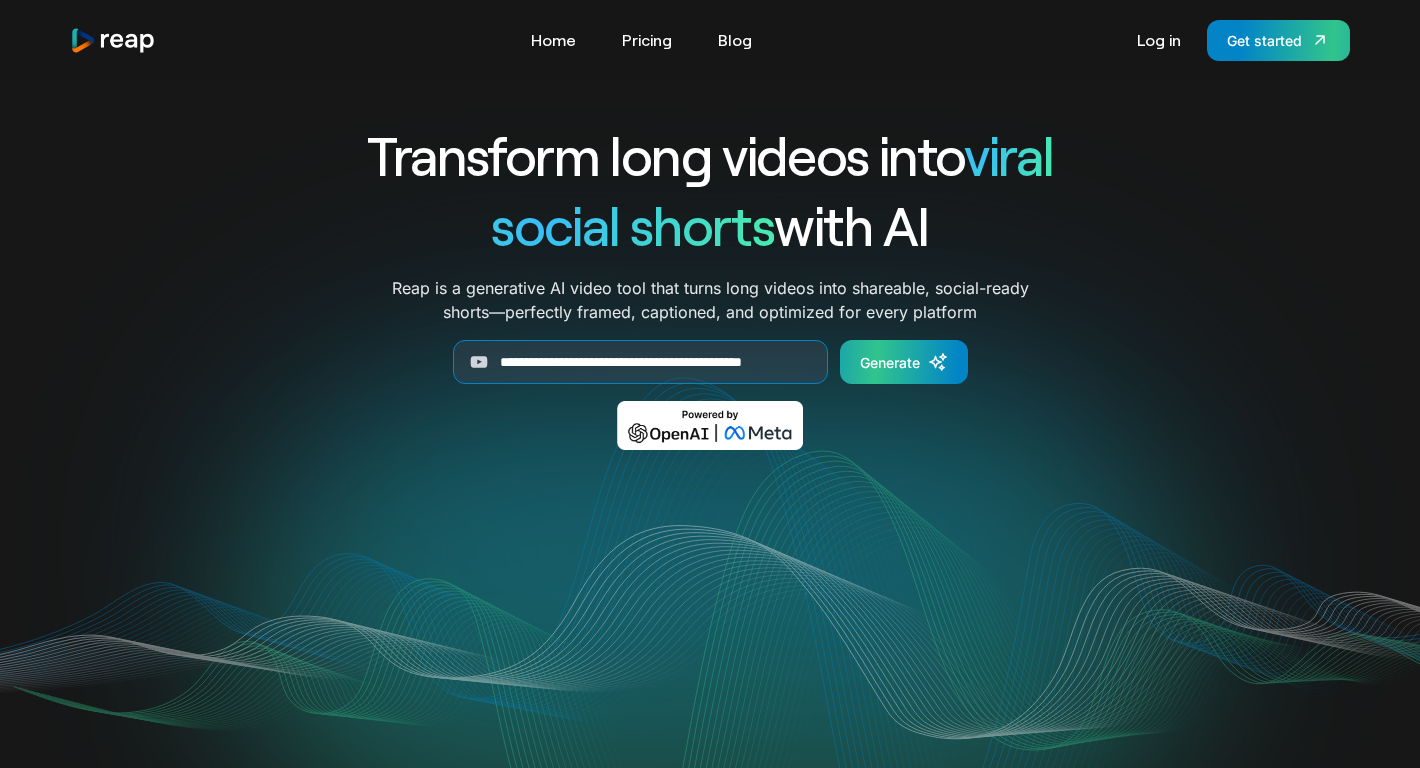 click on "Generate" at bounding box center (890, 362) 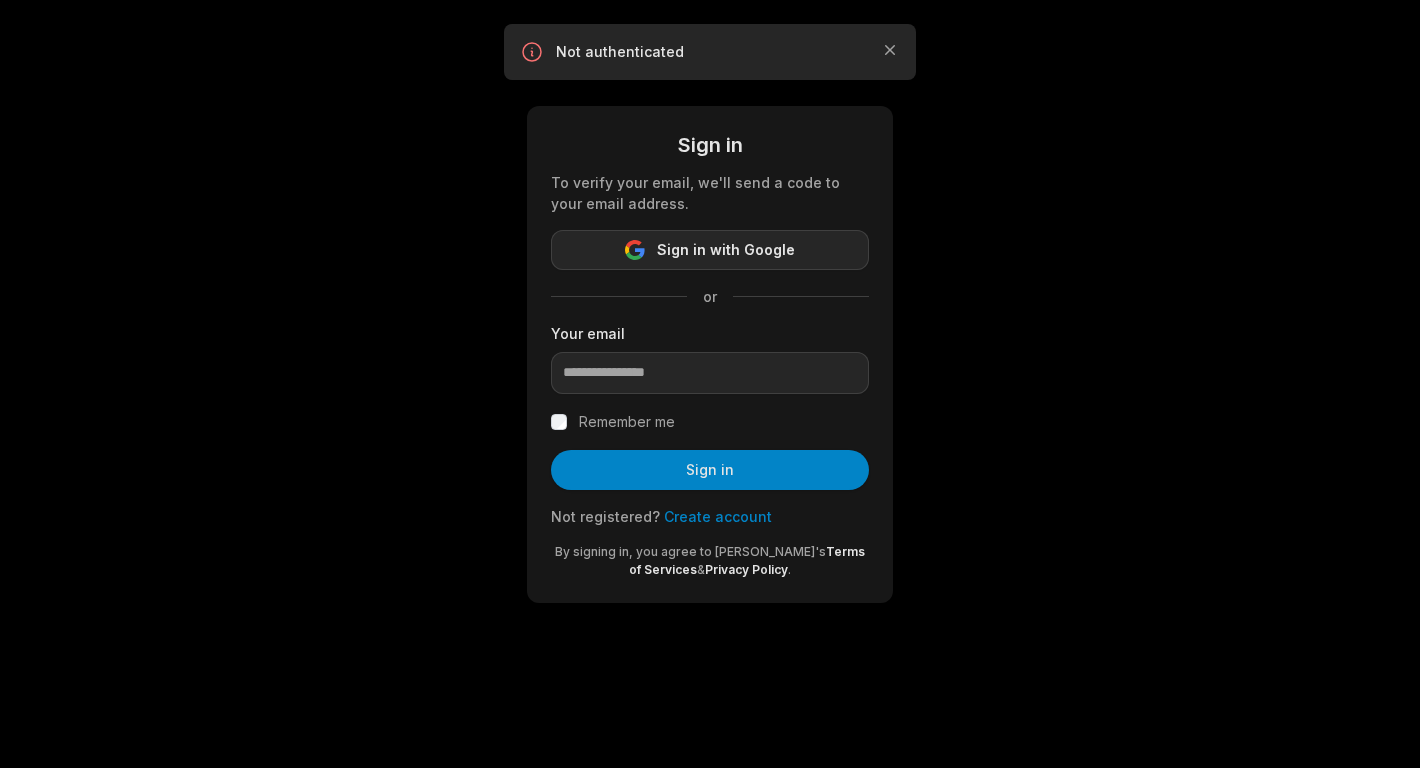 scroll, scrollTop: 0, scrollLeft: 0, axis: both 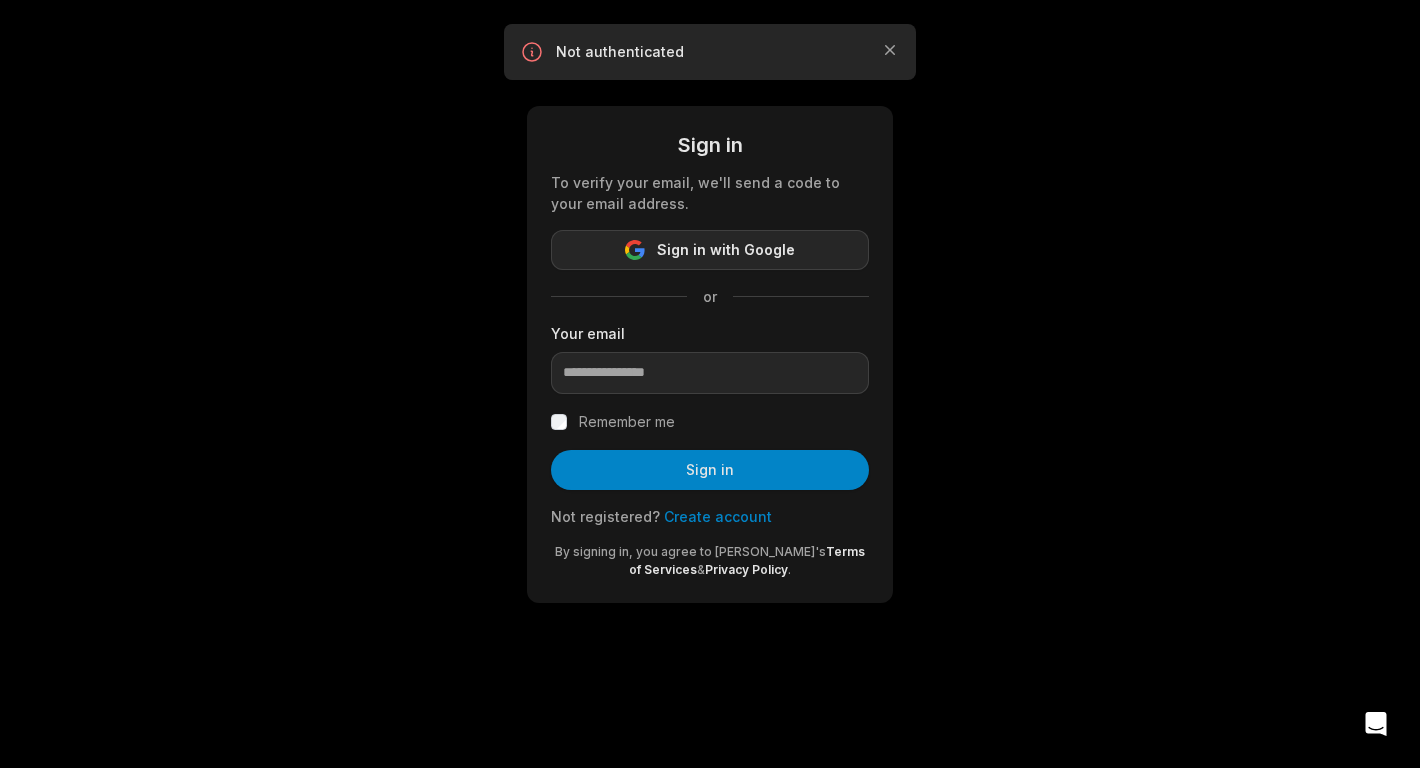 click on "Sign in with Google" at bounding box center [710, 250] 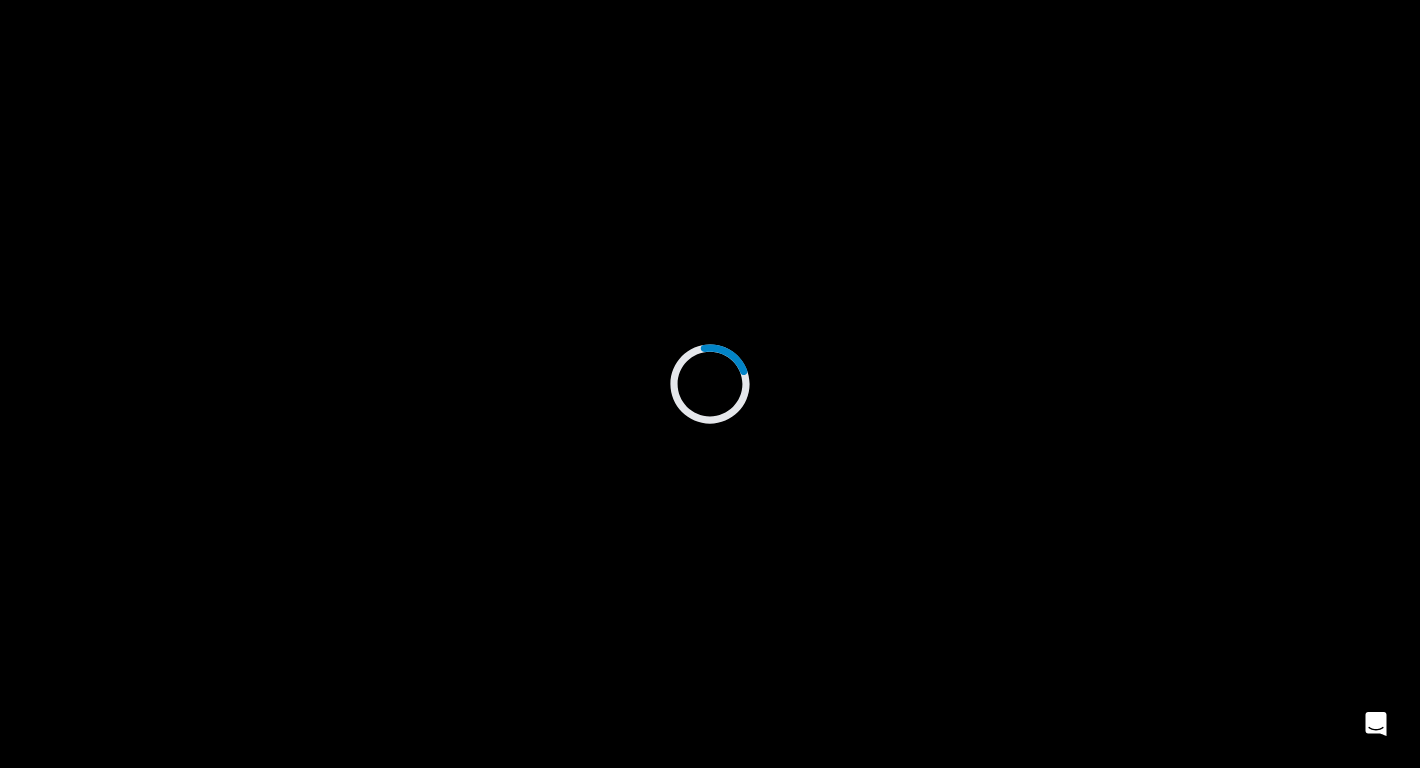 scroll, scrollTop: 0, scrollLeft: 0, axis: both 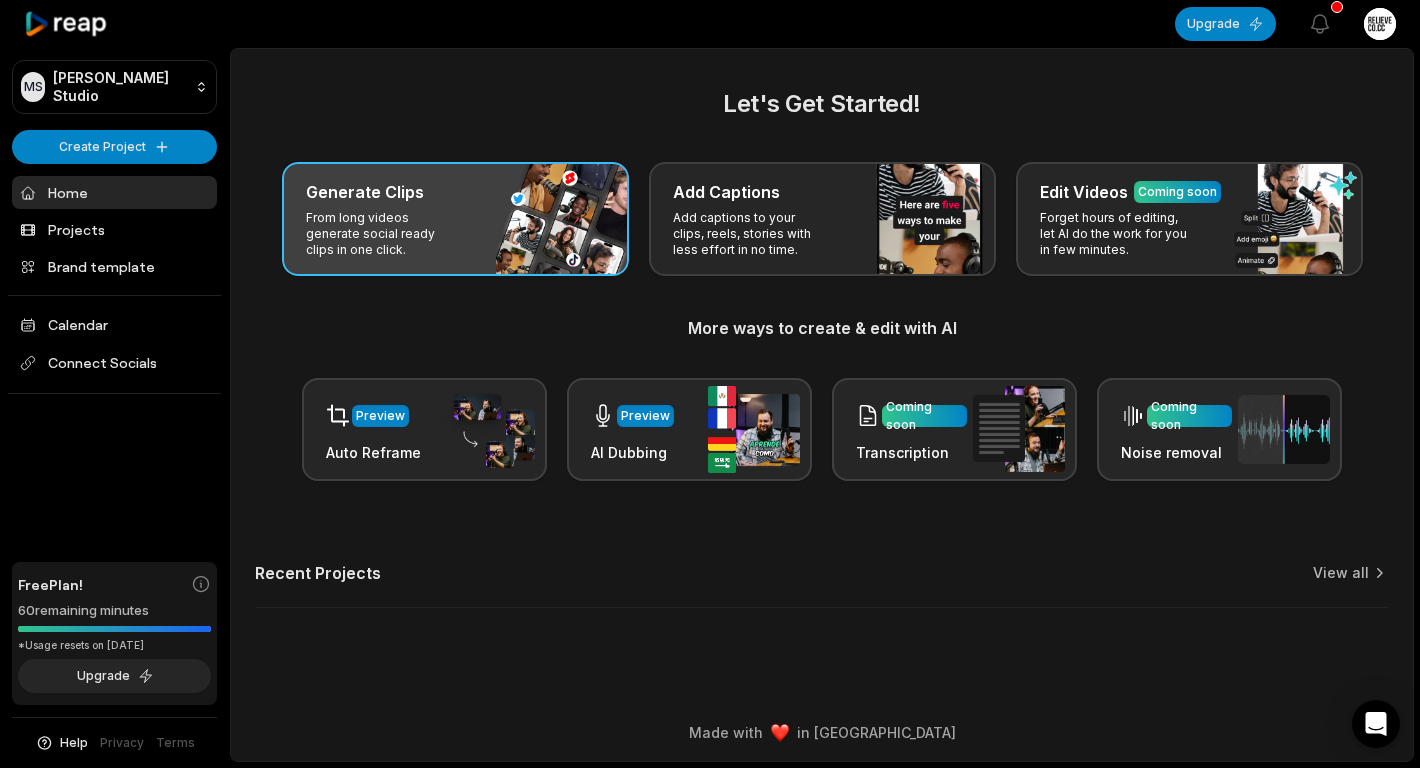 click on "Generate Clips" at bounding box center (455, 192) 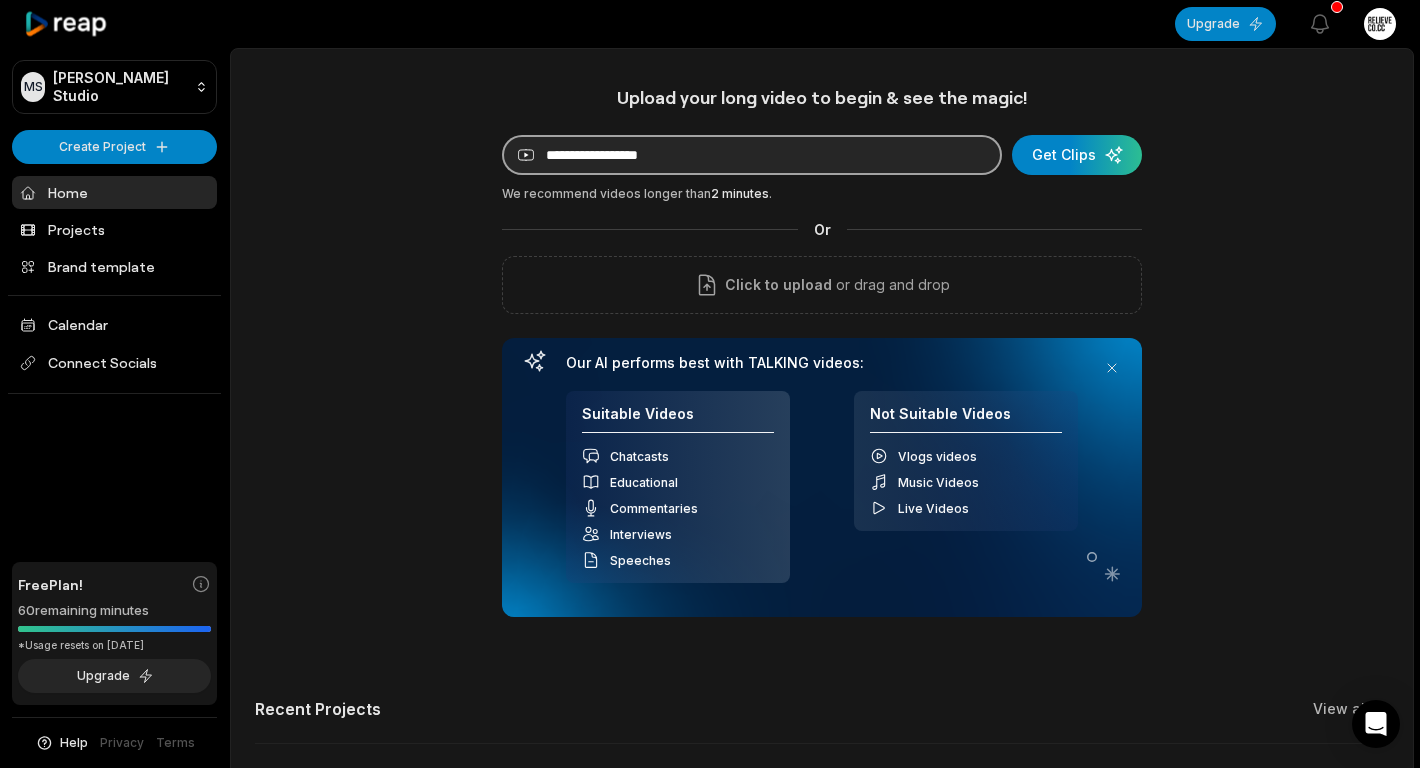 click at bounding box center (752, 155) 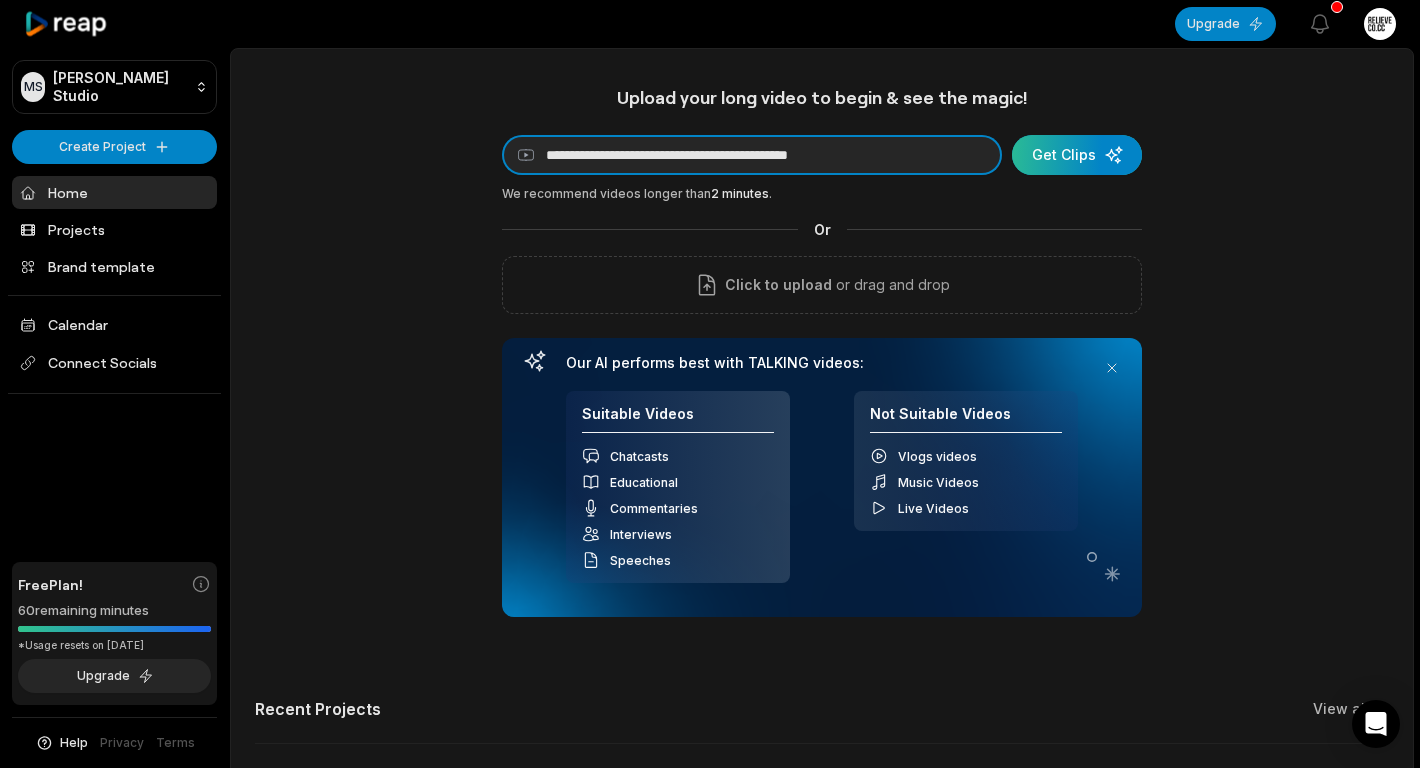 type on "**********" 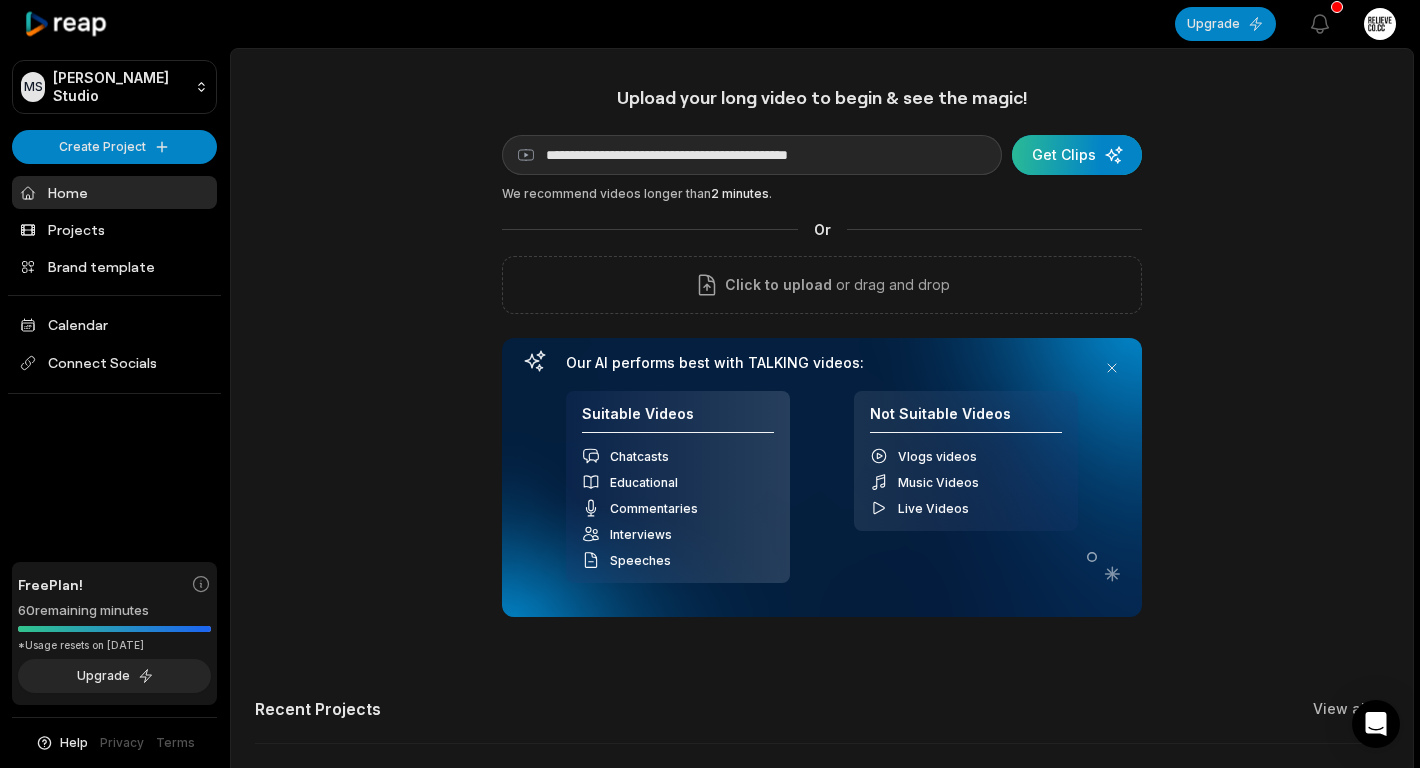 click at bounding box center [1077, 155] 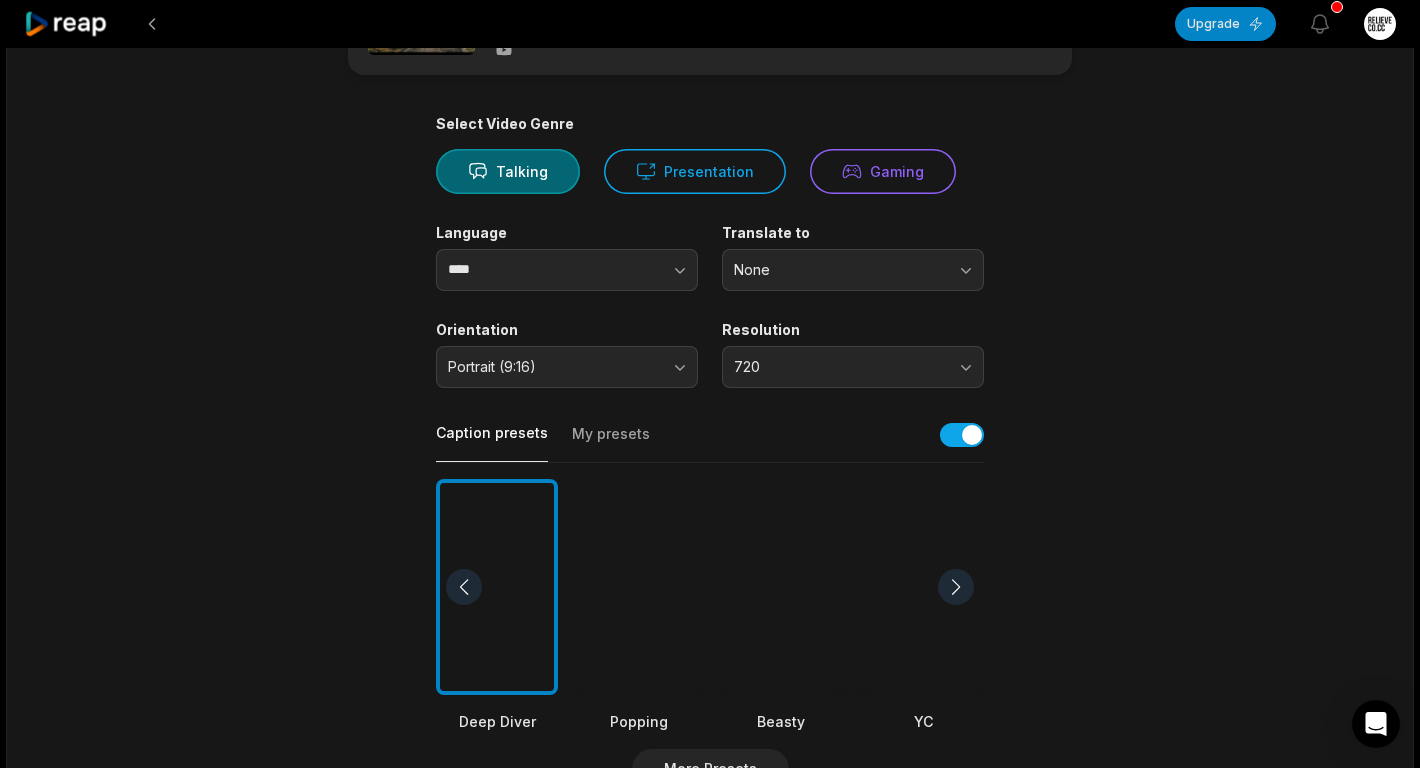 scroll, scrollTop: 116, scrollLeft: 0, axis: vertical 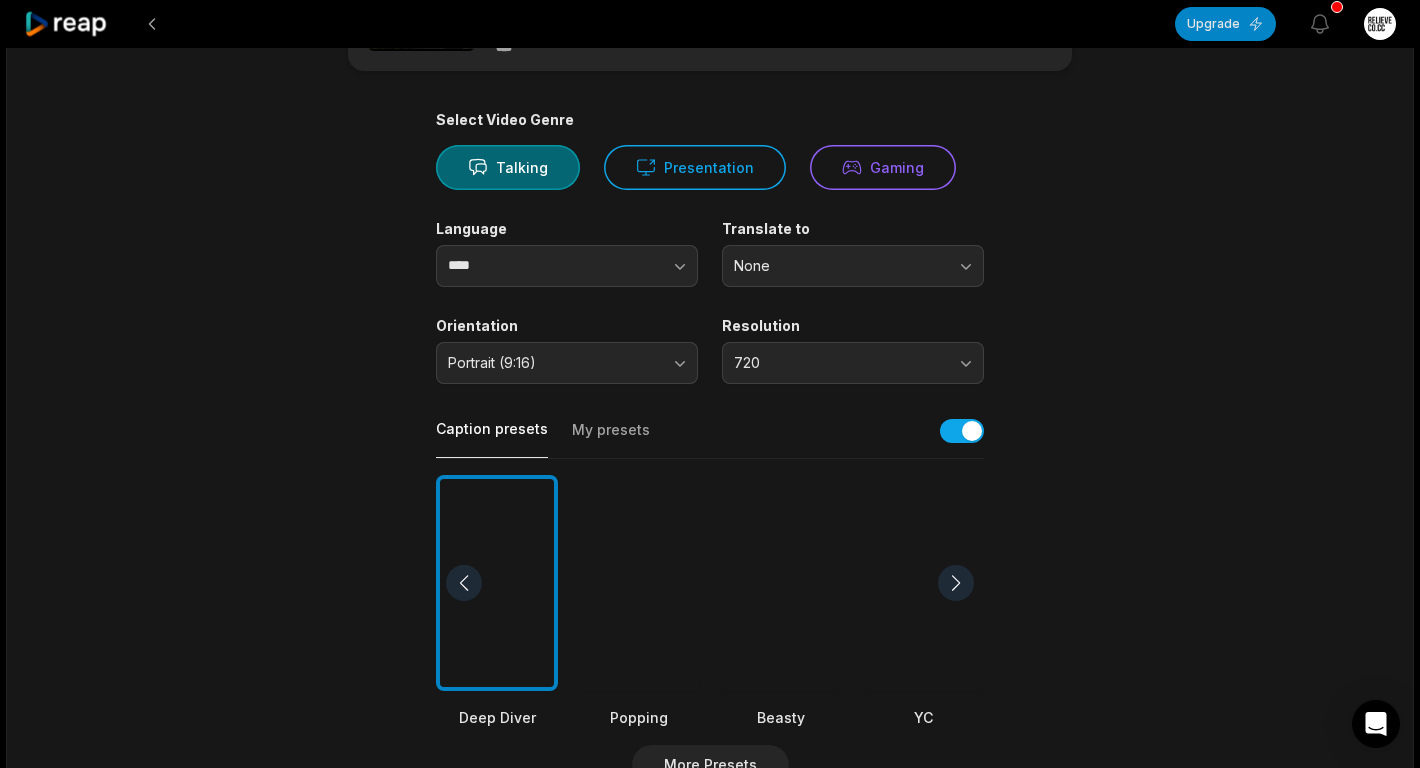click at bounding box center [639, 583] 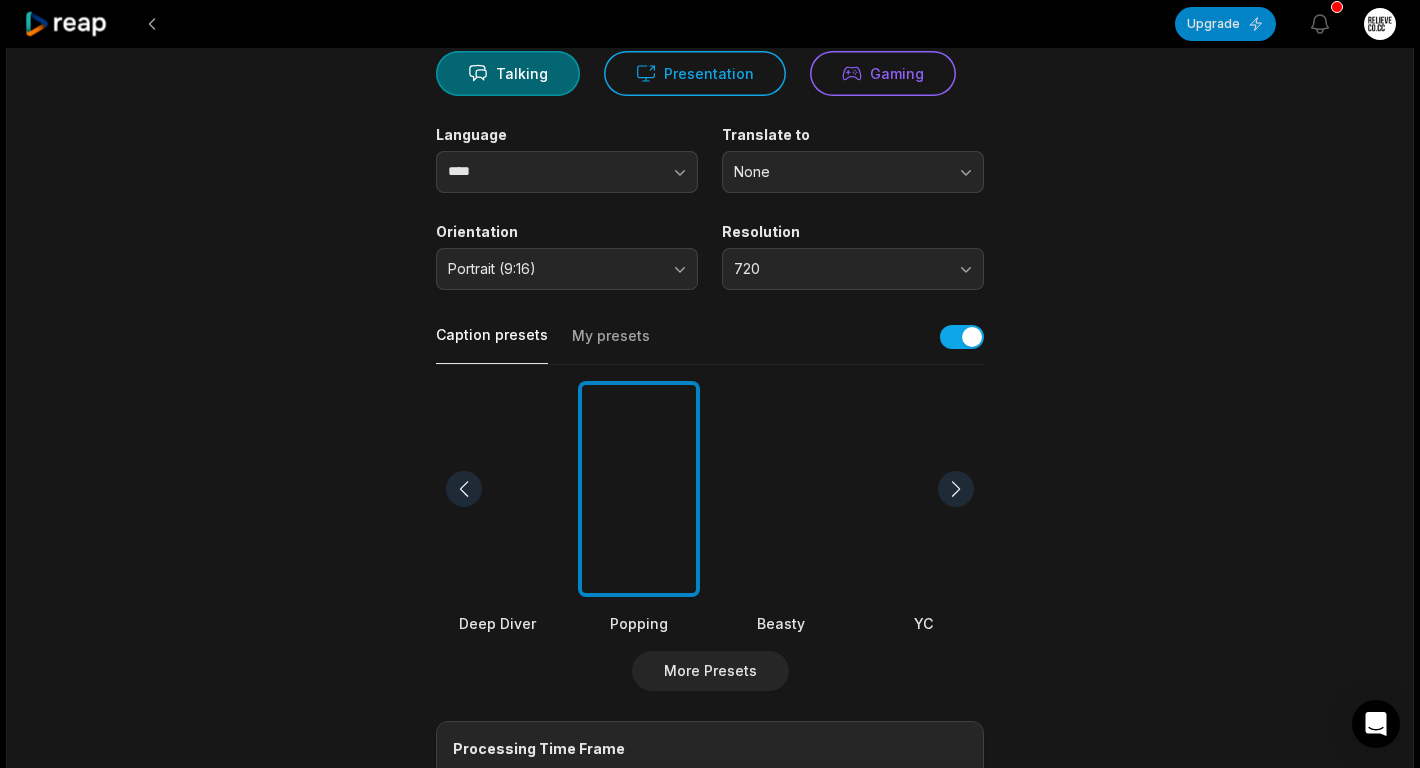scroll, scrollTop: 163, scrollLeft: 0, axis: vertical 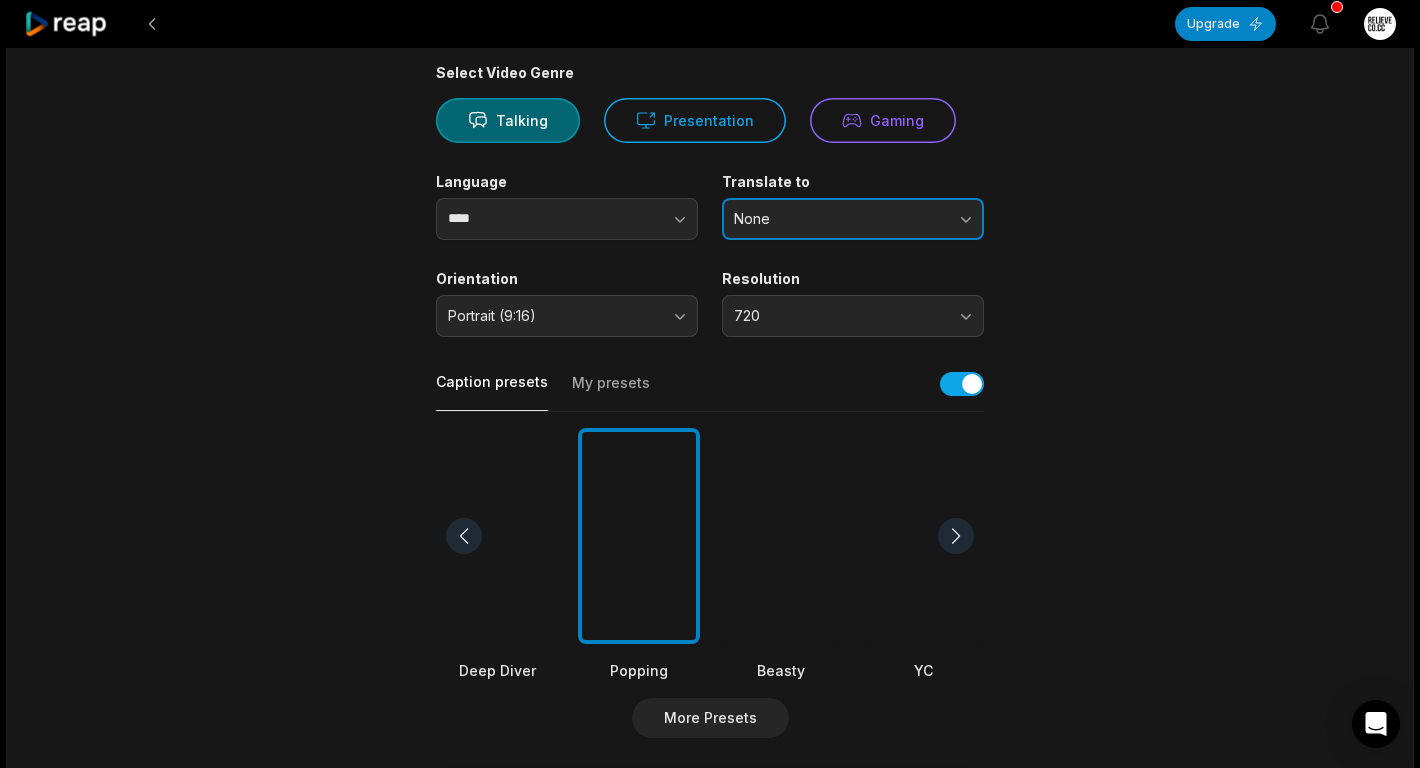 click on "None" at bounding box center [853, 219] 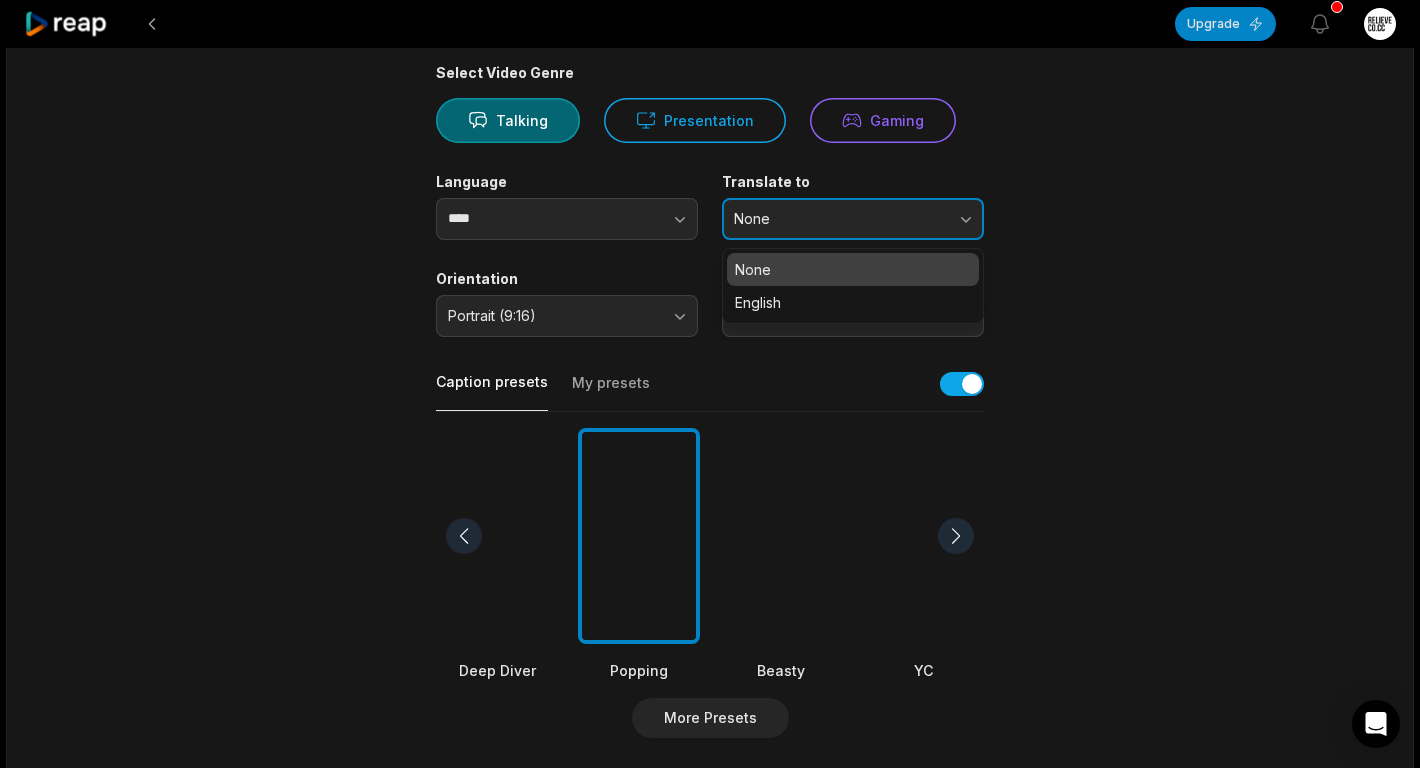 click on "None" at bounding box center [853, 219] 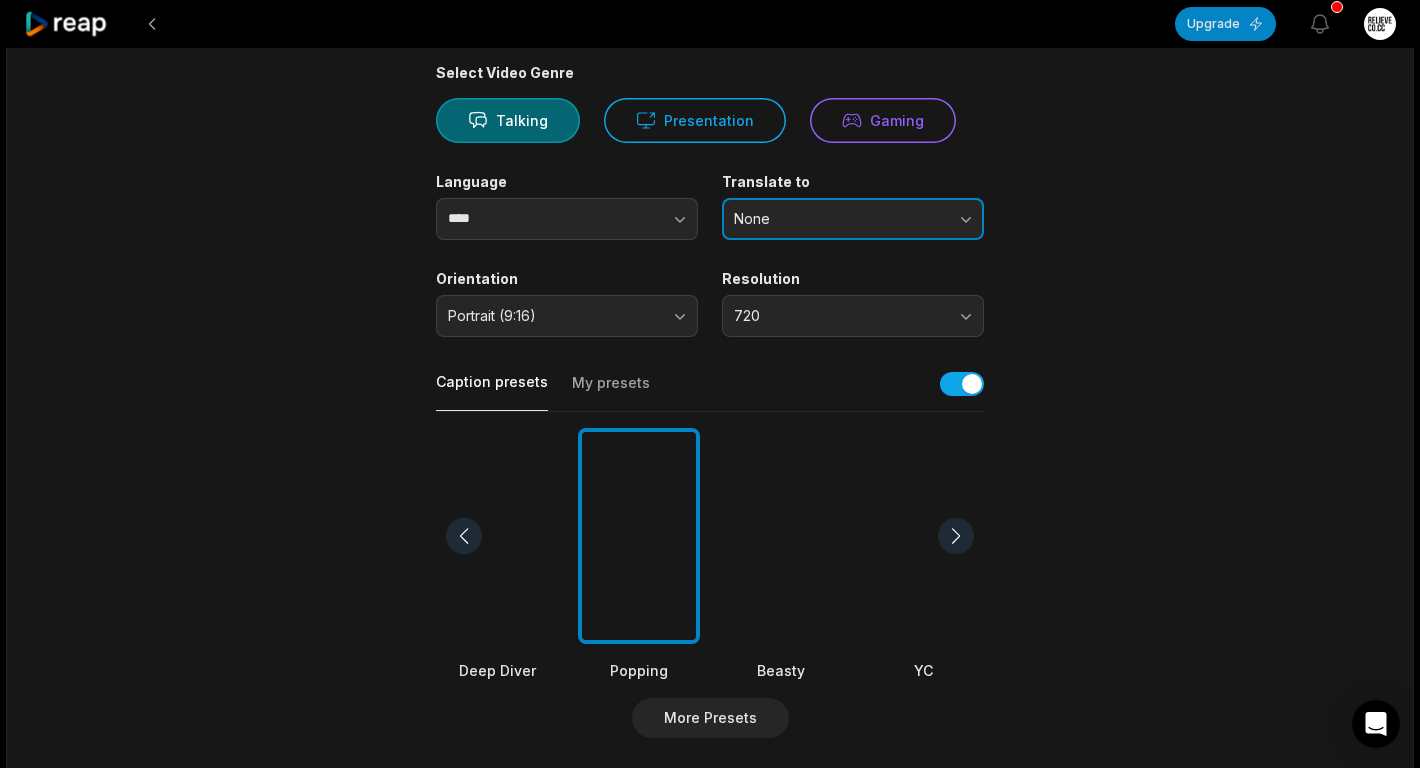 click on "None" at bounding box center [853, 219] 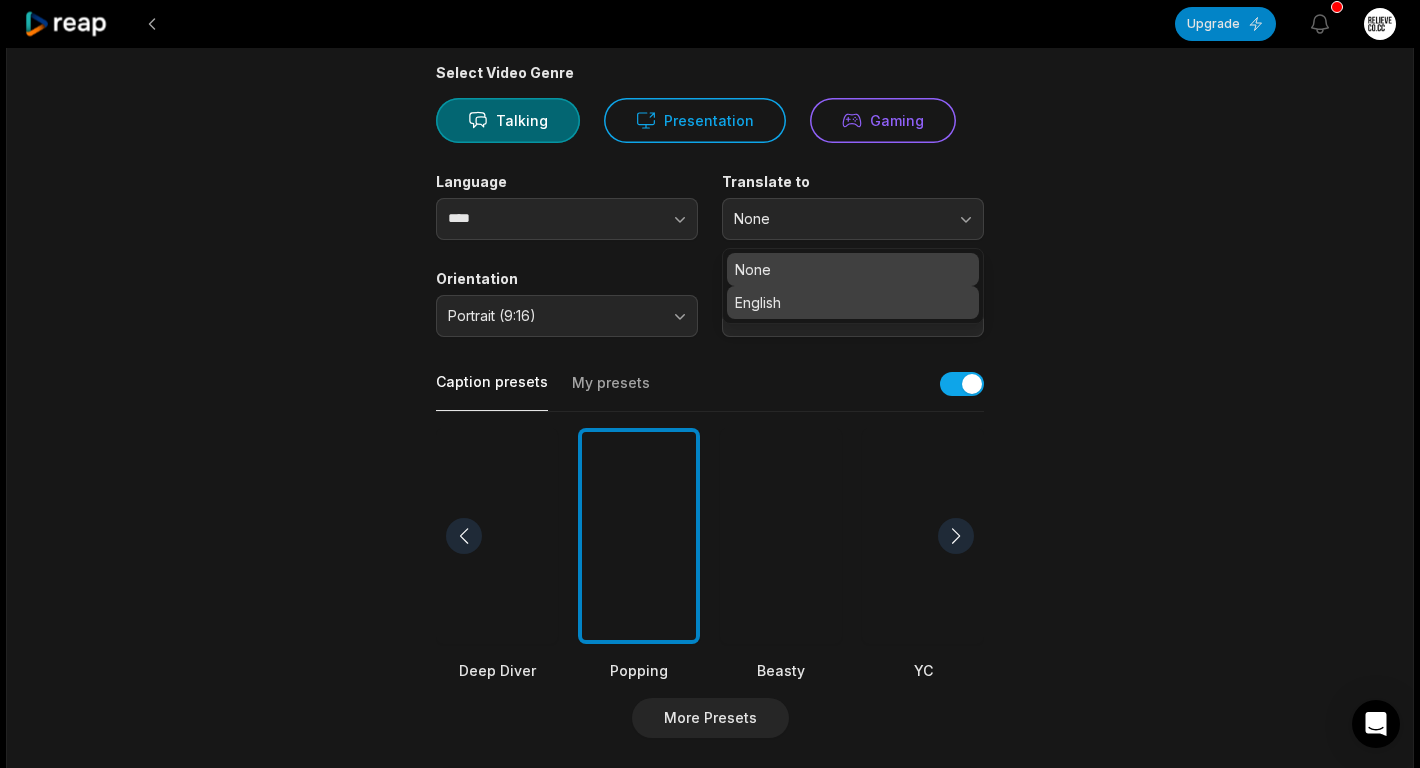 click on "English" at bounding box center [853, 302] 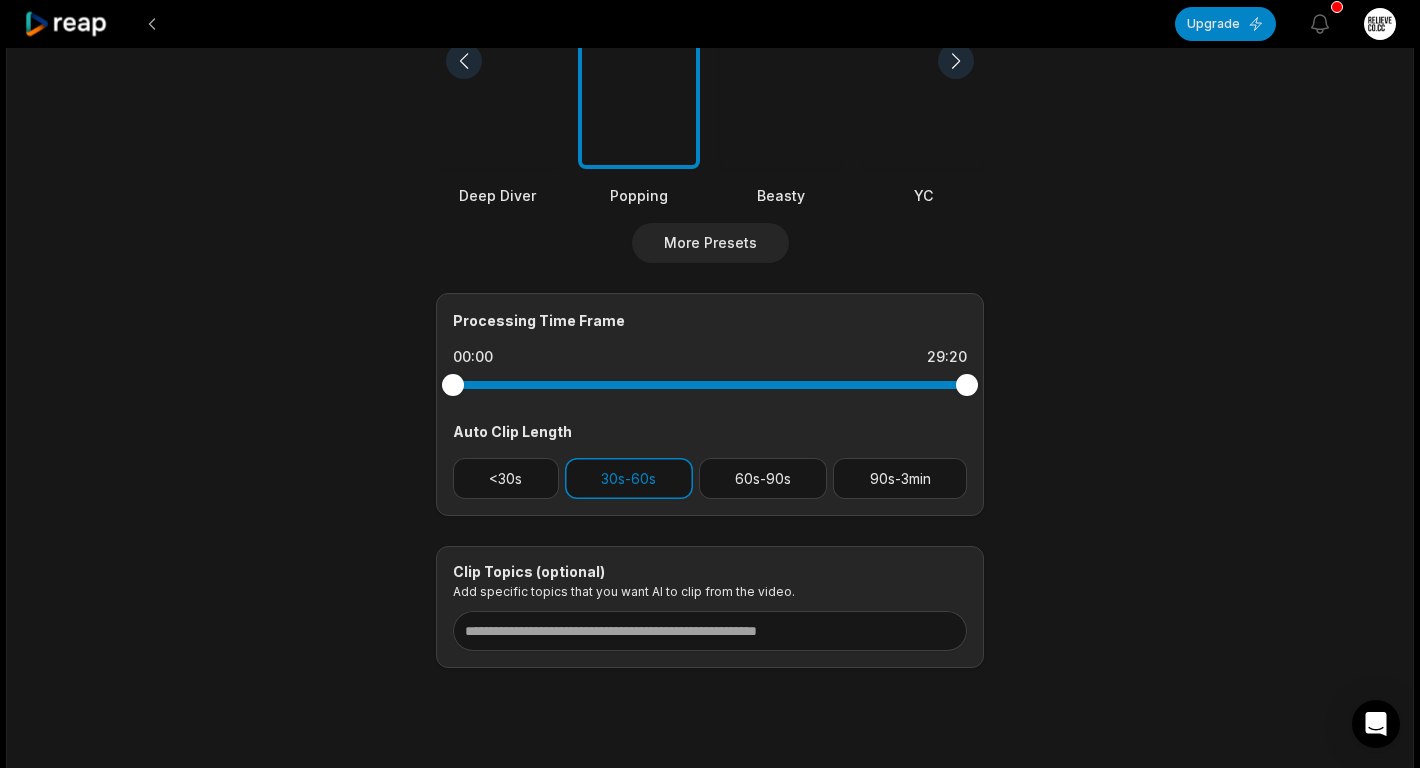scroll, scrollTop: 682, scrollLeft: 0, axis: vertical 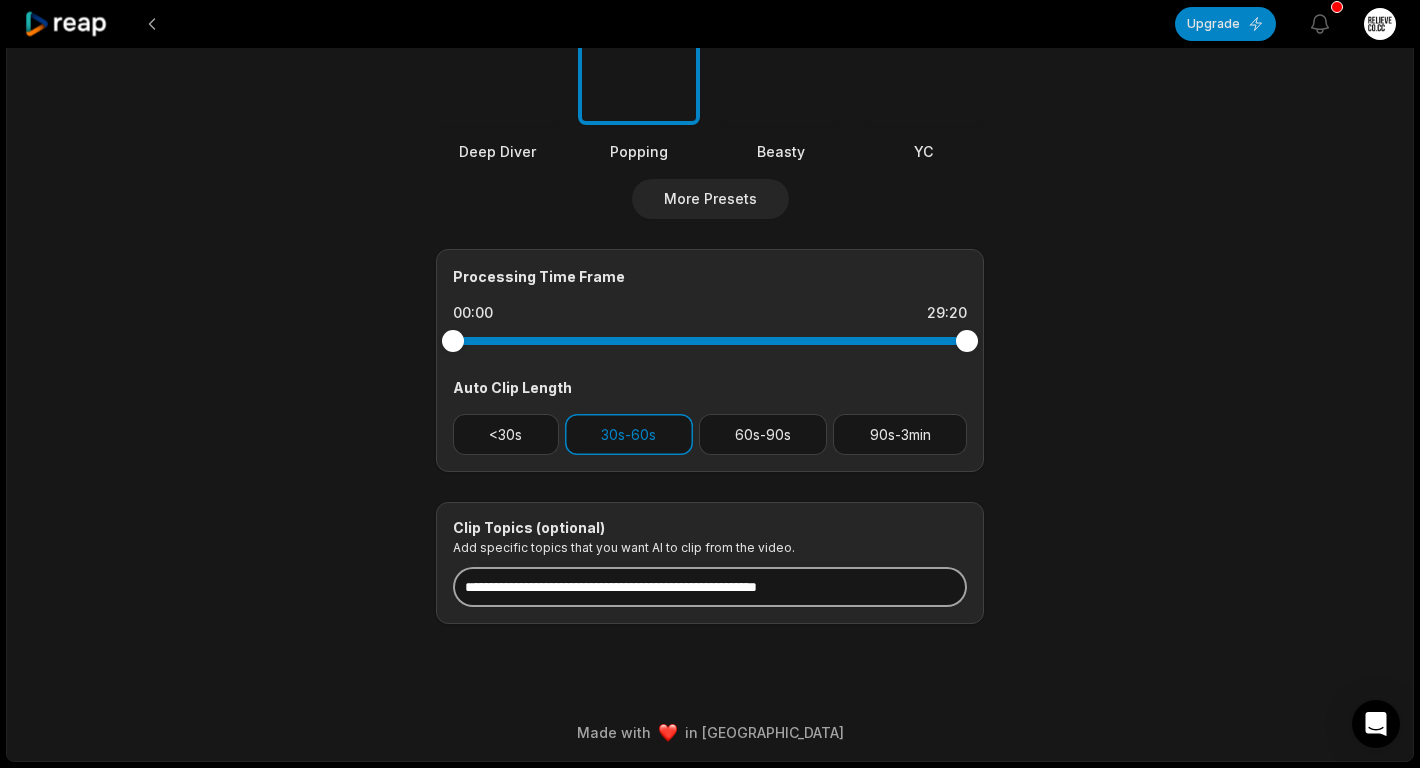 click at bounding box center (710, 587) 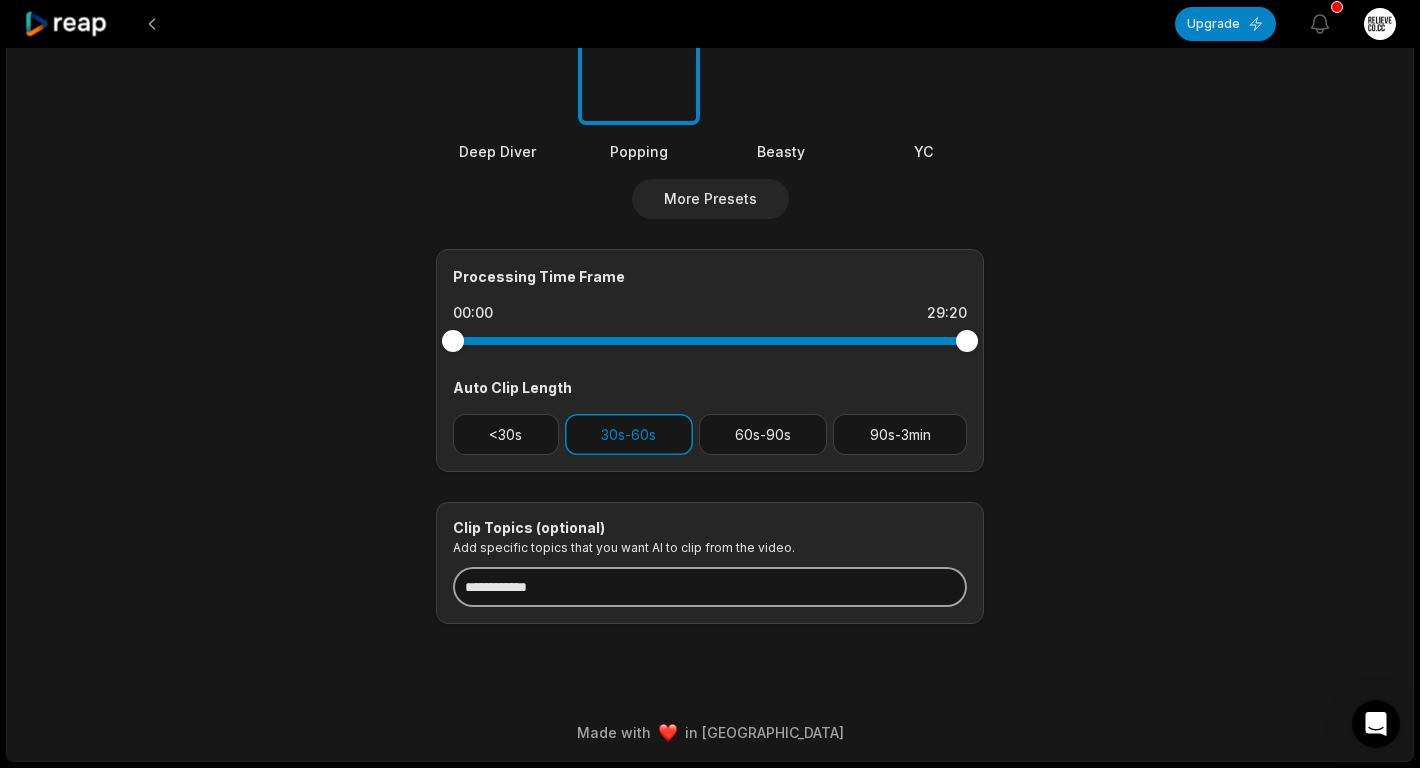 type on "**********" 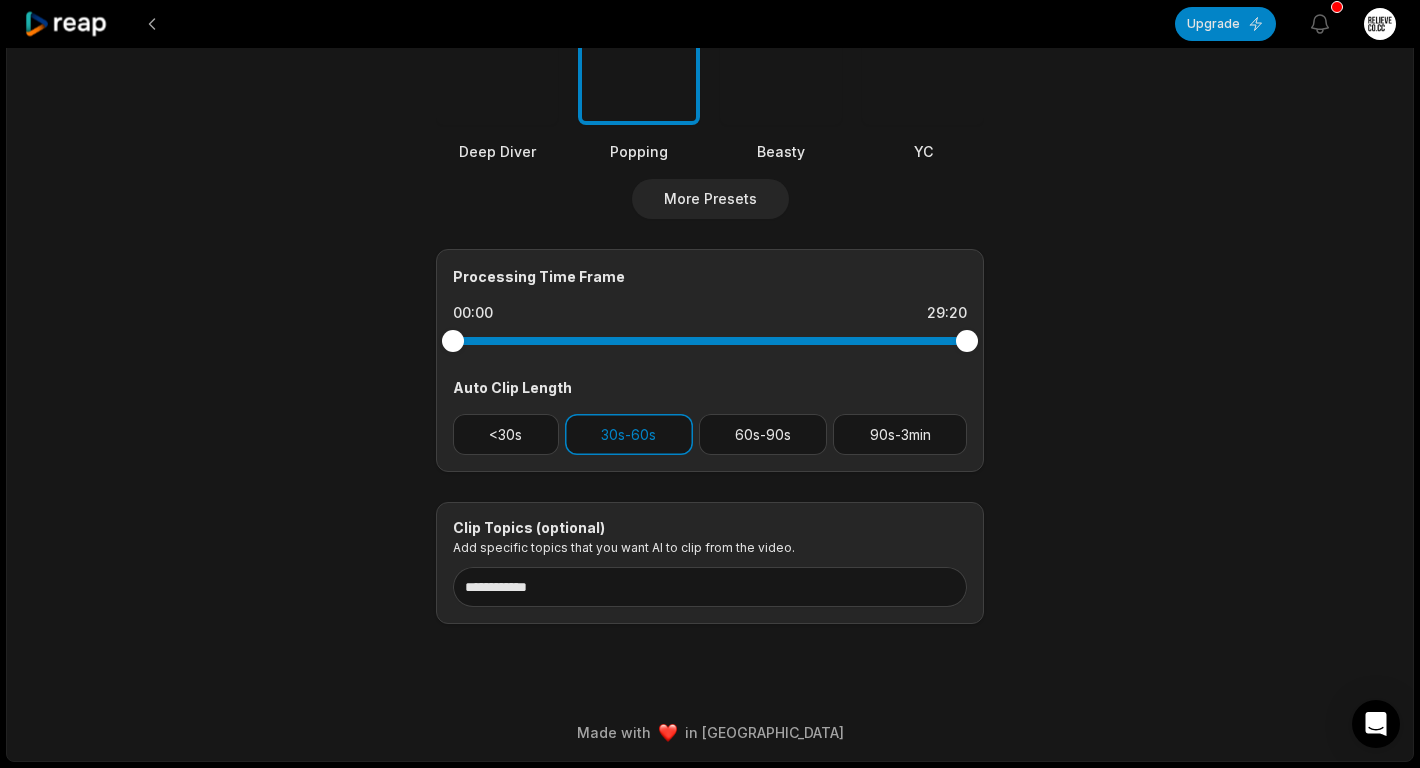click on "**********" at bounding box center [710, 64] 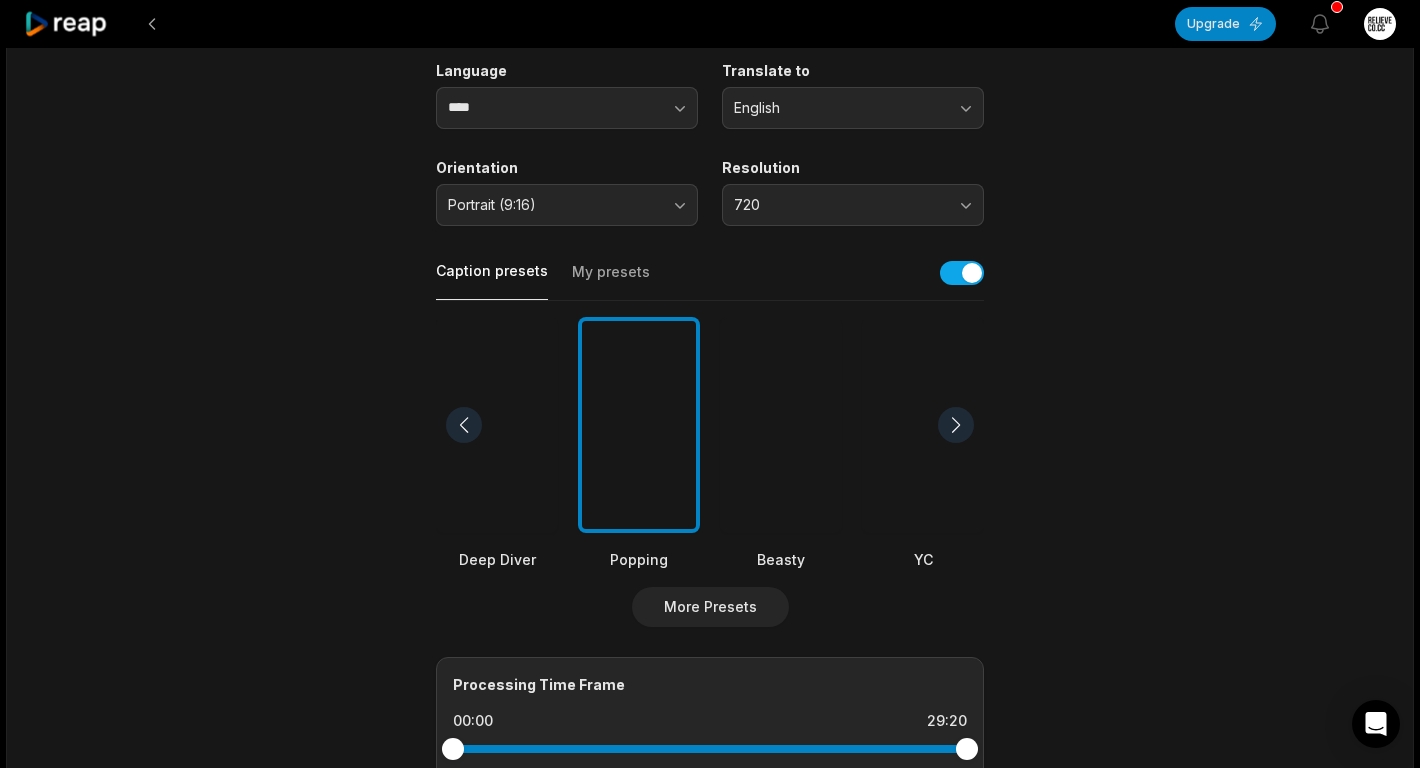 scroll, scrollTop: 0, scrollLeft: 0, axis: both 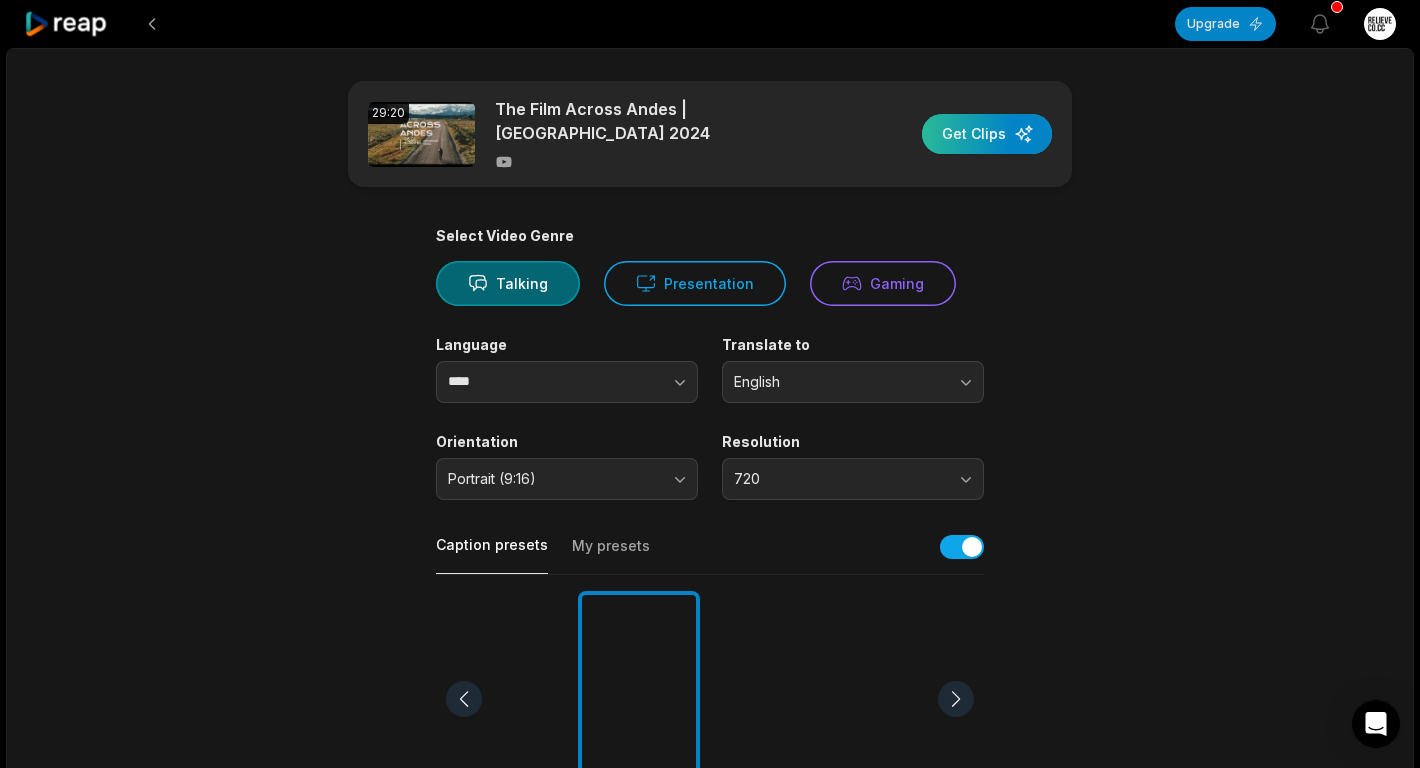 click at bounding box center (987, 134) 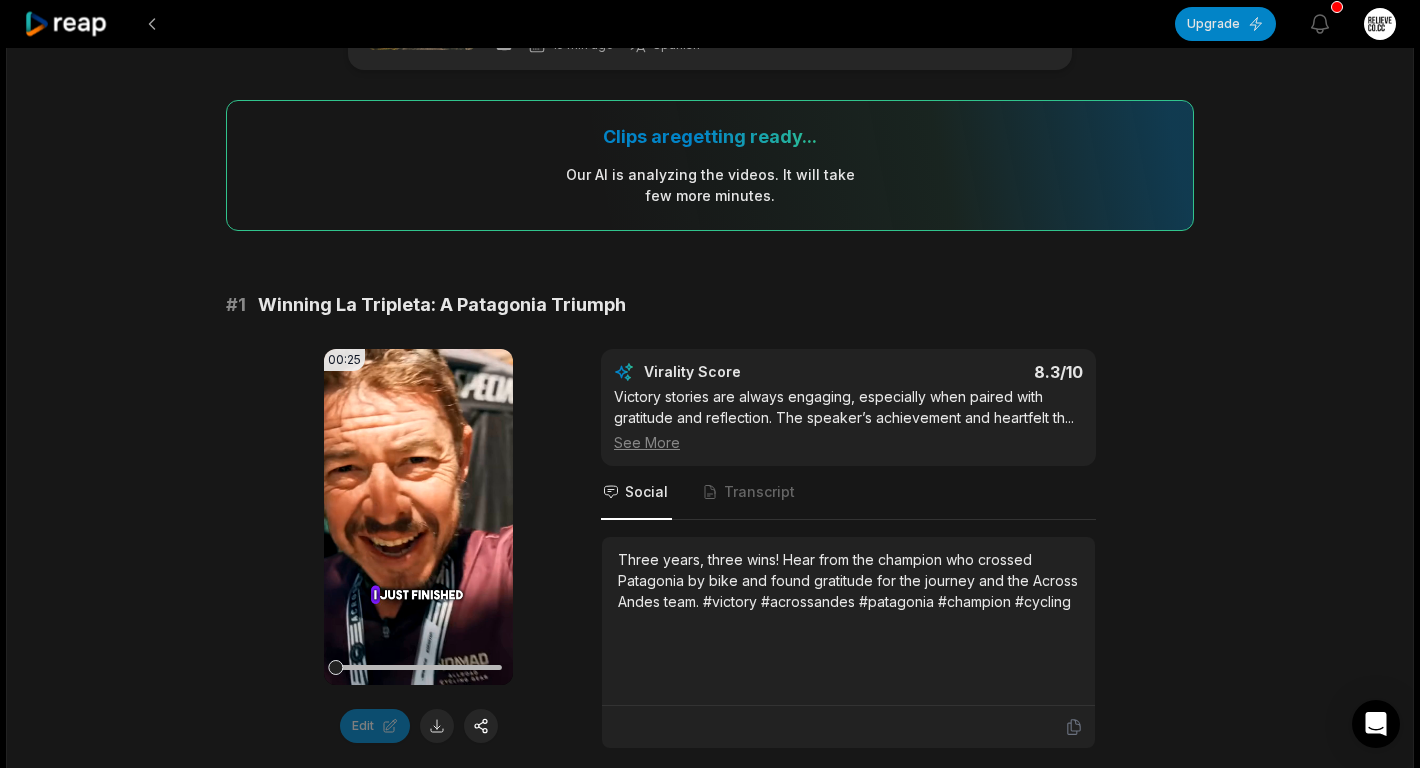 scroll, scrollTop: 199, scrollLeft: 0, axis: vertical 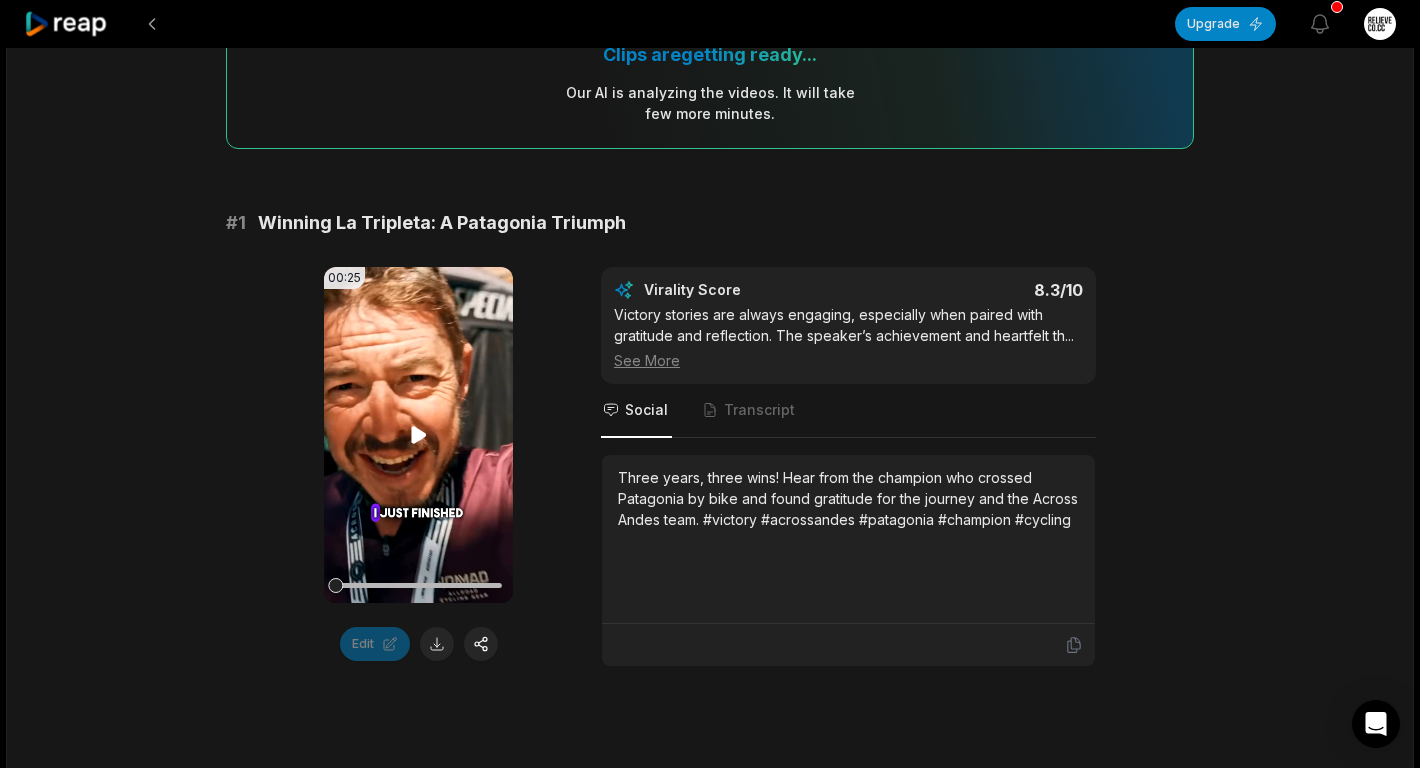 click on "Your browser does not support mp4 format." at bounding box center (418, 435) 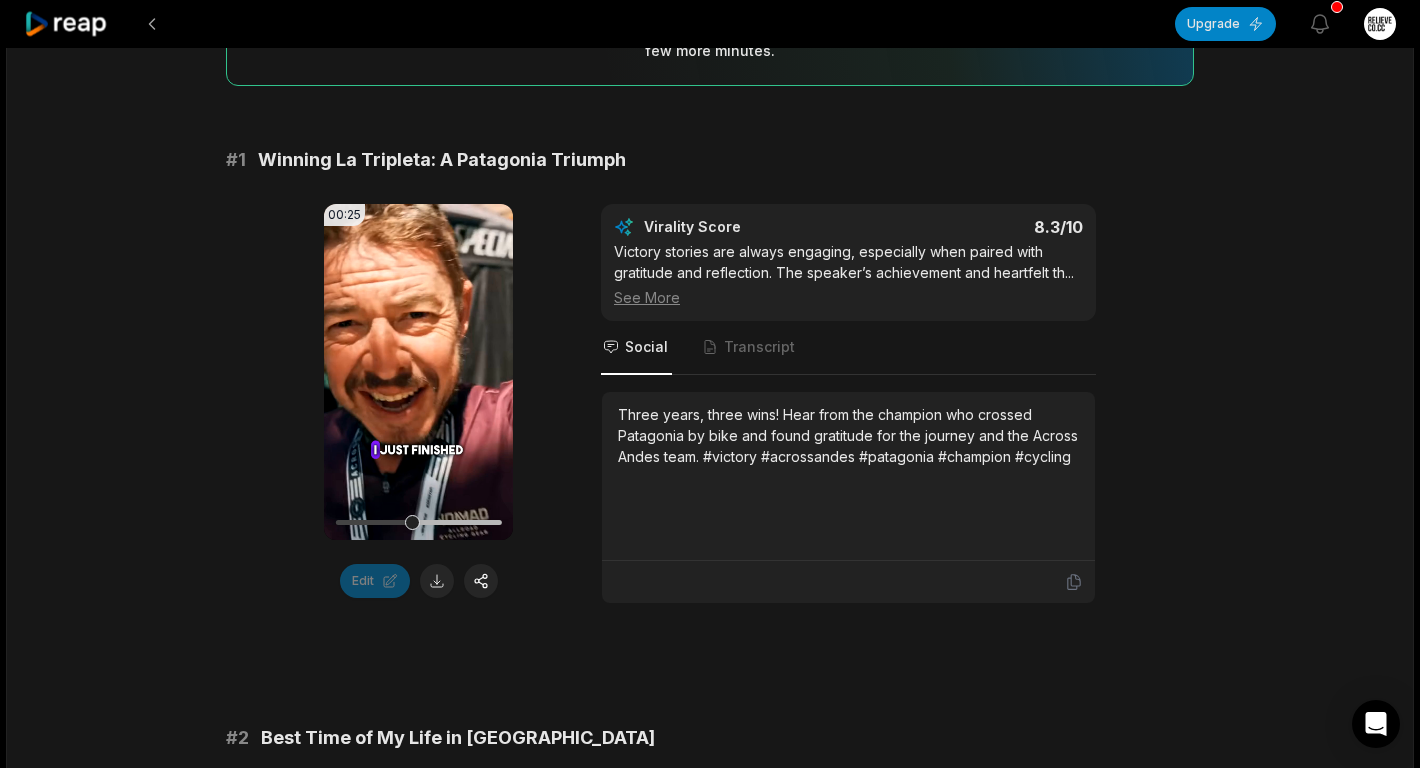 scroll, scrollTop: 258, scrollLeft: 0, axis: vertical 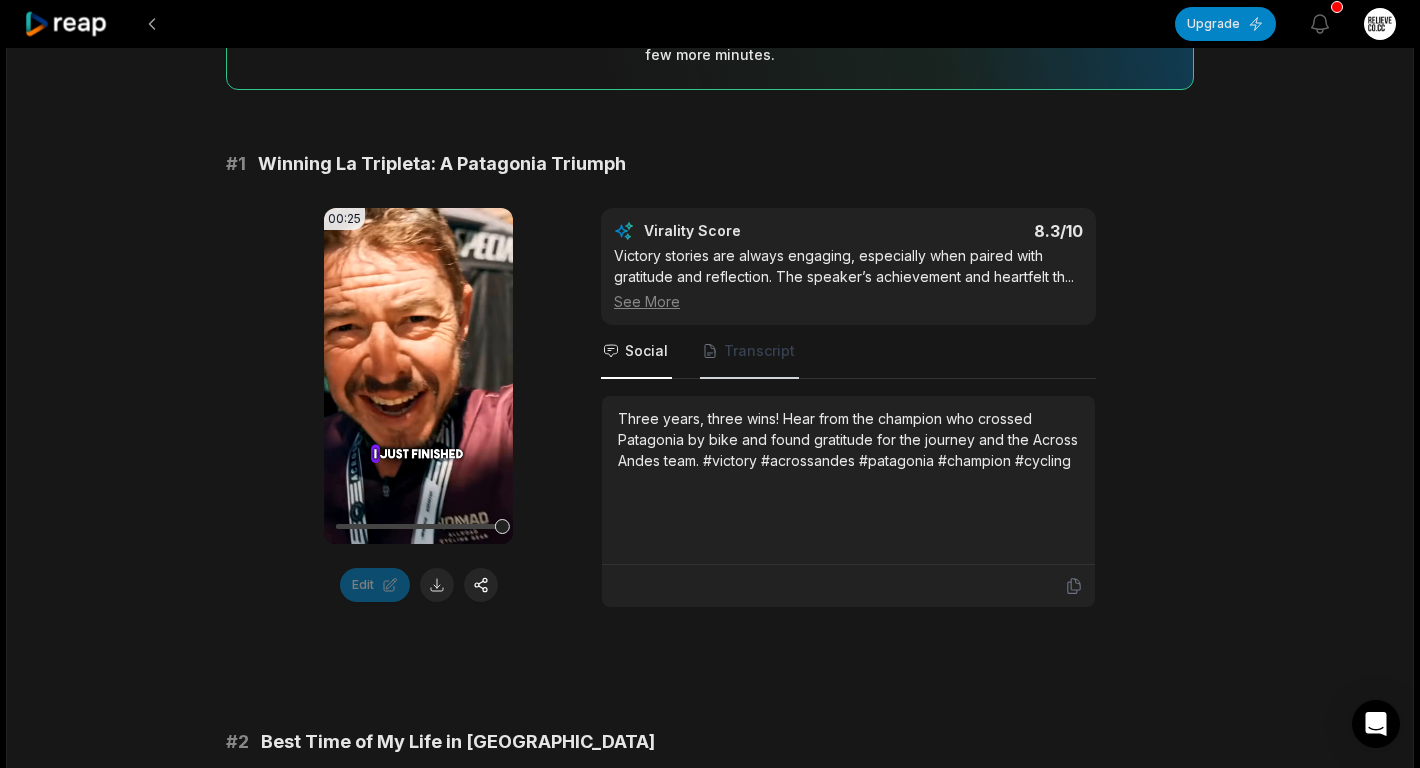 click on "Transcript" at bounding box center (759, 351) 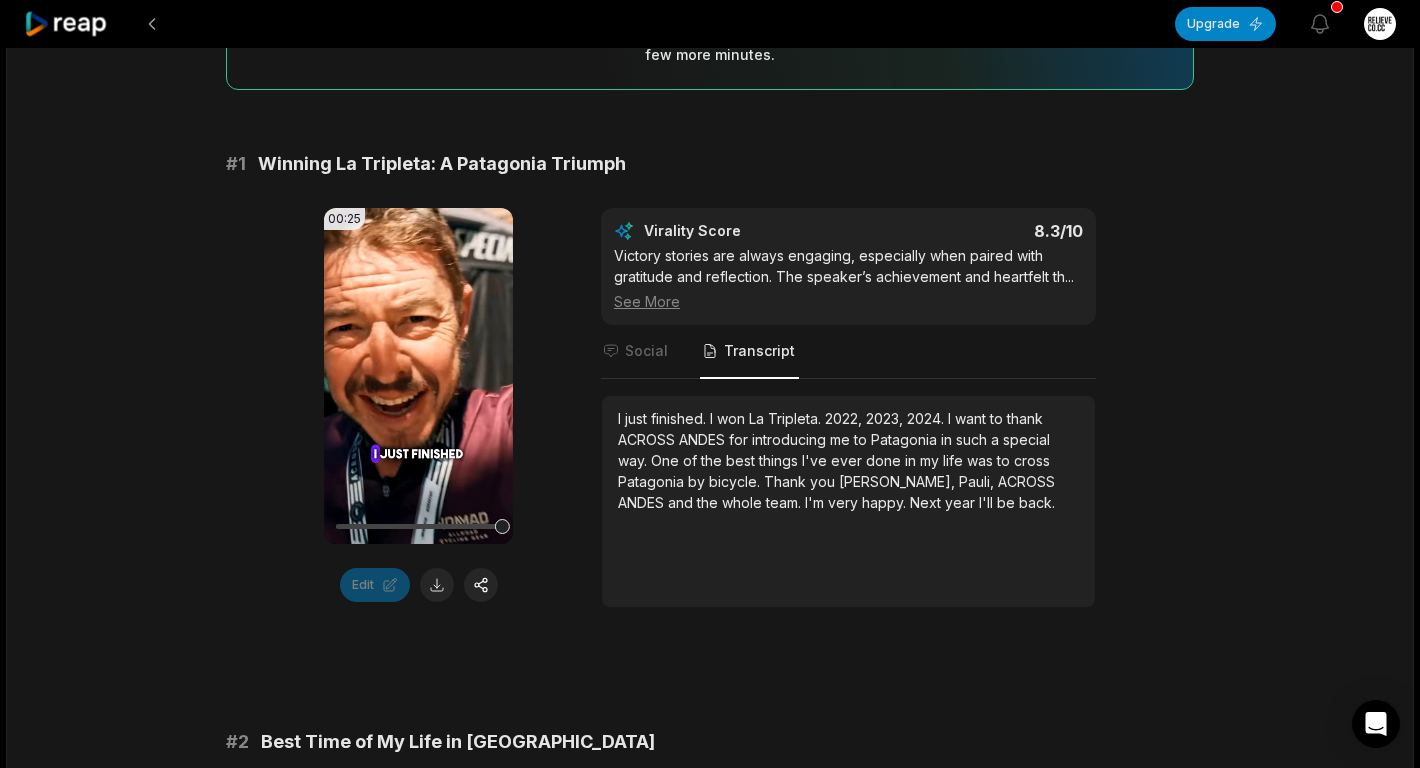 click on "Mariana," at bounding box center (899, 481) 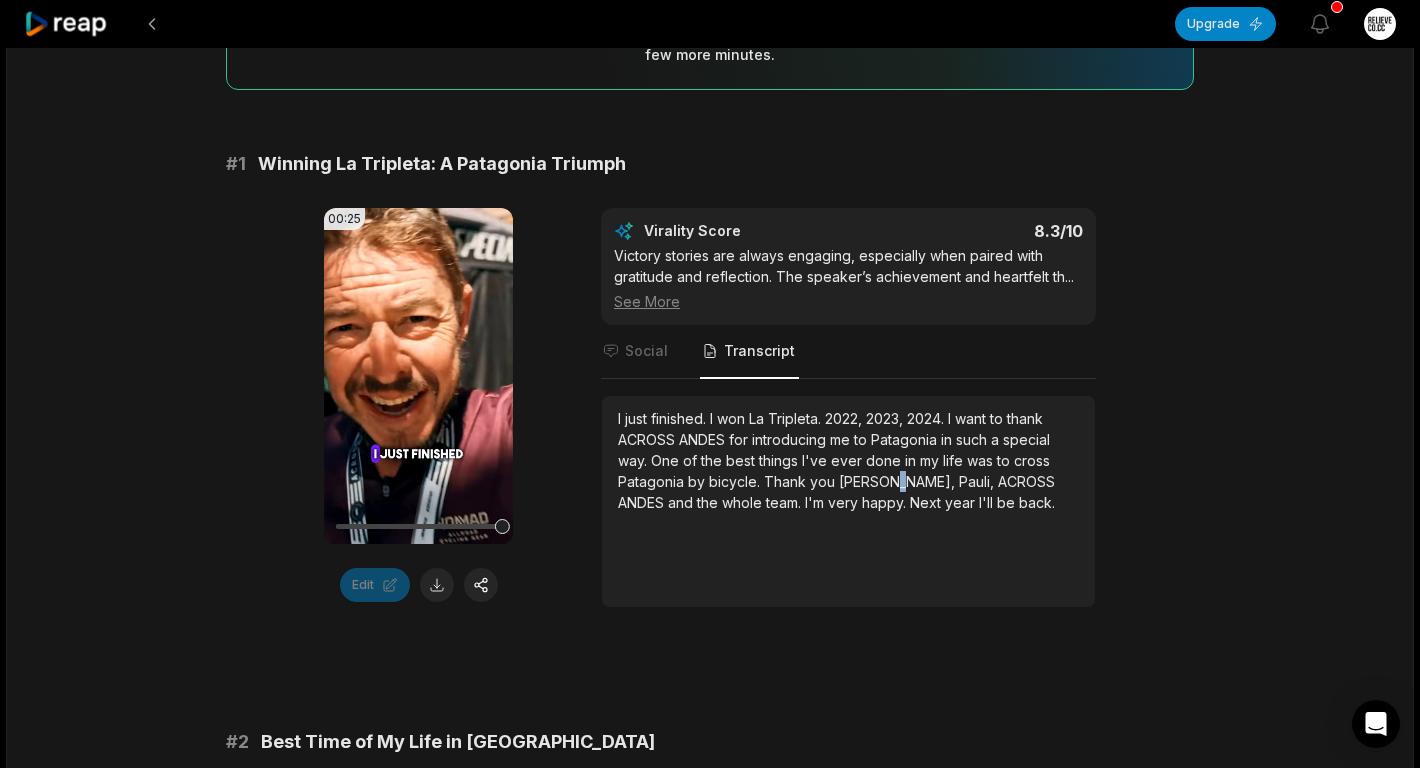 click on "Mariana," at bounding box center (899, 481) 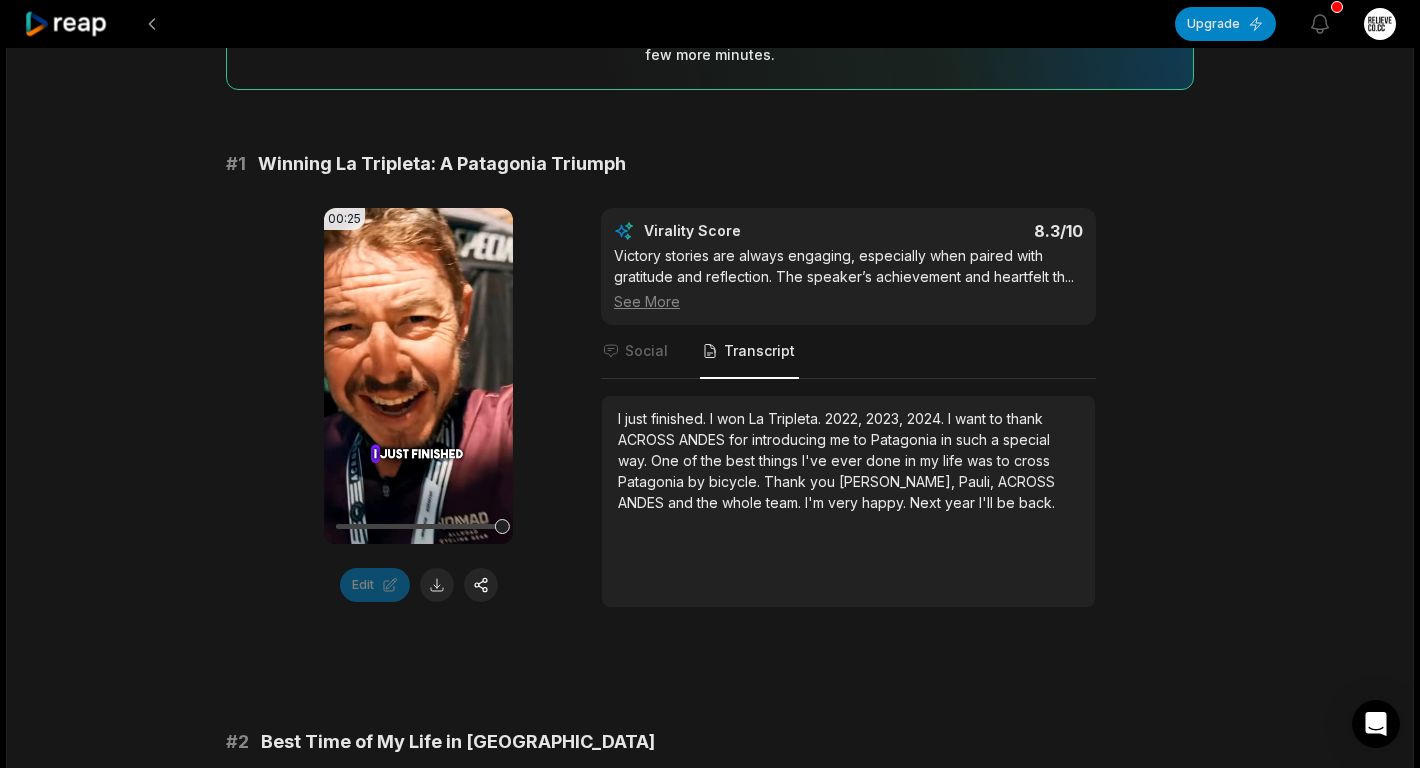 click on "00:25 Your browser does not support mp4 format. Edit Virality Score 8.3 /10 Victory stories are always engaging, especially when paired with gratitude and reflection. The speaker’s achievement and heartfelt th ...   See More Social Transcript I     just     finished.     I     won     La     Tripleta.     2022,     2023,     2024.     I     want     to     thank     ACROSS     ANDES     for     introducing     me     to     Patagonia     in     such     a     special     way.     One     of     the     best     things     I've     ever     done     in     my     life     was     to     cross     Patagonia     by     bicycle.     Thank     you     Mariana,     Pauli,     ACROSS     ANDES     and     the     whole     team.     I'm     very     happy.     Next     year     I'll     be     back." at bounding box center [710, 408] 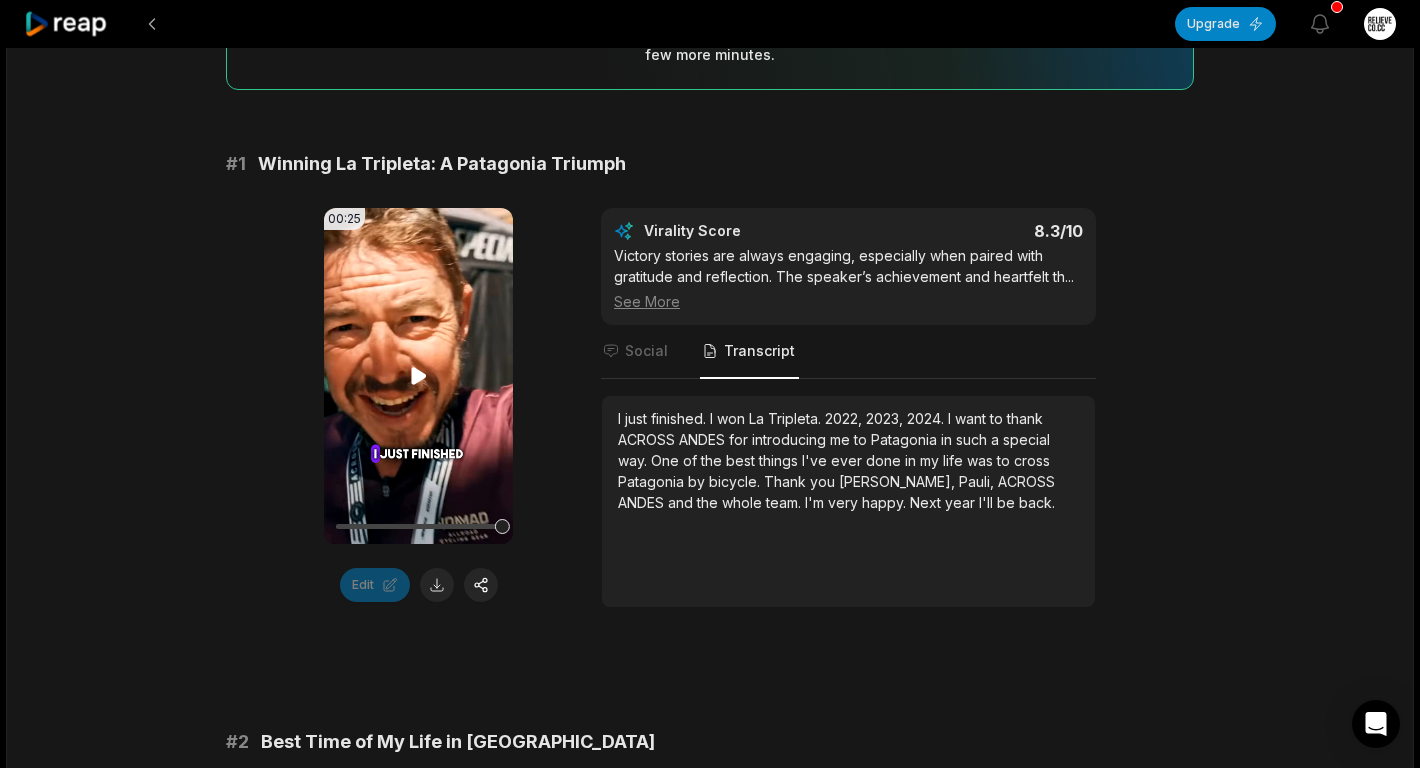 click 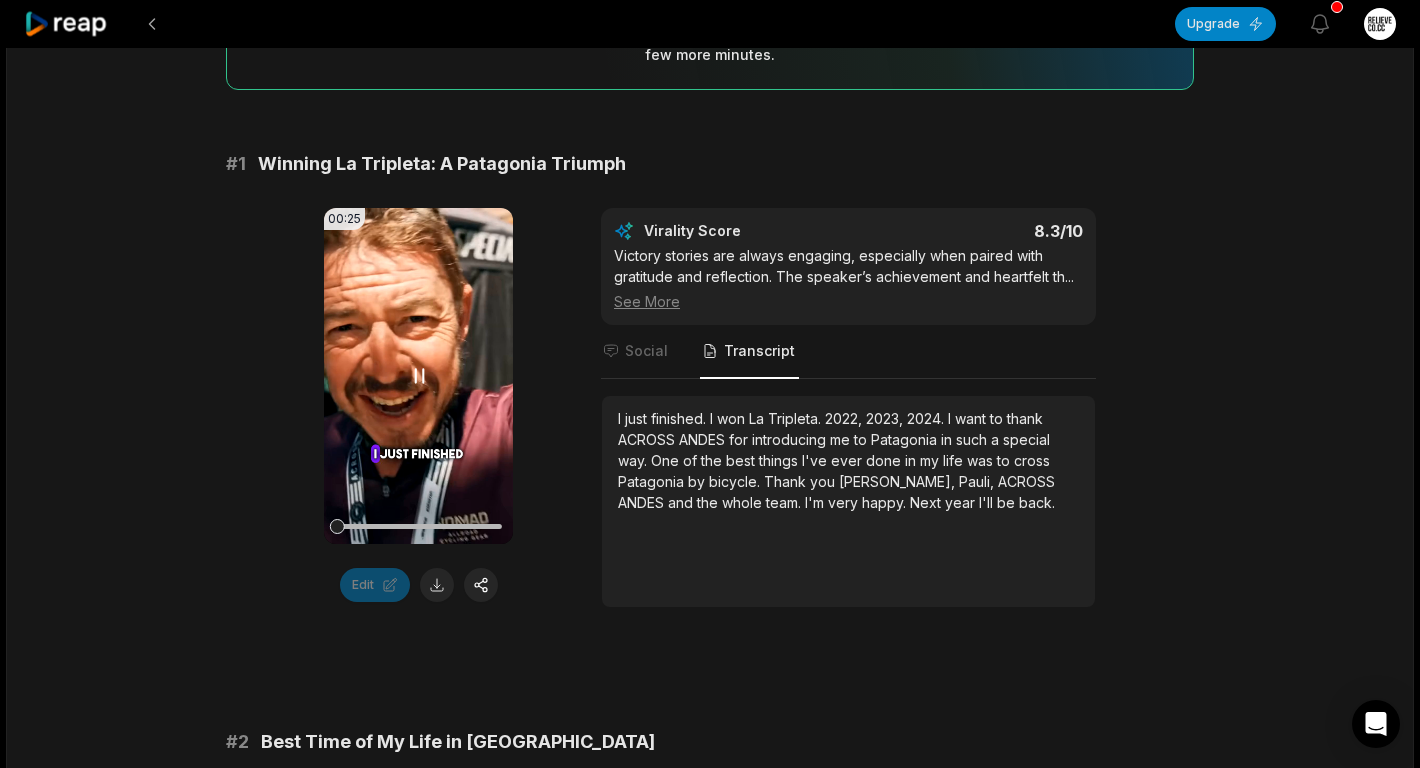 click 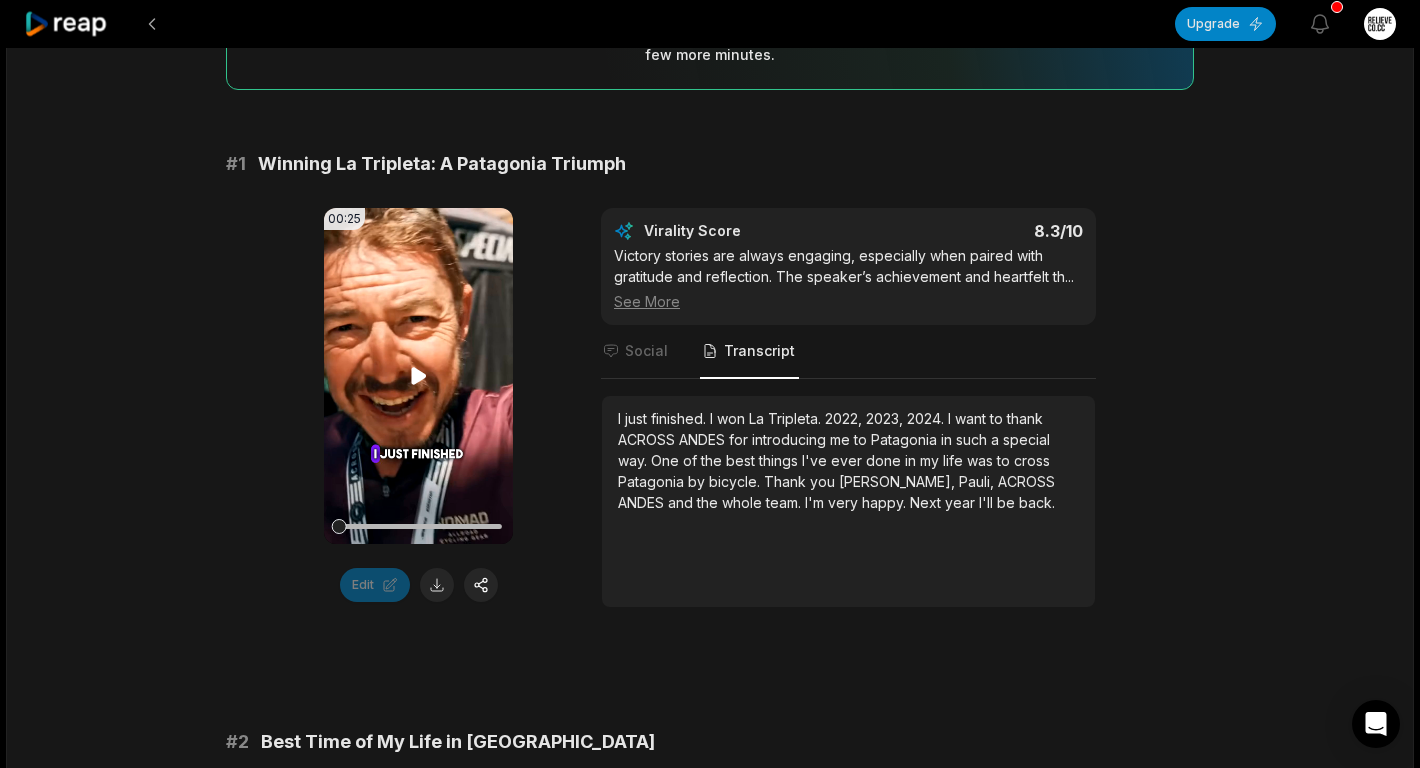 click 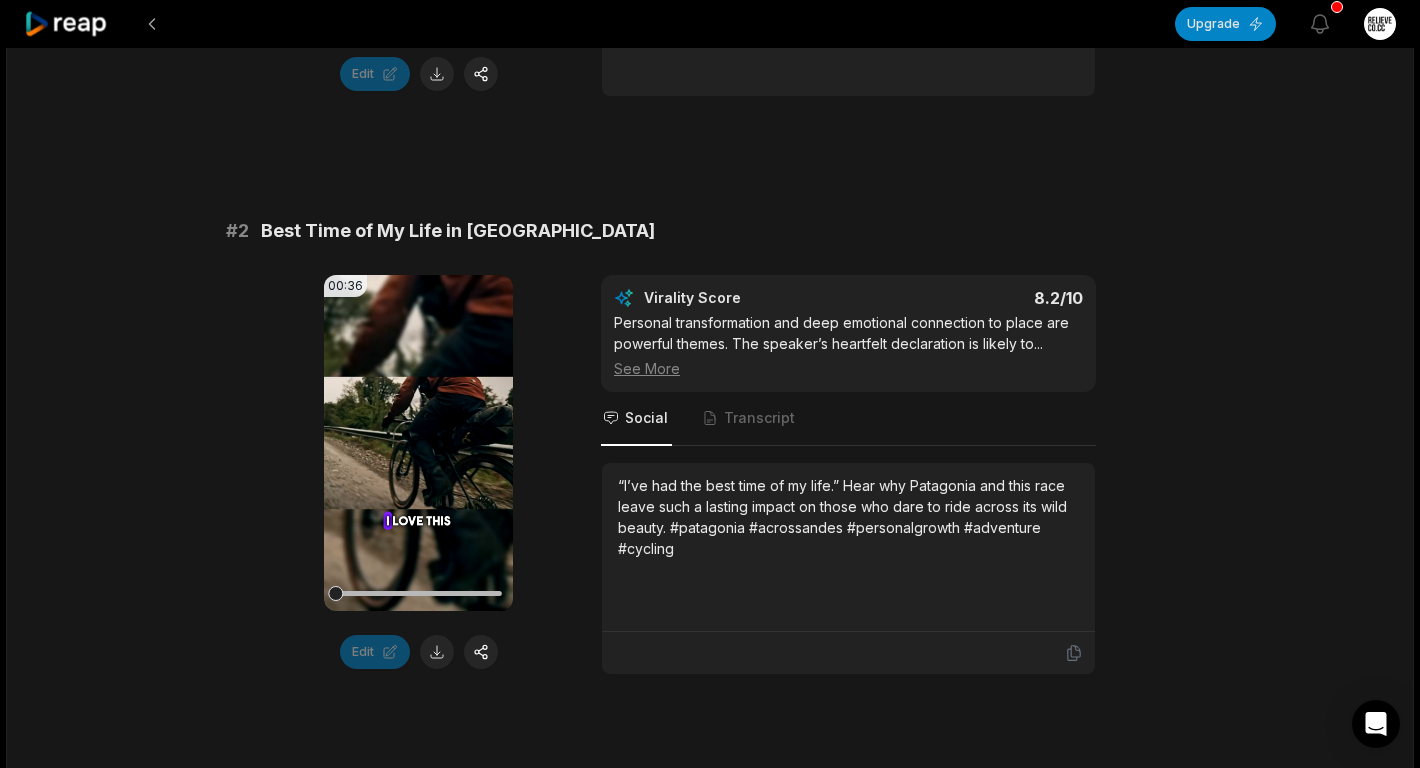 scroll, scrollTop: 800, scrollLeft: 0, axis: vertical 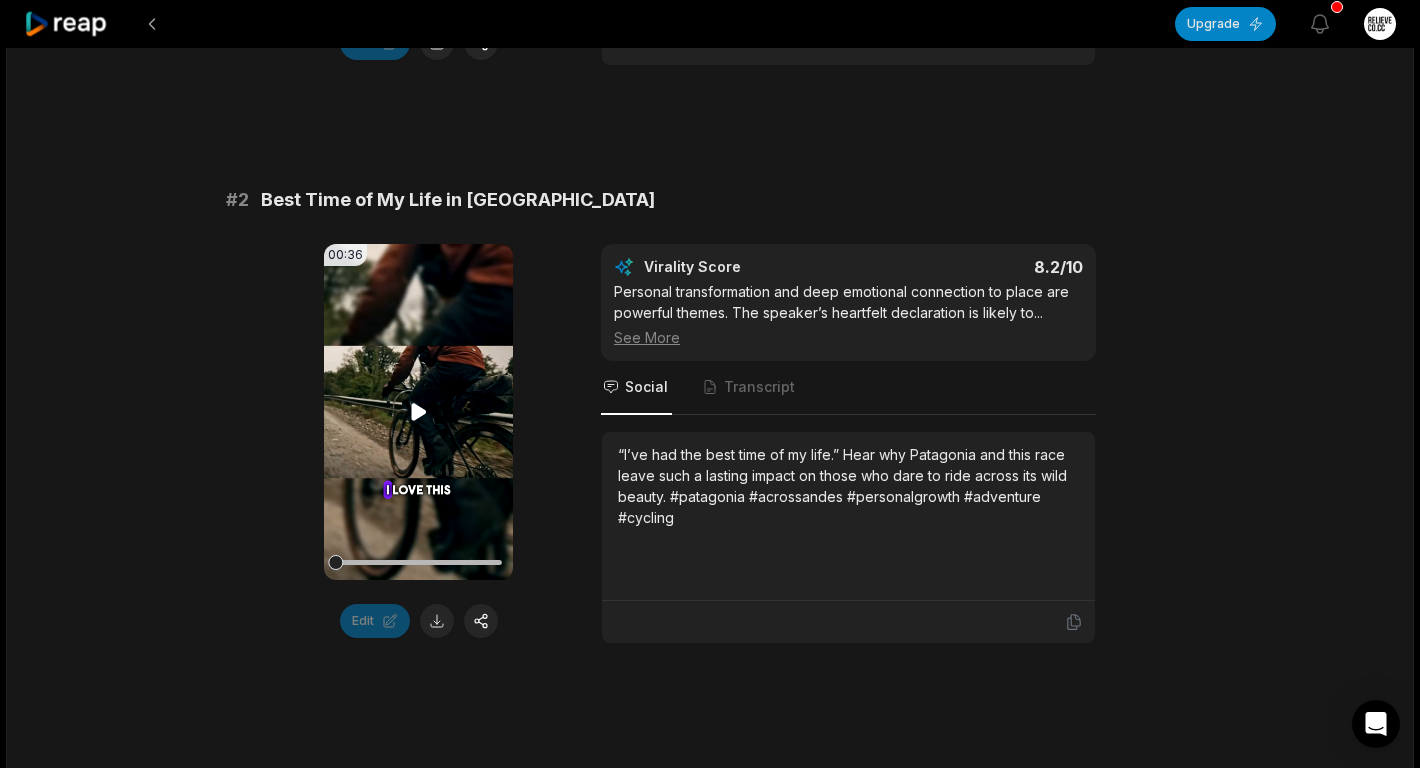 click 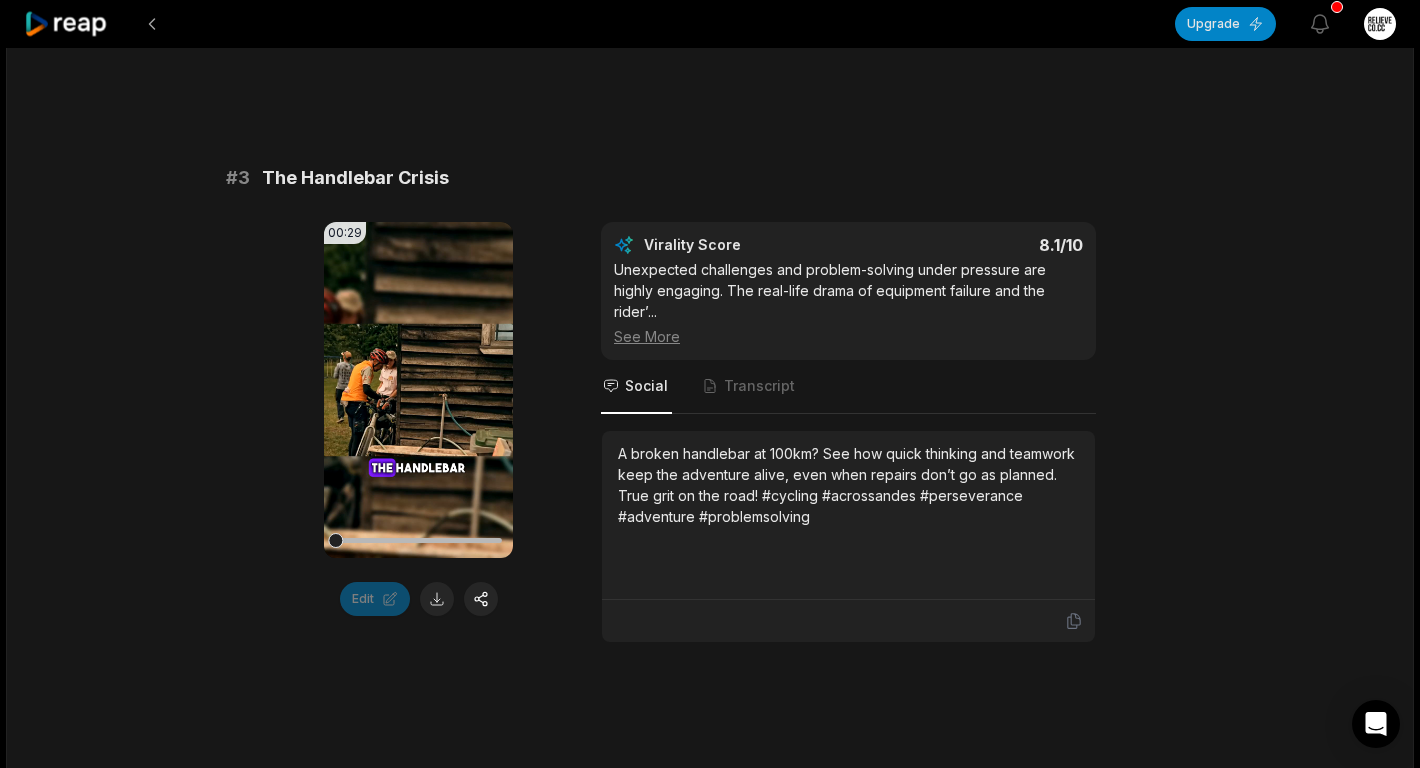 scroll, scrollTop: 1416, scrollLeft: 0, axis: vertical 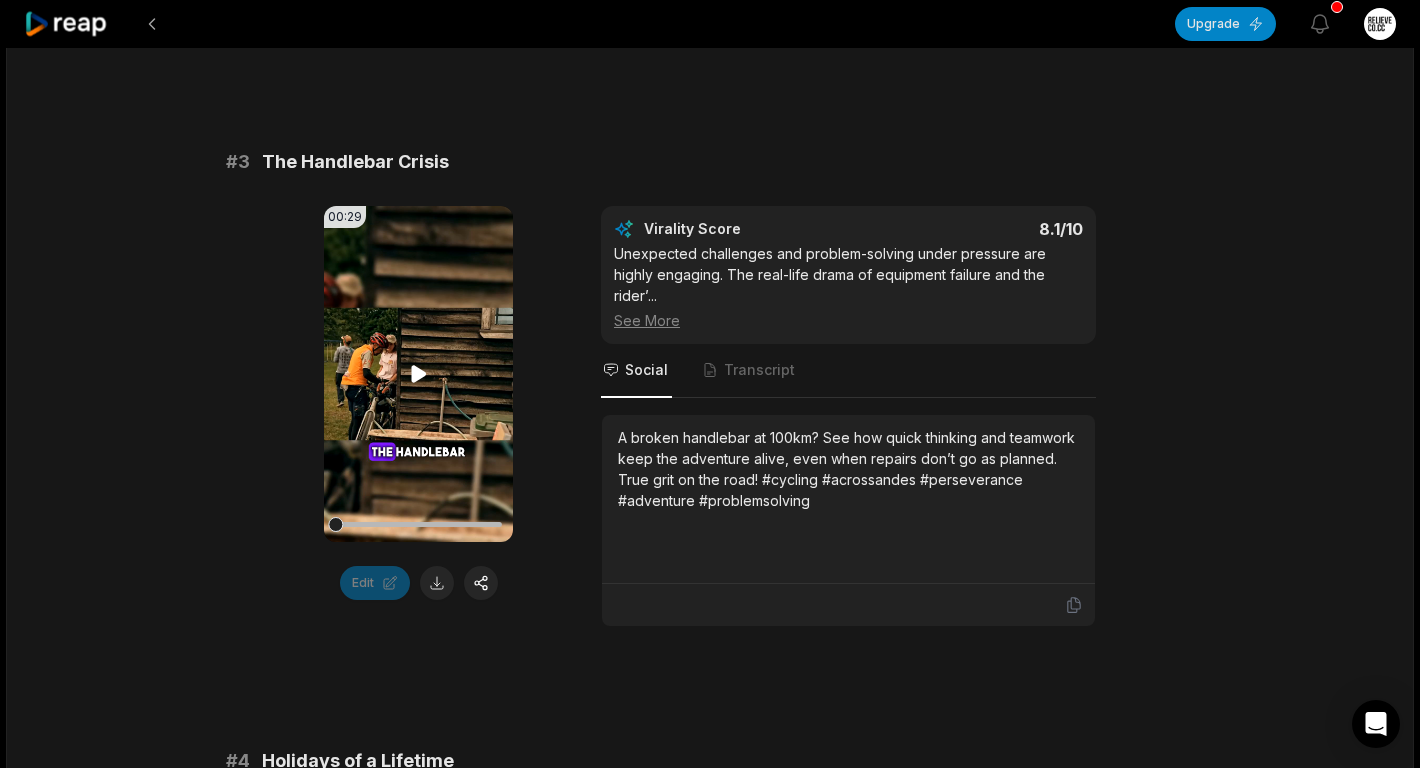 click 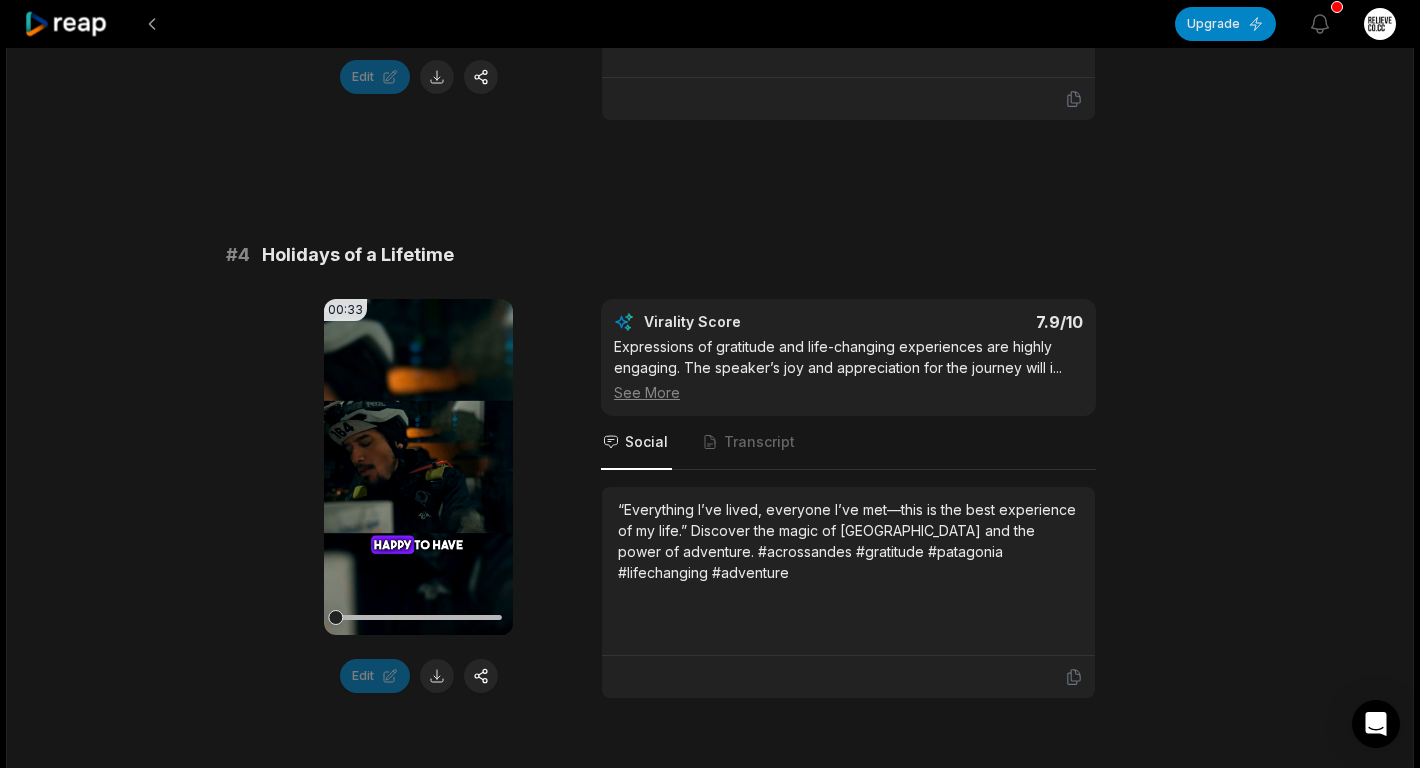 scroll, scrollTop: 1925, scrollLeft: 0, axis: vertical 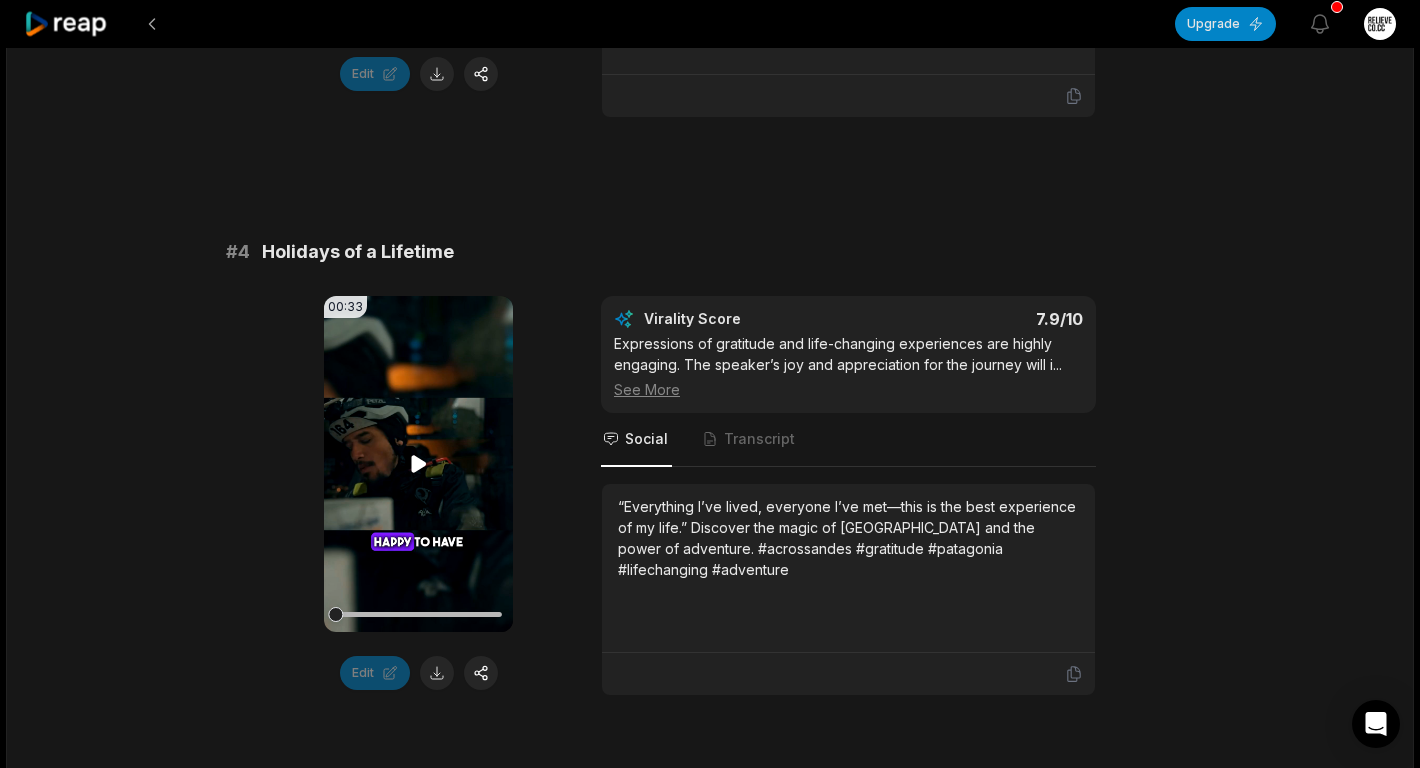click 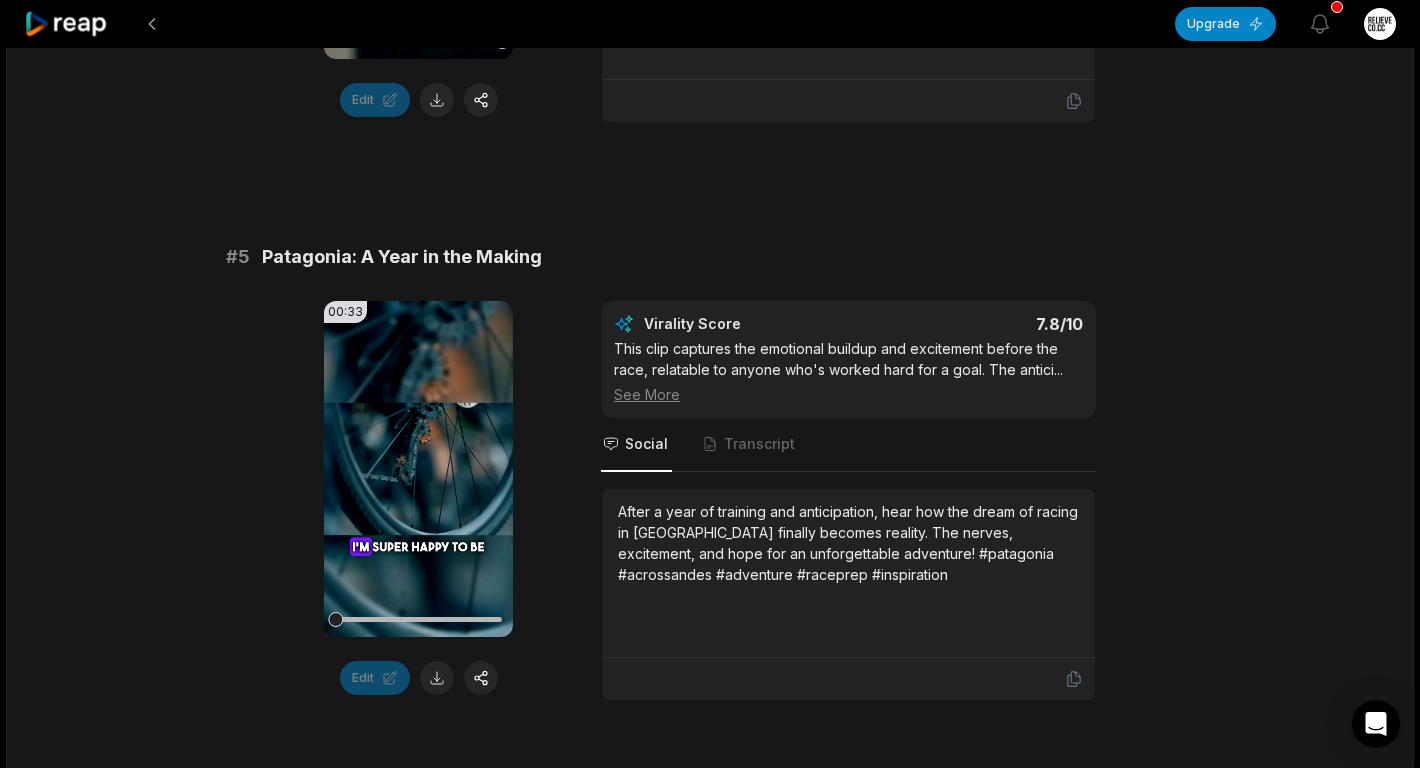 scroll, scrollTop: 2508, scrollLeft: 0, axis: vertical 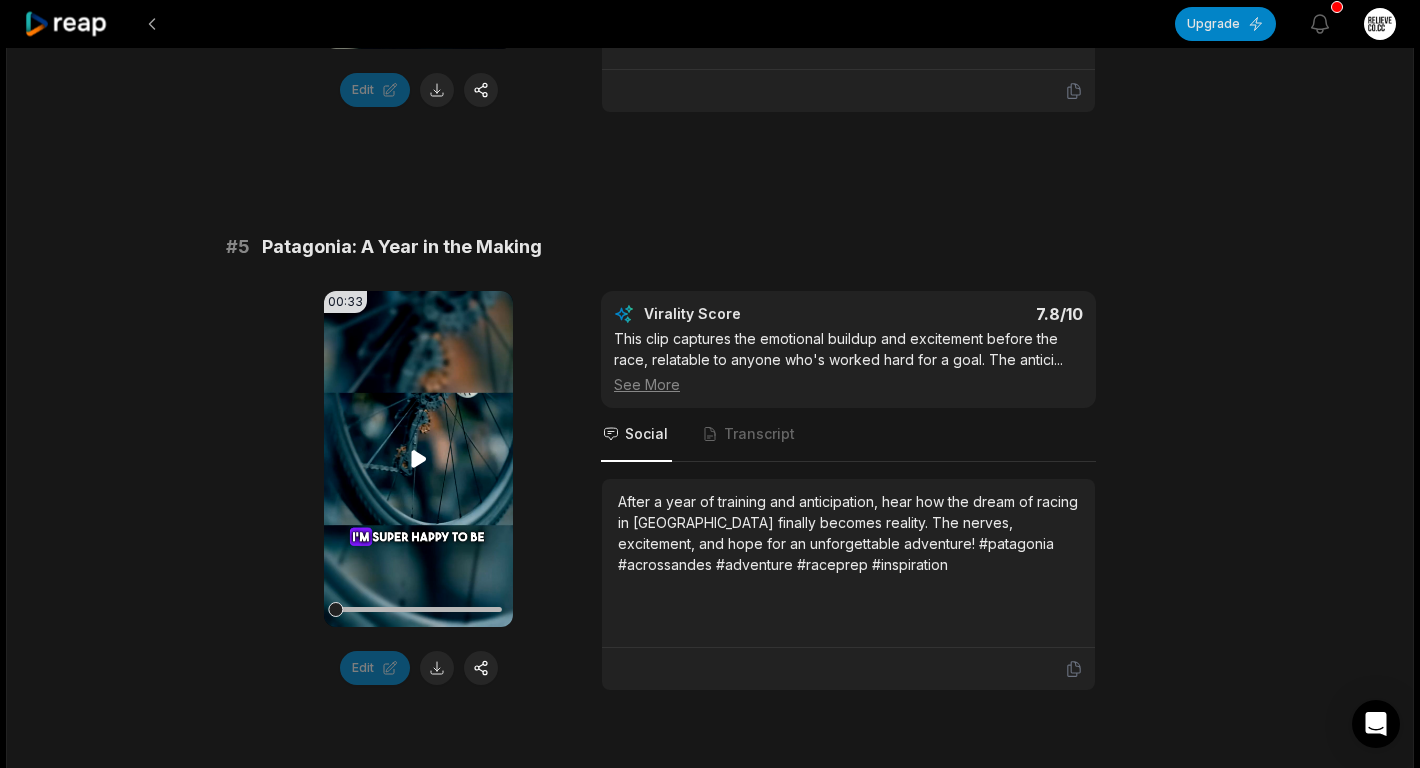 click 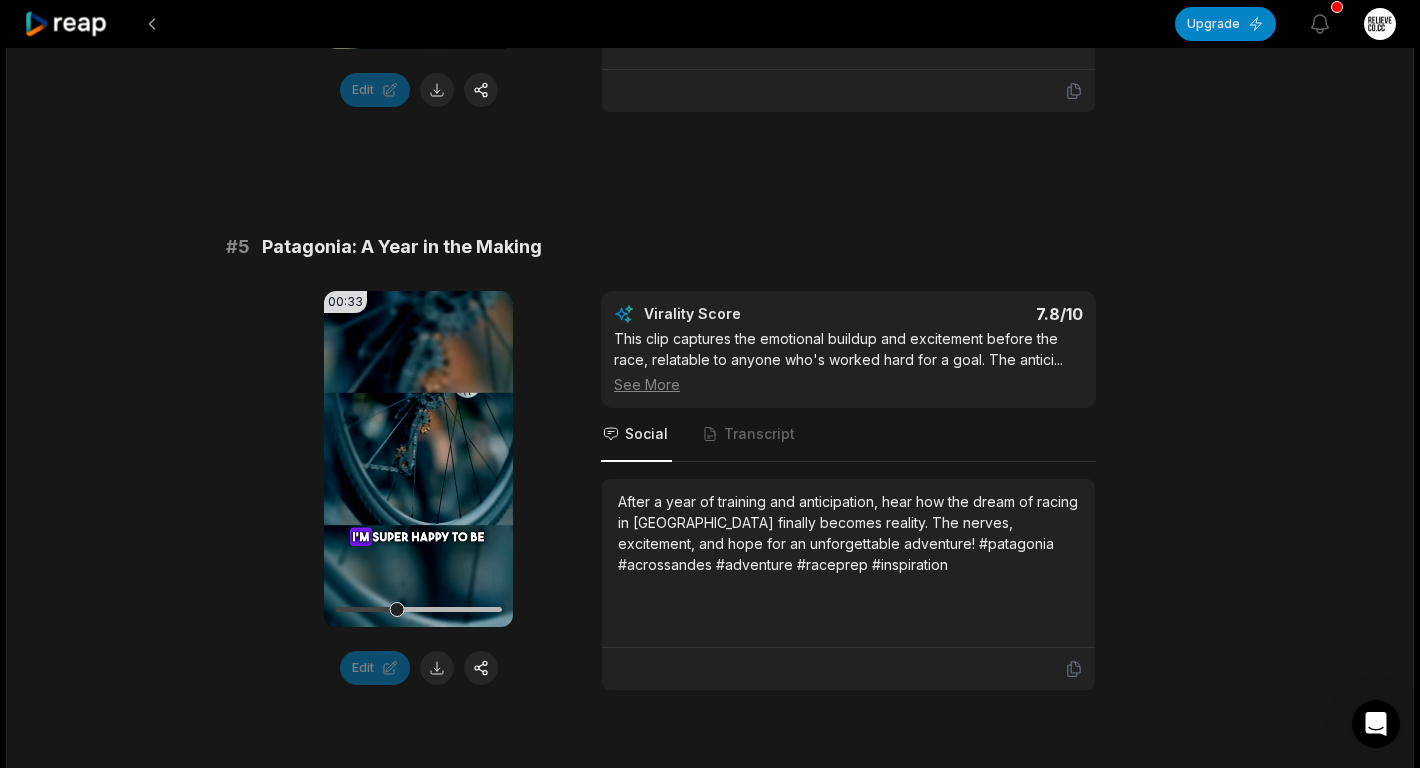 scroll, scrollTop: 2519, scrollLeft: 0, axis: vertical 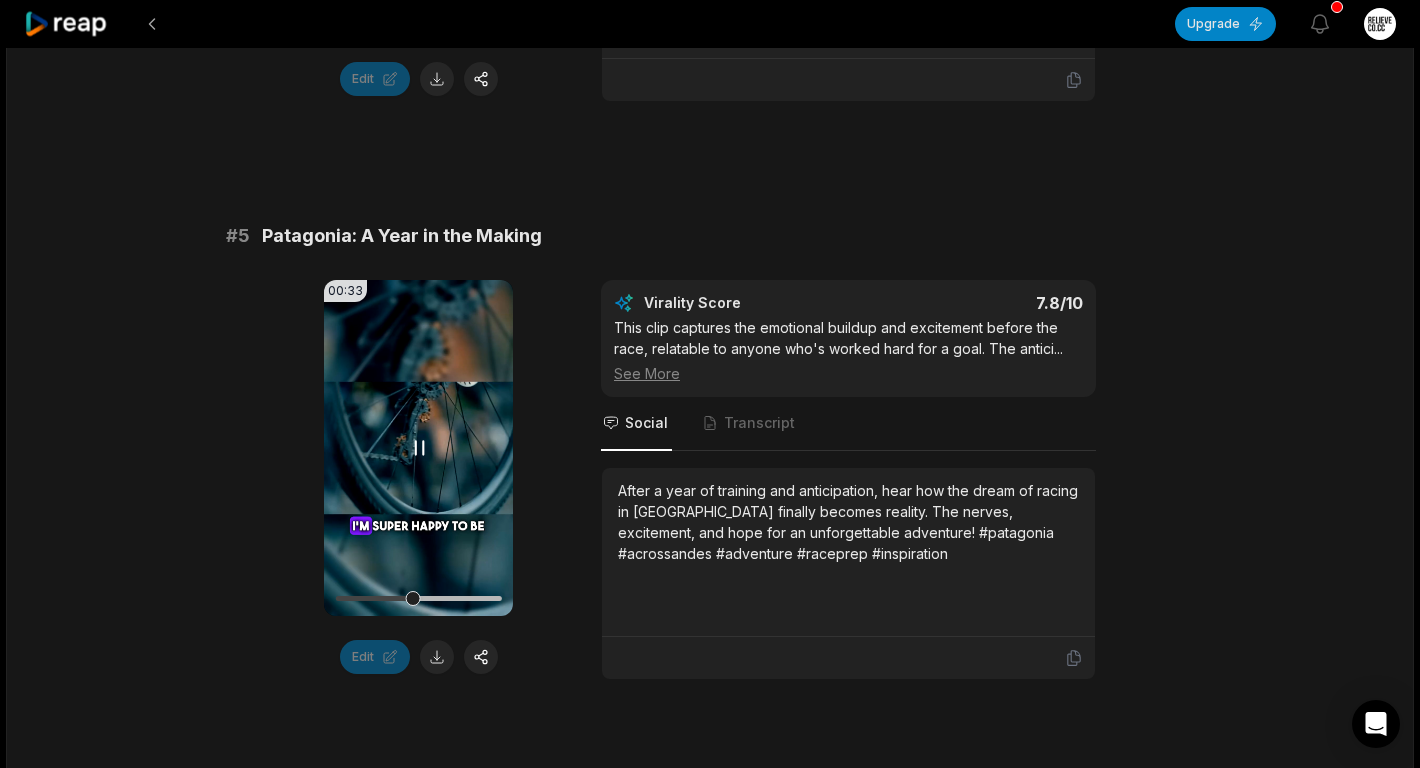 click 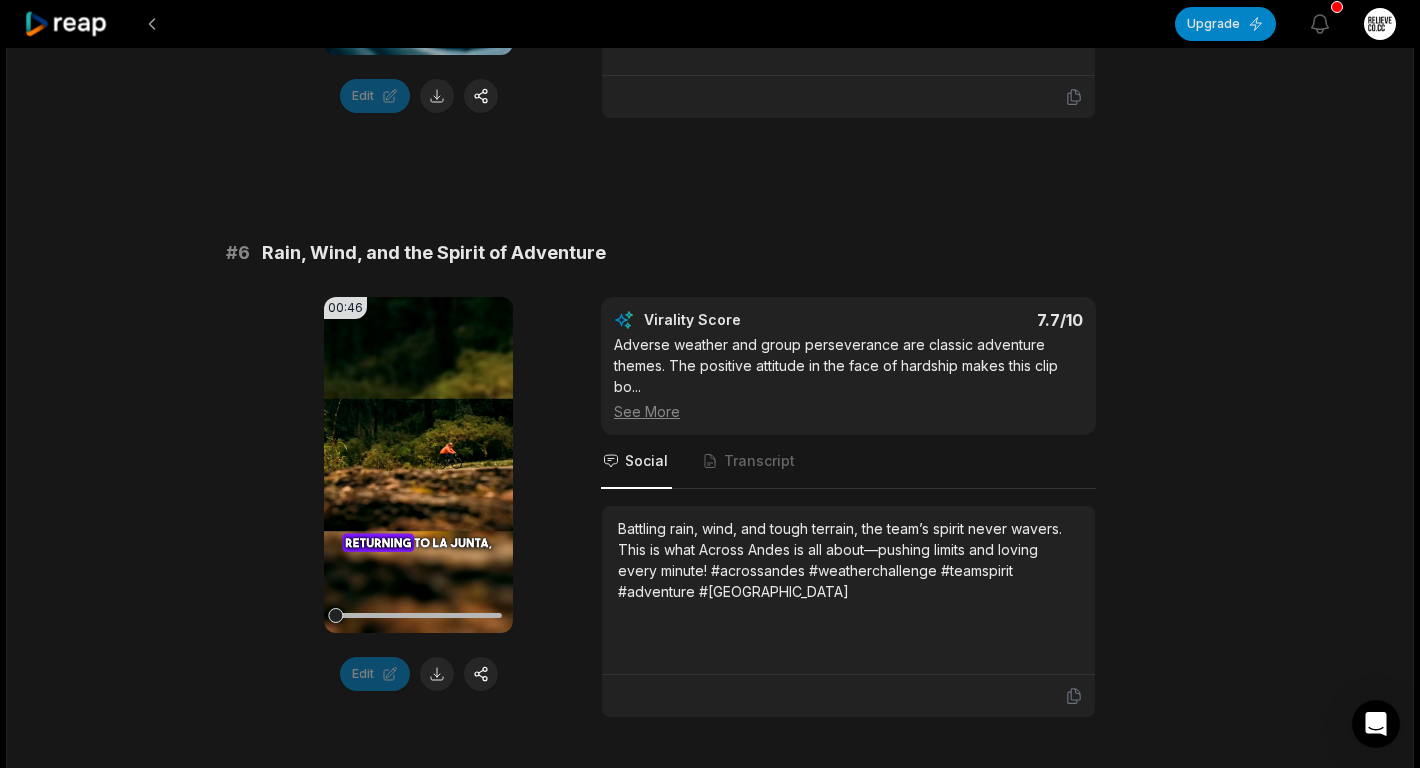 scroll, scrollTop: 3089, scrollLeft: 0, axis: vertical 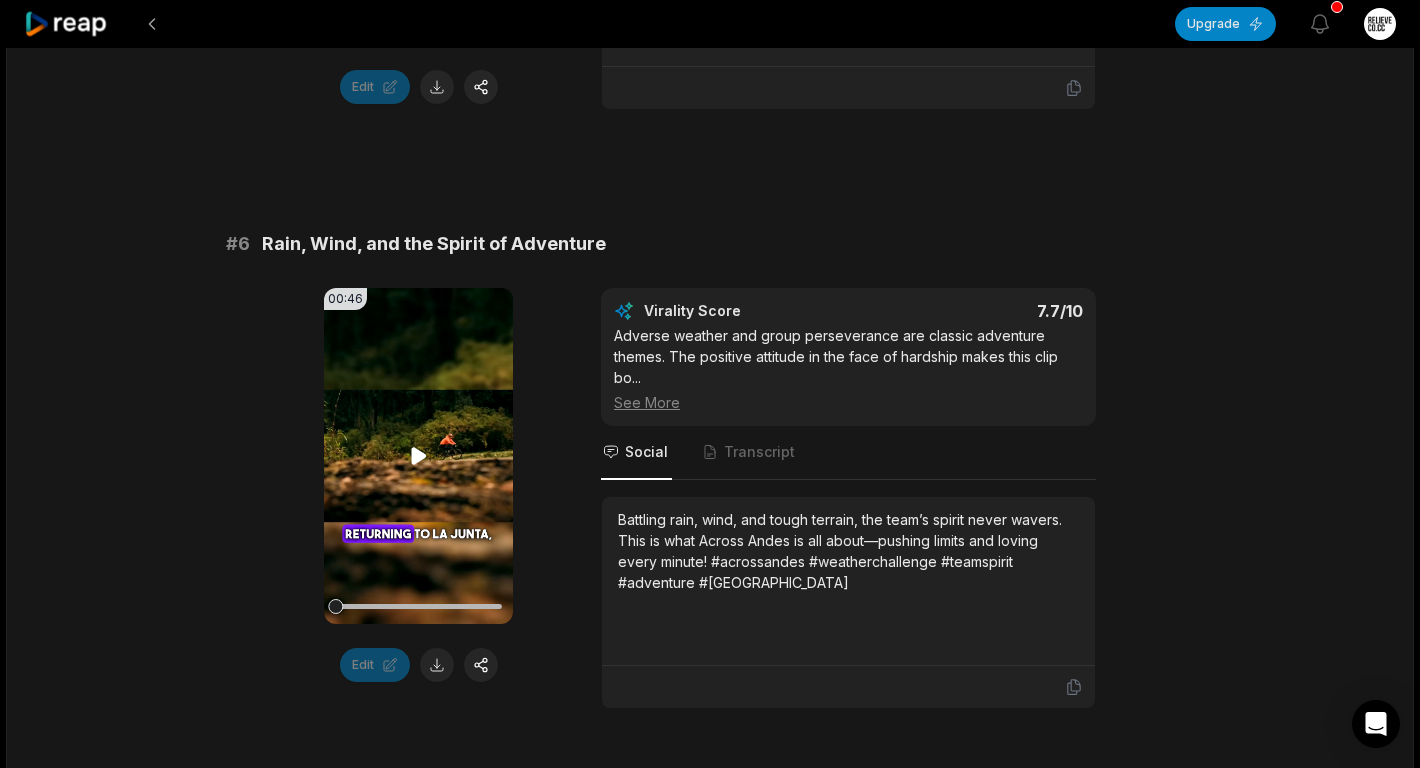 click 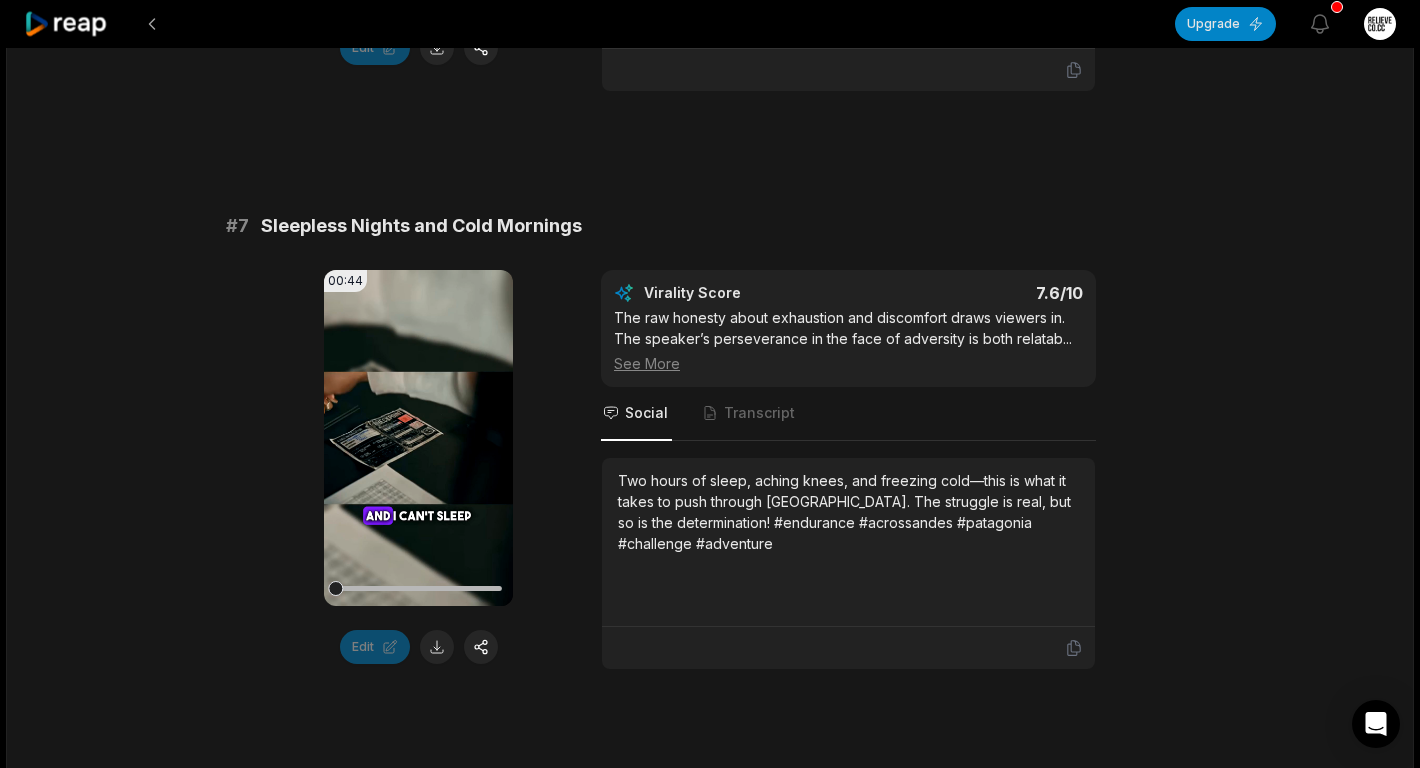 scroll, scrollTop: 3707, scrollLeft: 0, axis: vertical 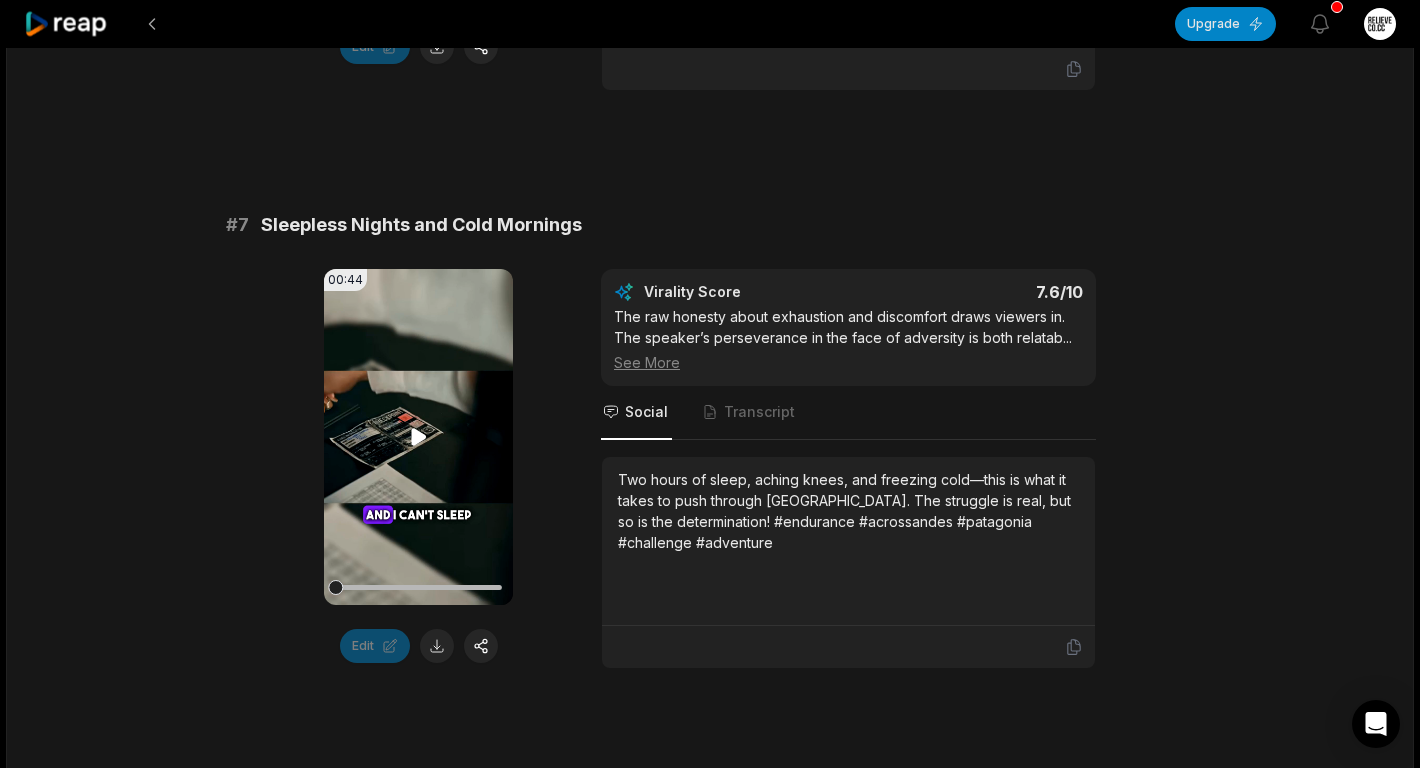 click 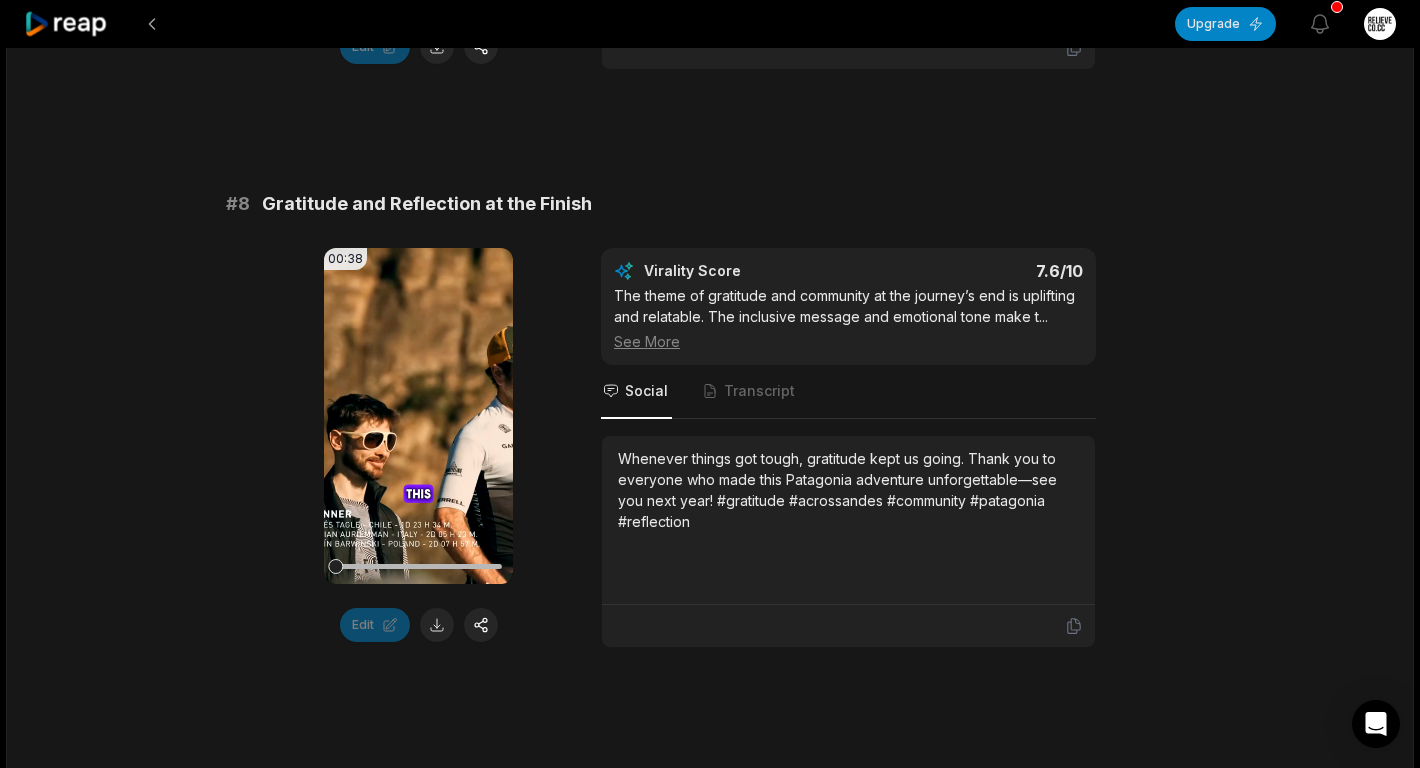 scroll, scrollTop: 4308, scrollLeft: 0, axis: vertical 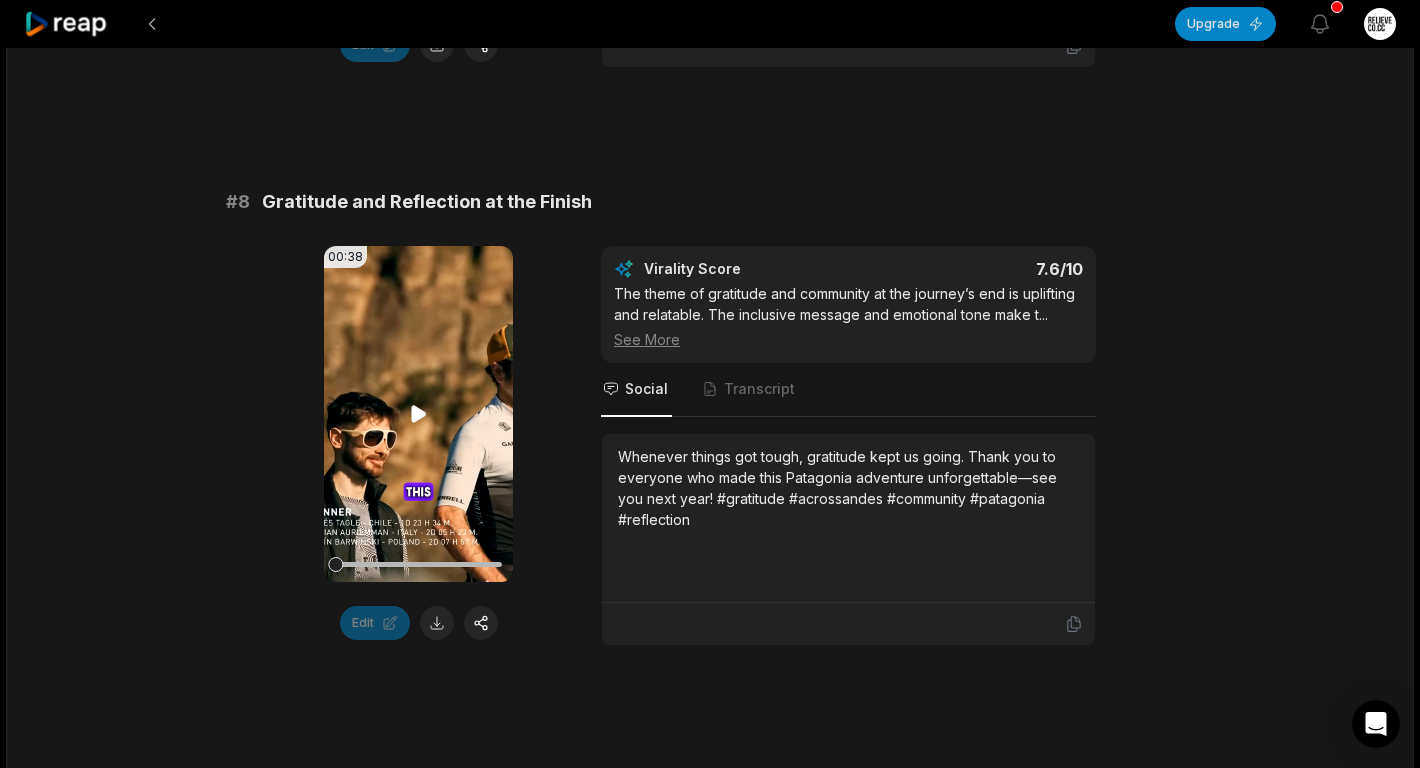 click 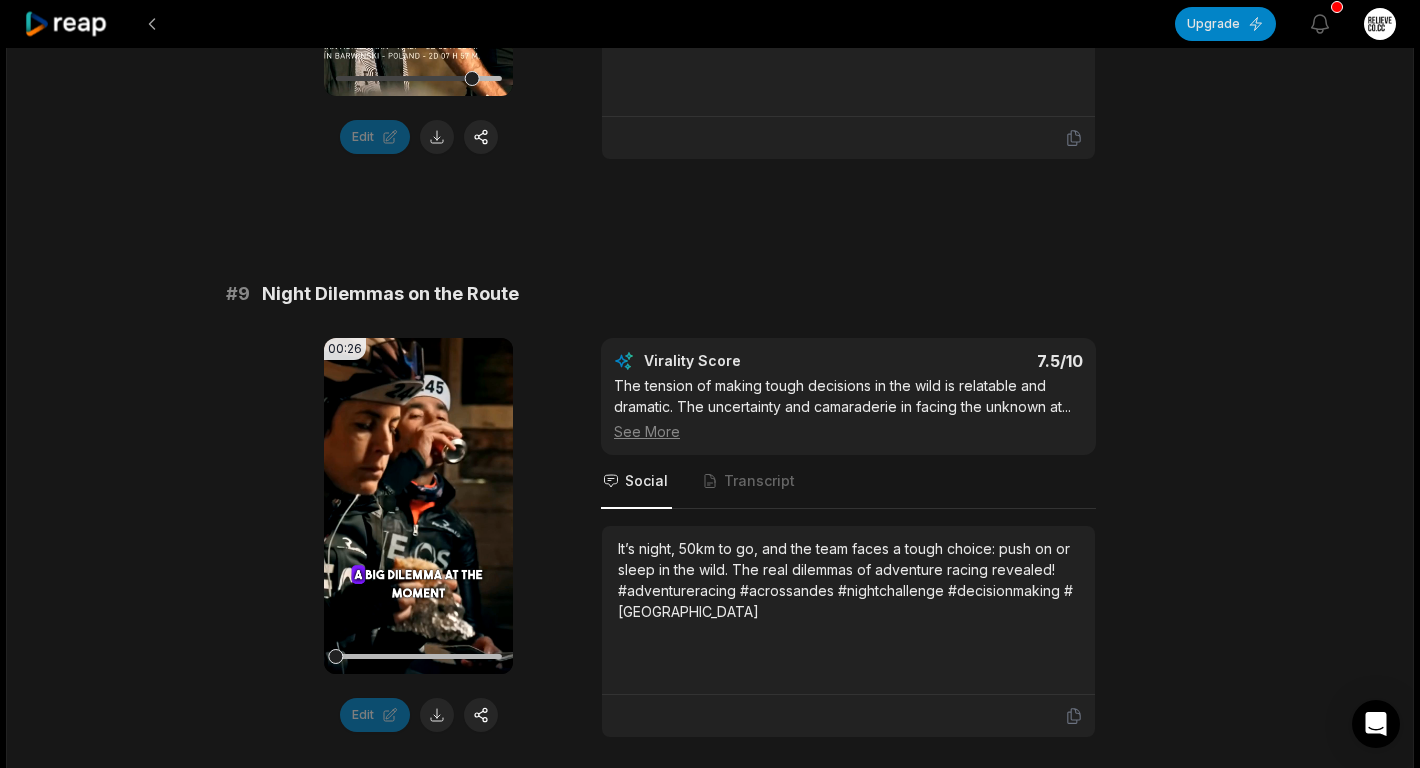 scroll, scrollTop: 4833, scrollLeft: 0, axis: vertical 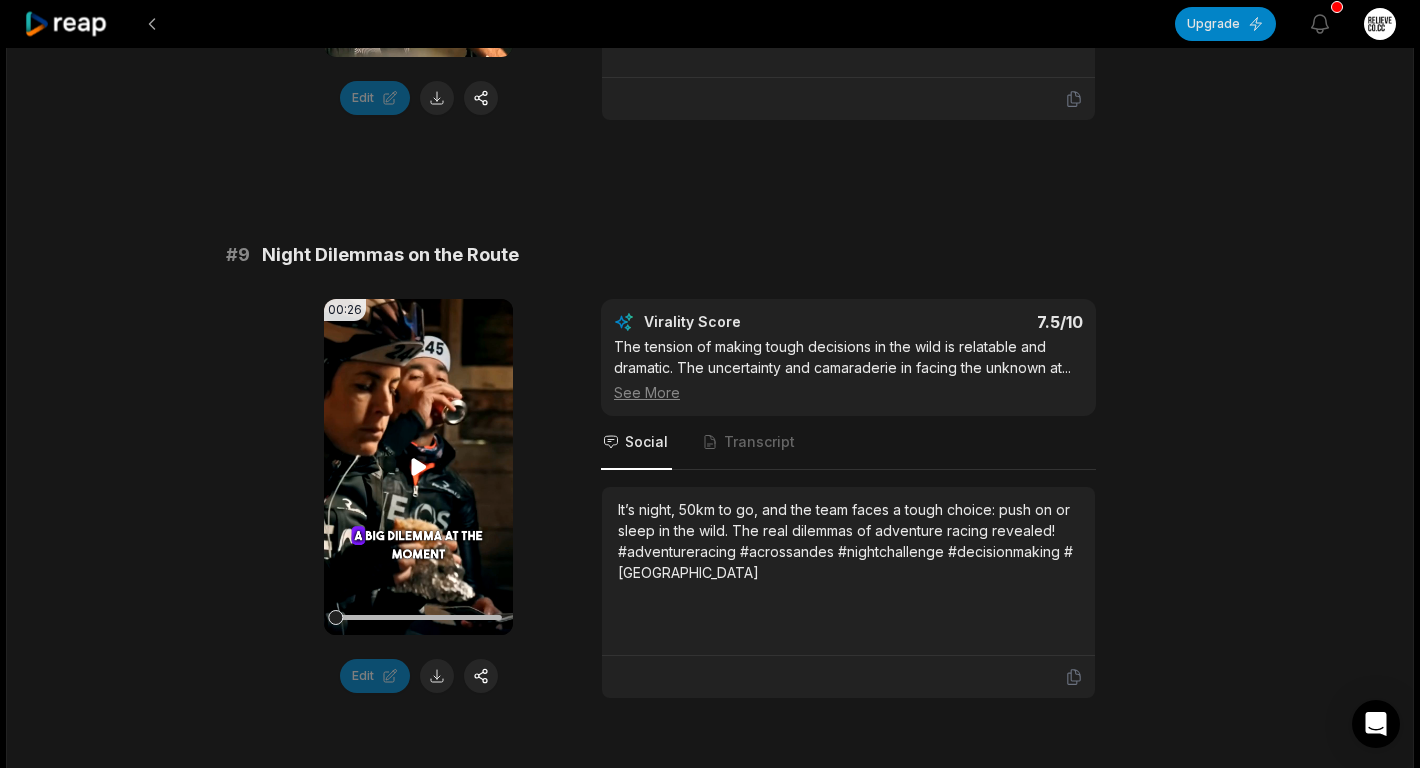 click 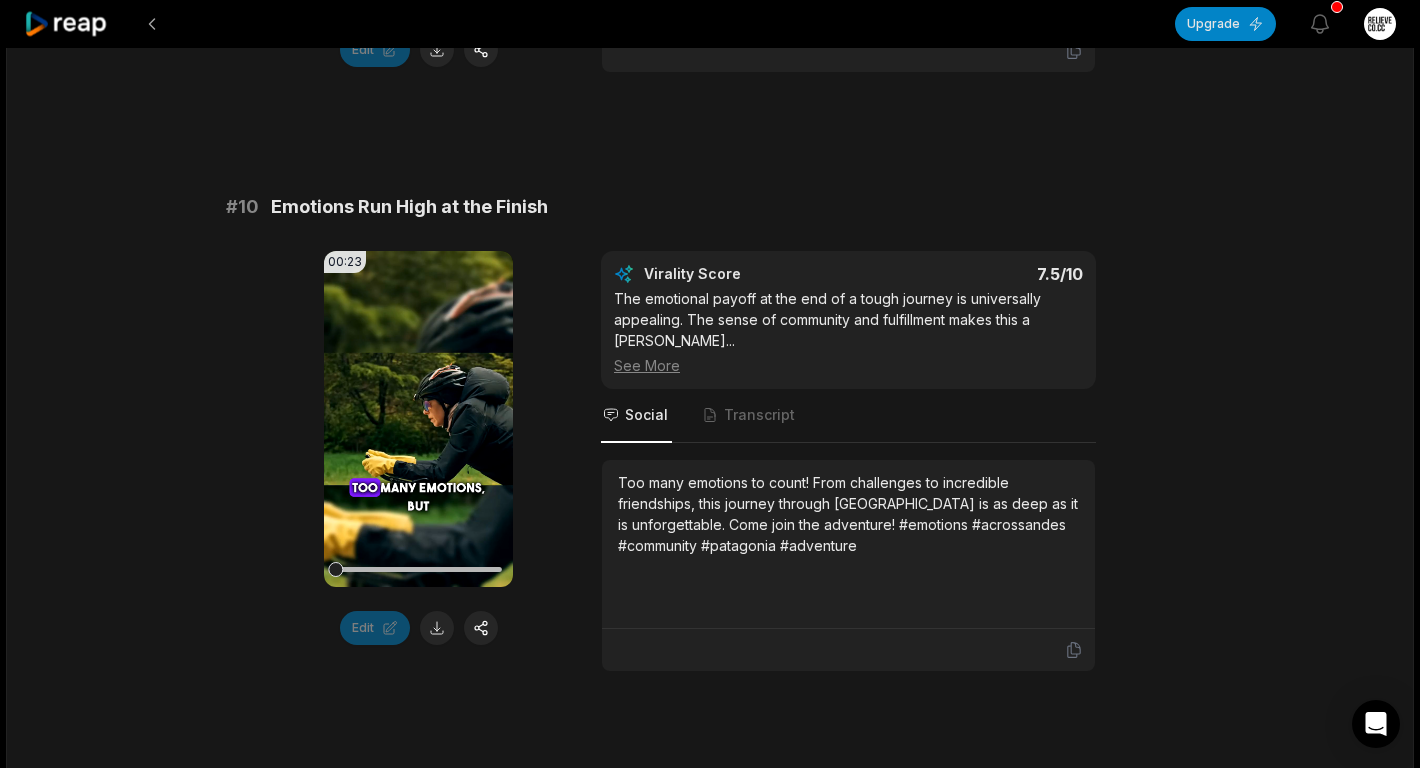 scroll, scrollTop: 5463, scrollLeft: 0, axis: vertical 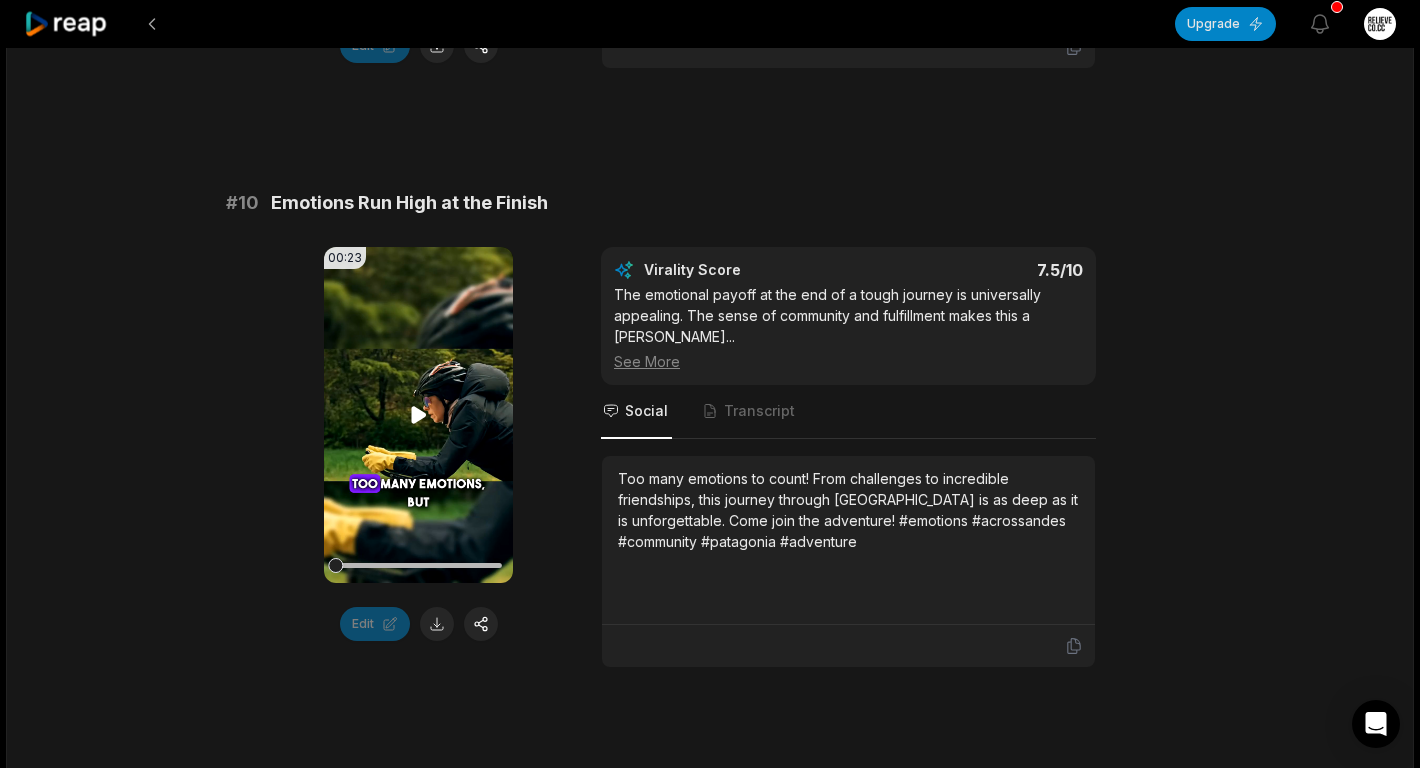 click 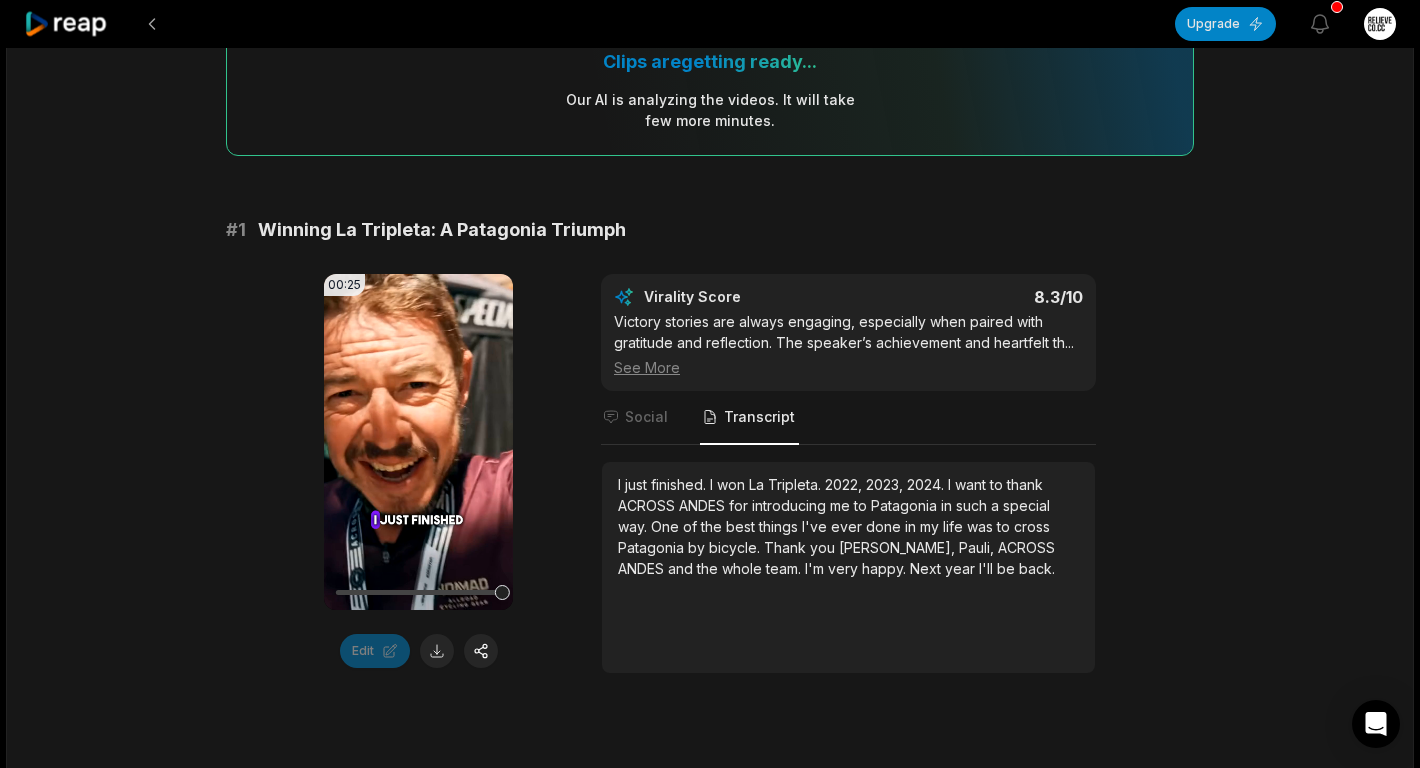 scroll, scrollTop: 257, scrollLeft: 0, axis: vertical 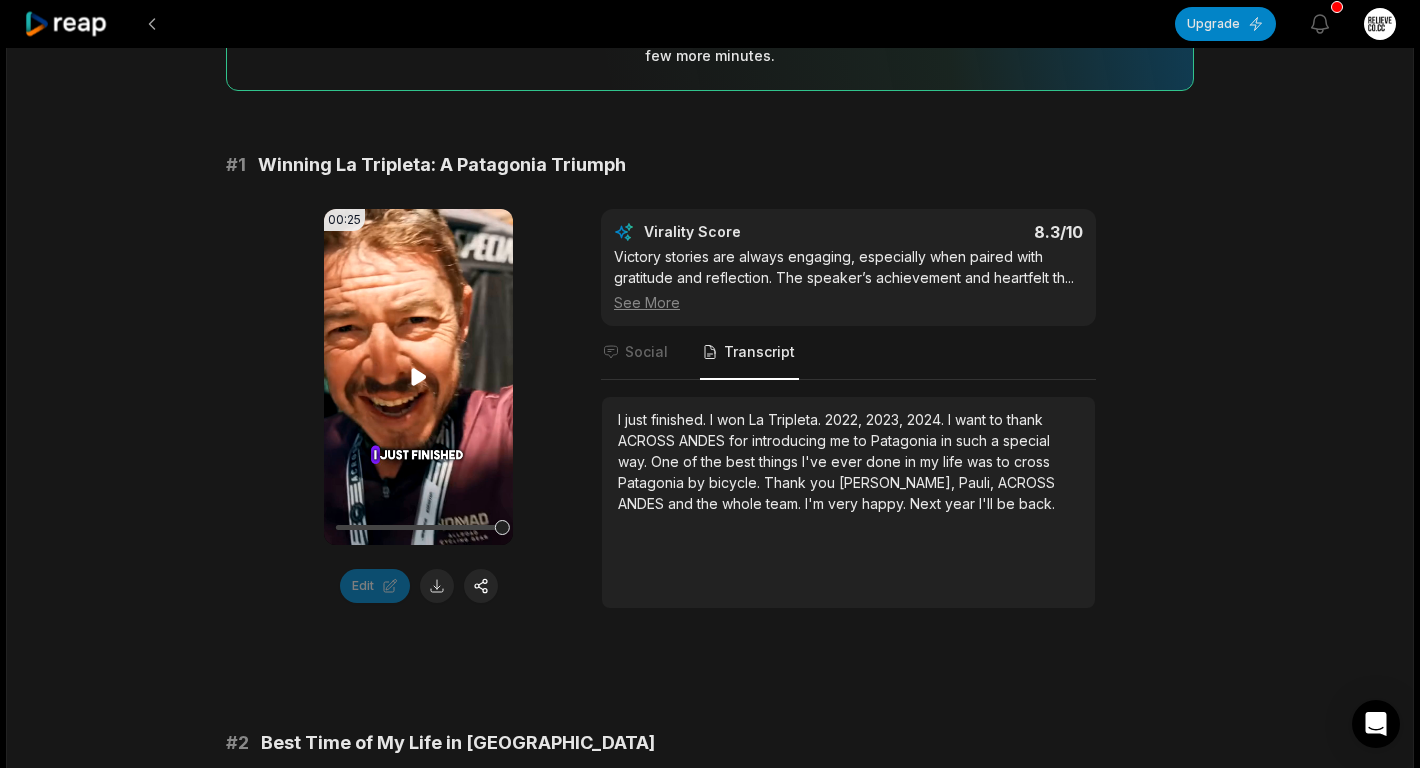 click 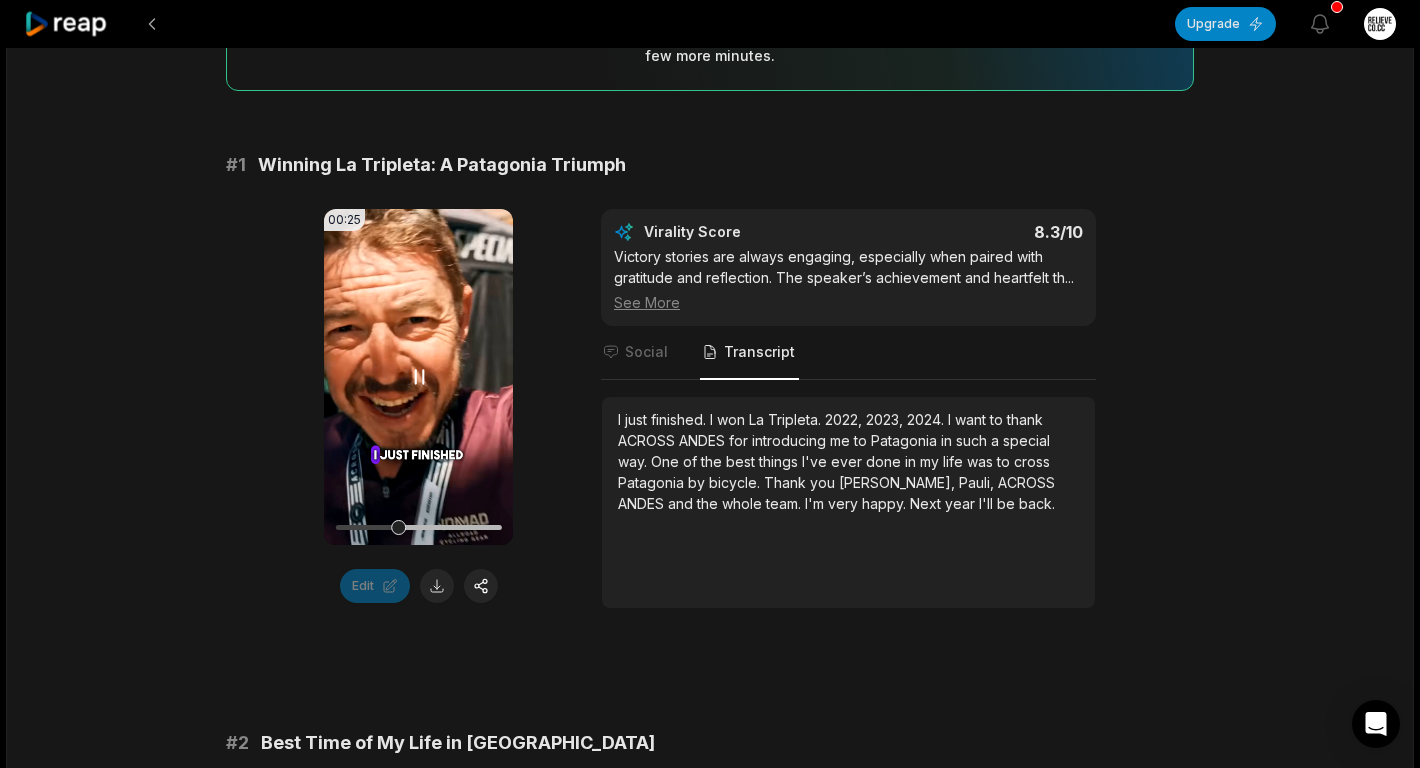 click 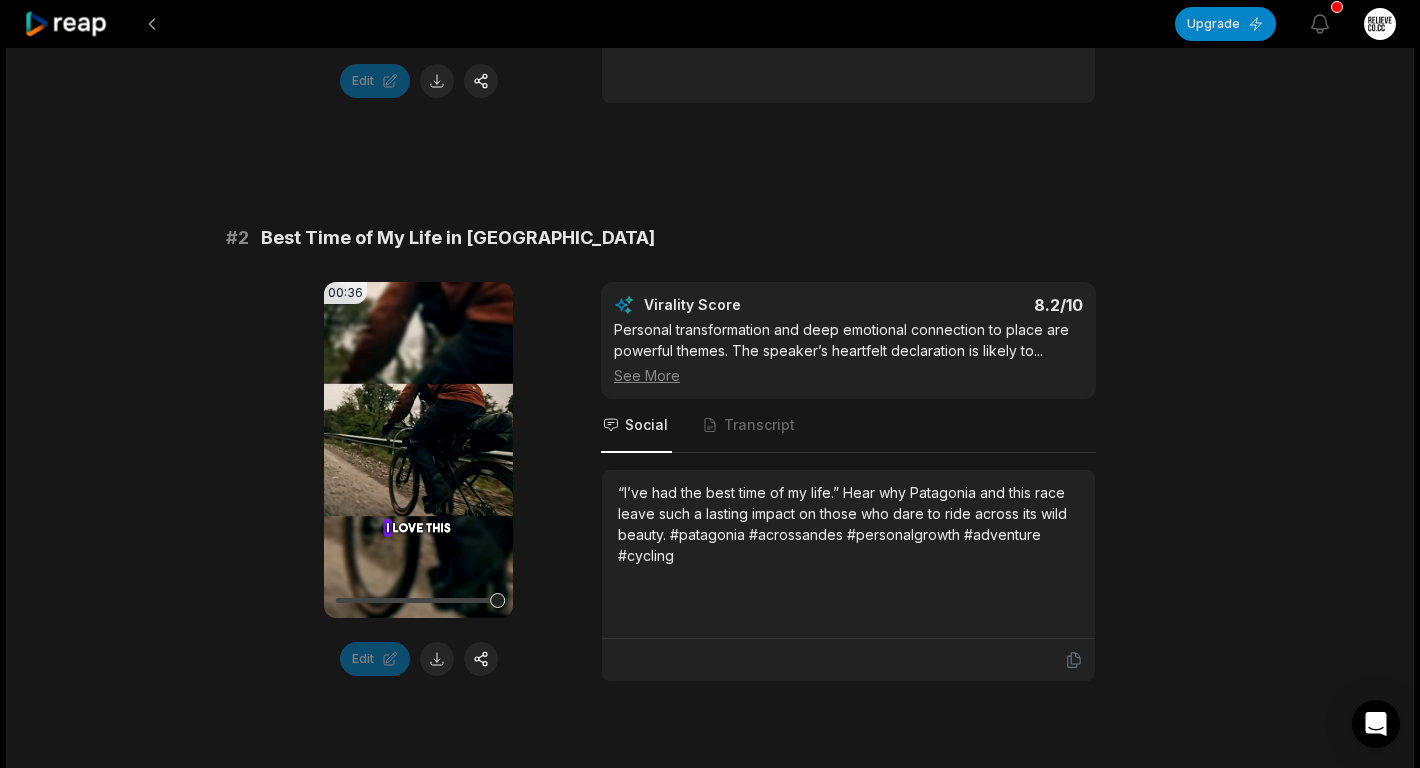 scroll, scrollTop: 766, scrollLeft: 0, axis: vertical 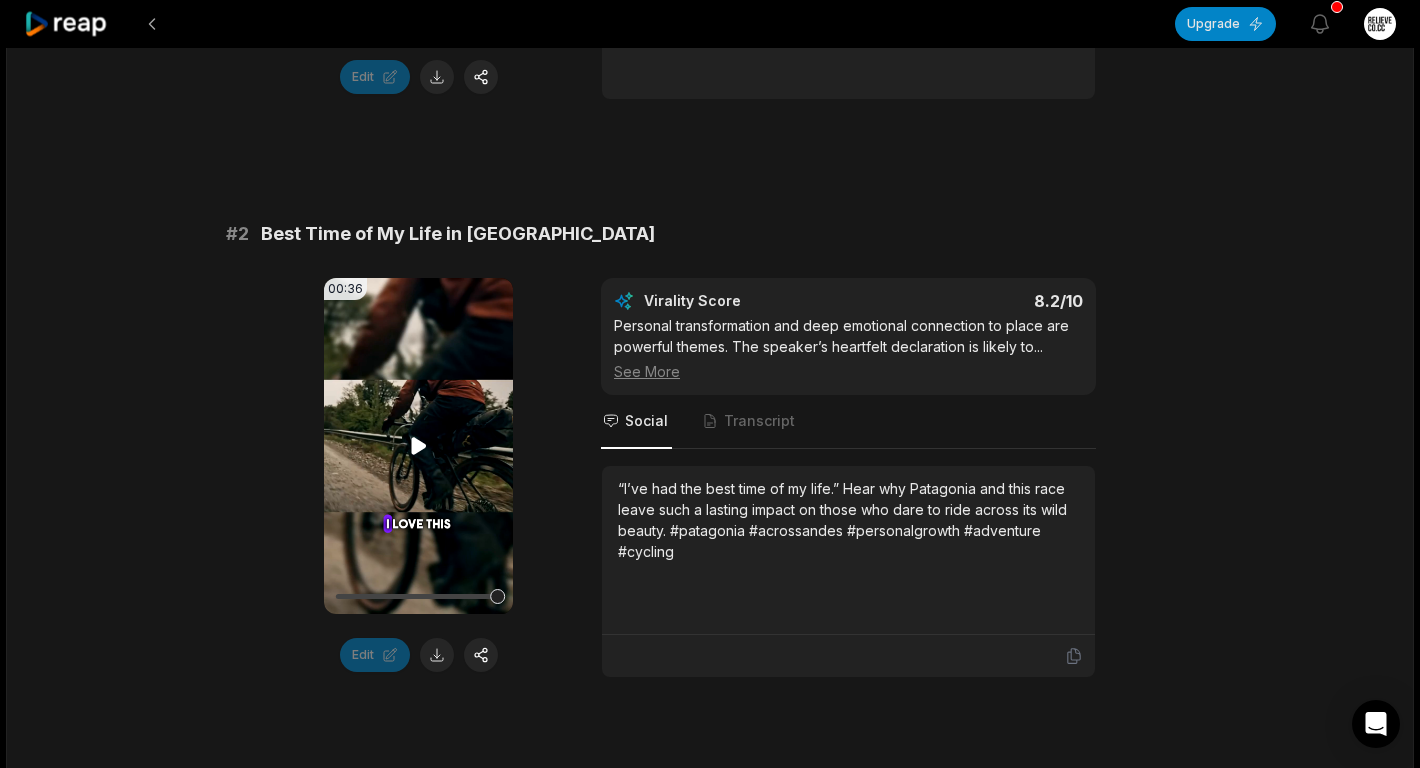 click 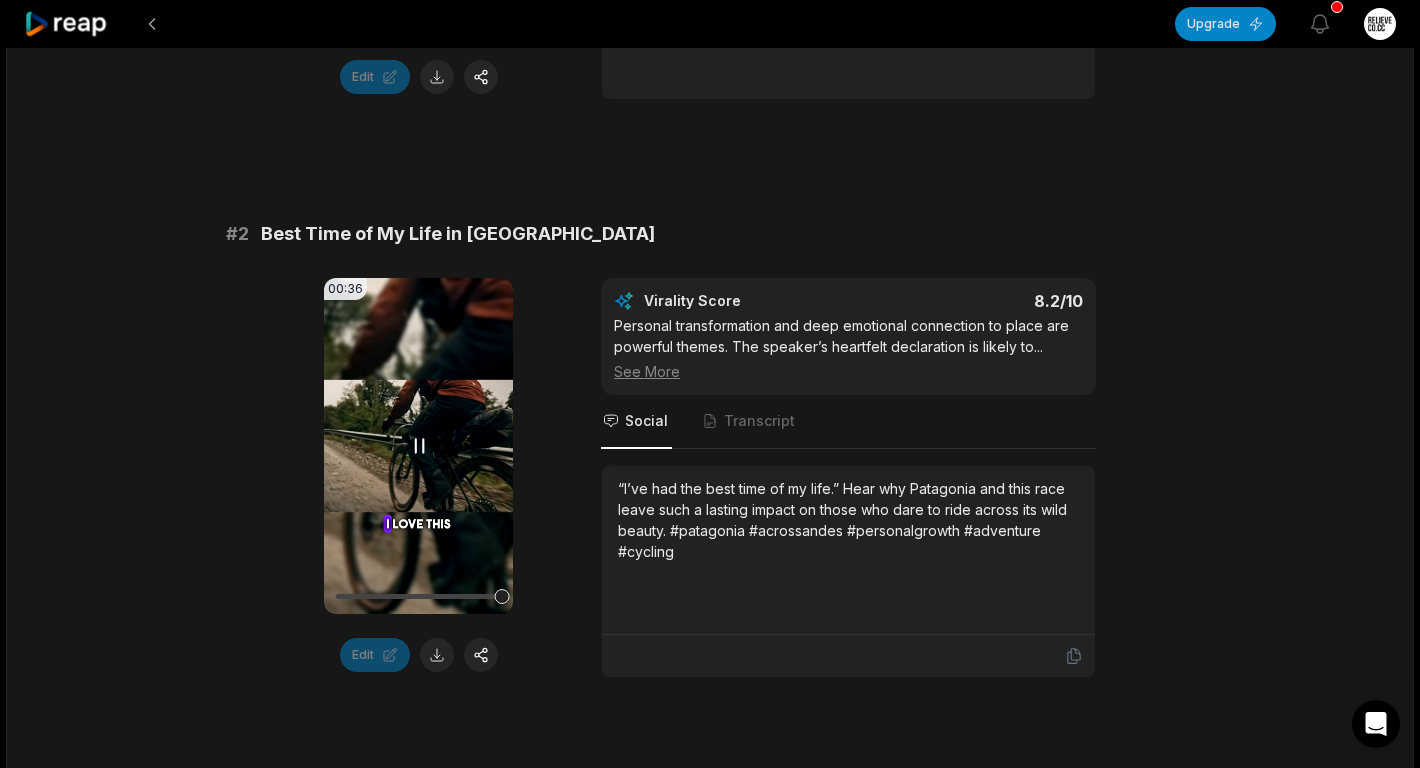 click 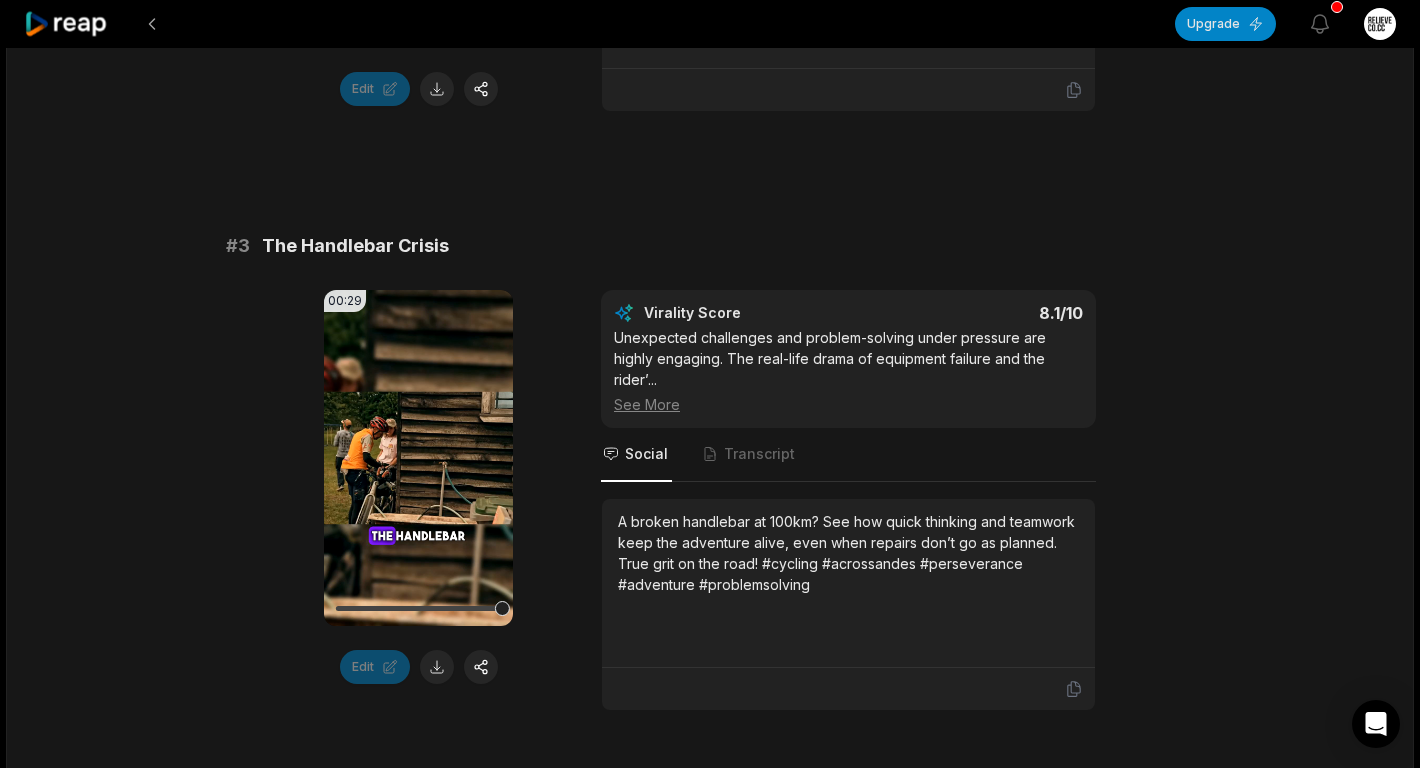 scroll, scrollTop: 1336, scrollLeft: 0, axis: vertical 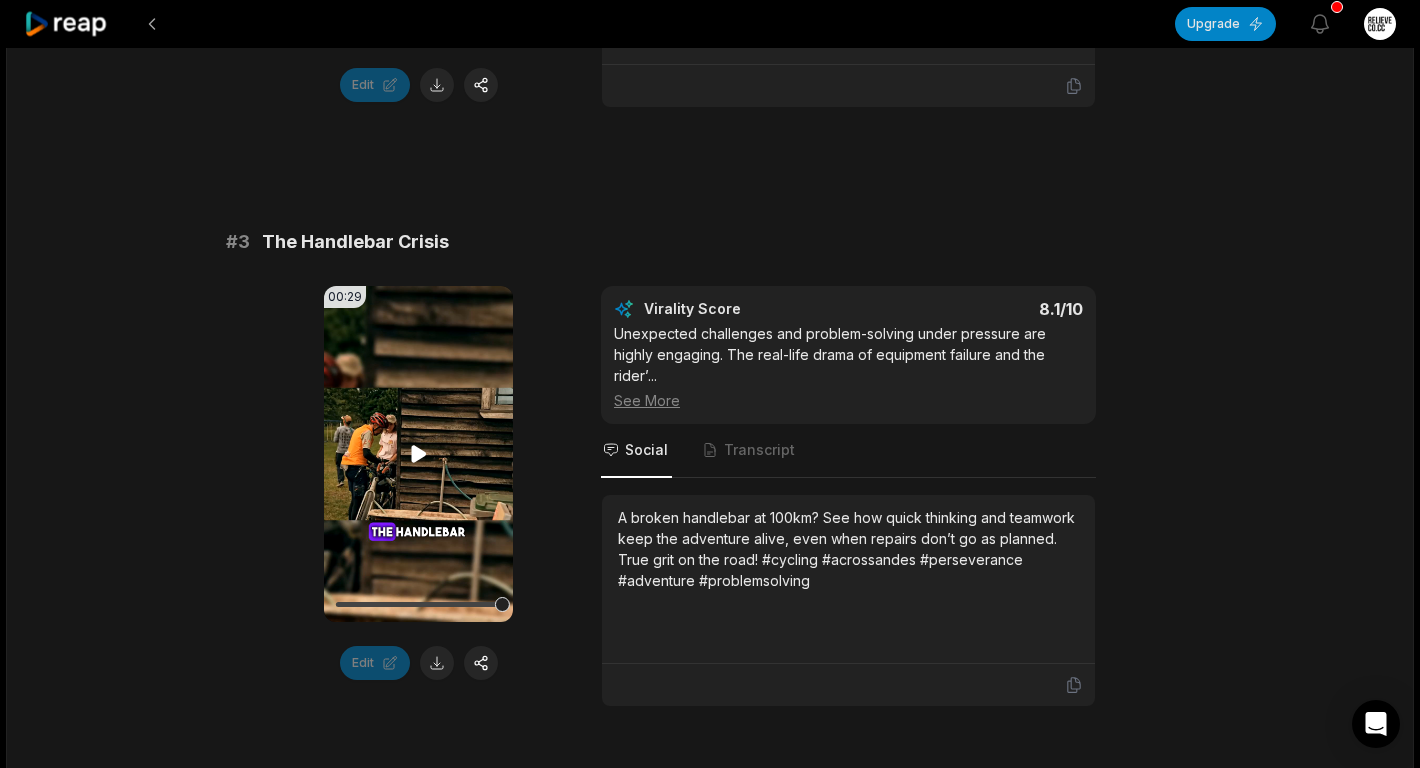 click 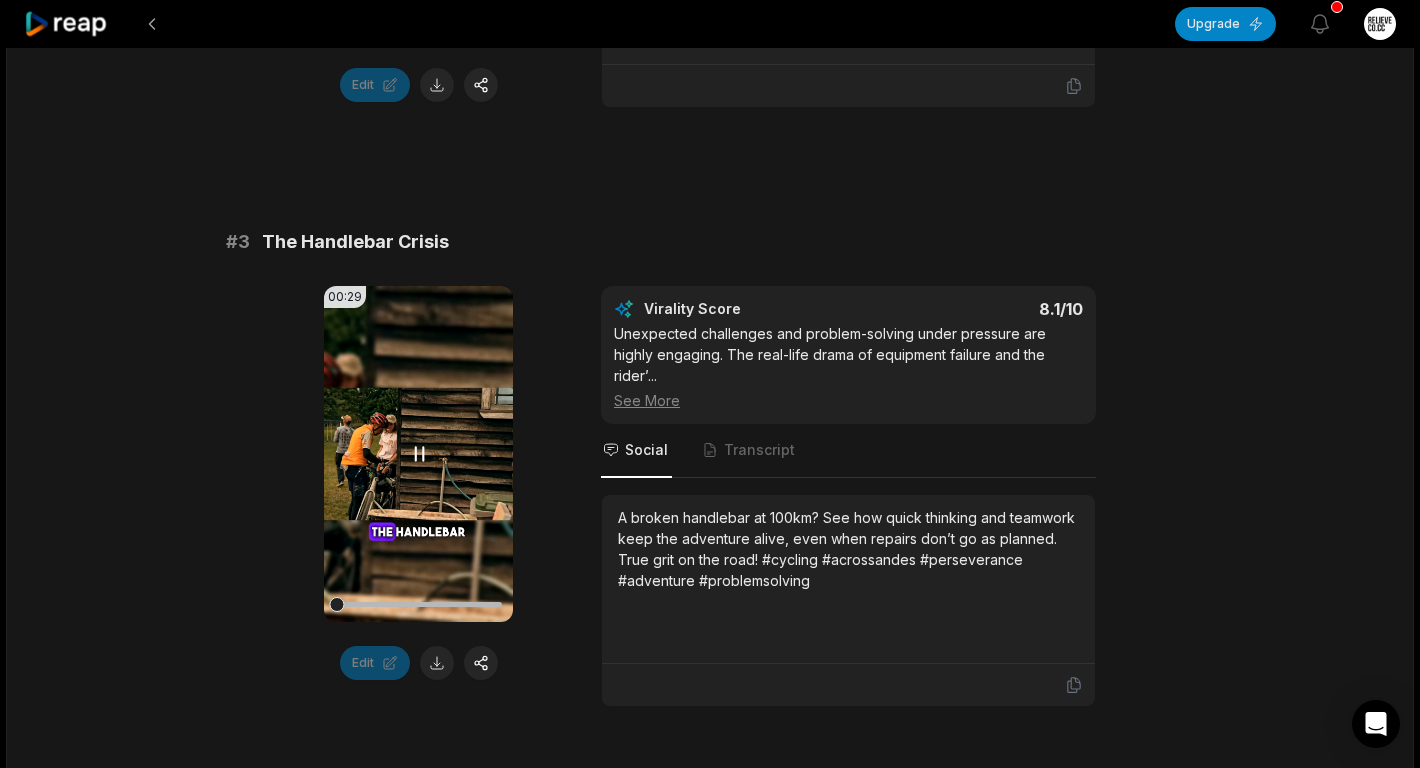 click 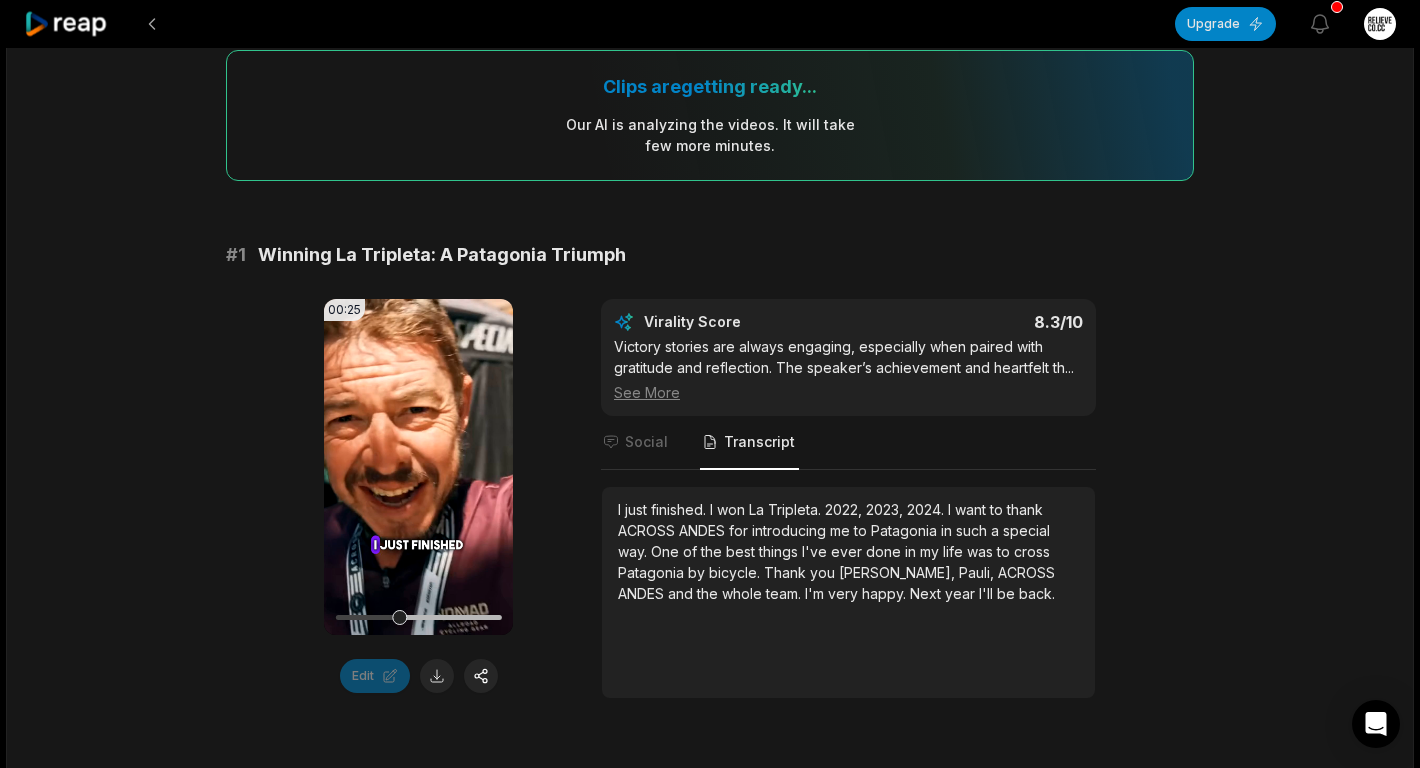 scroll, scrollTop: 0, scrollLeft: 0, axis: both 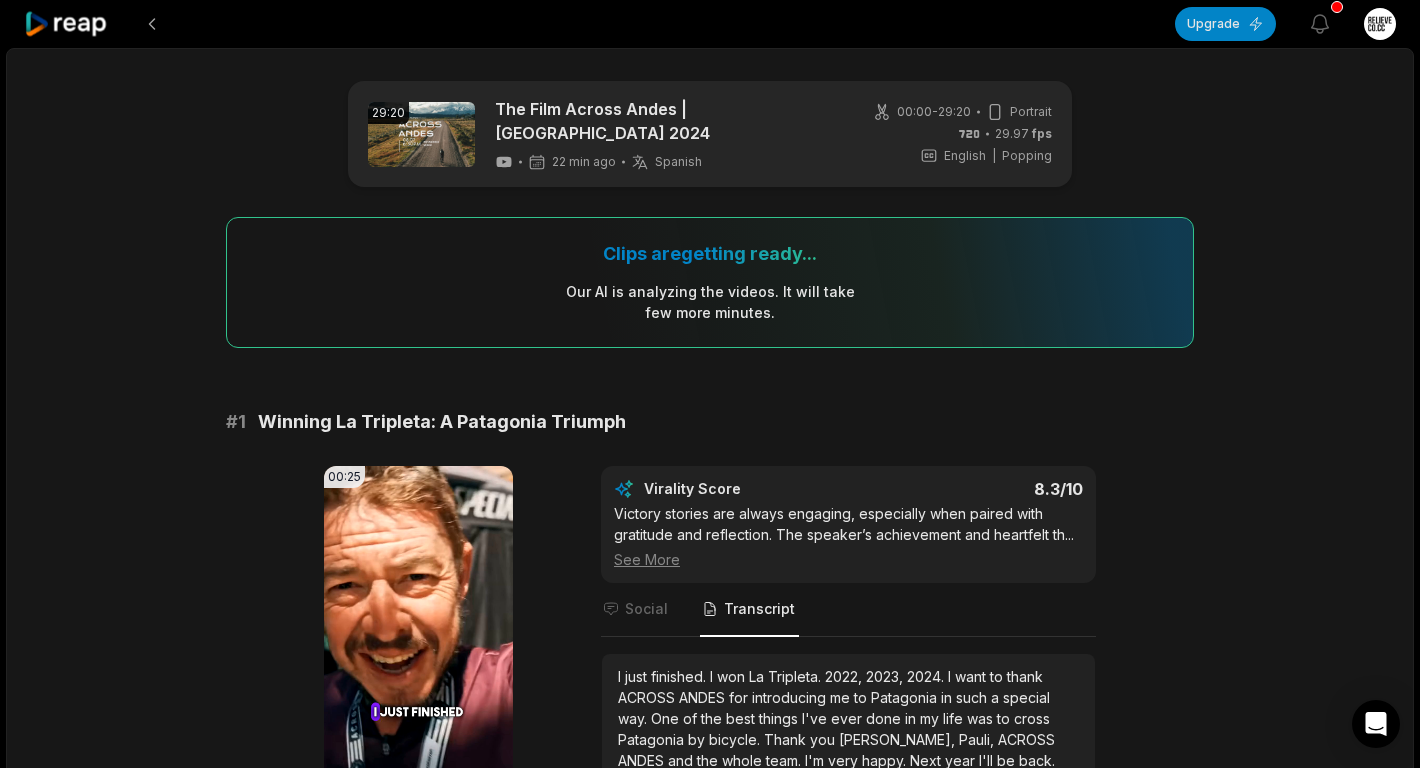 click on "29:20 The Film Across Andes | Patagonia Verde 2024 22 min ago Spanish es 00:00  -  29:20 Portrait 29.97   fps English en | Popping Clips are  getting ready... Our AI is analyzing the video s . It will take few more minutes. # 1 Winning La Tripleta: A Patagonia Triumph 00:25 Your browser does not support mp4 format. Edit Virality Score 8.3 /10 Victory stories are always engaging, especially when paired with gratitude and reflection. The speaker’s achievement and heartfelt th ...   See More Social Transcript I     just     finished.     I     won     La     Tripleta.     2022,     2023,     2024.     I     want     to     thank     ACROSS     ANDES     for     introducing     me     to     Patagonia     in     such     a     special     way.     One     of     the     best     things     I've     ever     done     in     my     life     was     to     cross     Patagonia     by     bicycle.     Thank     you     Mariana,     Pauli,     ACROSS     ANDES     and     the     whole     team.     I'm     very" at bounding box center (710, 3475) 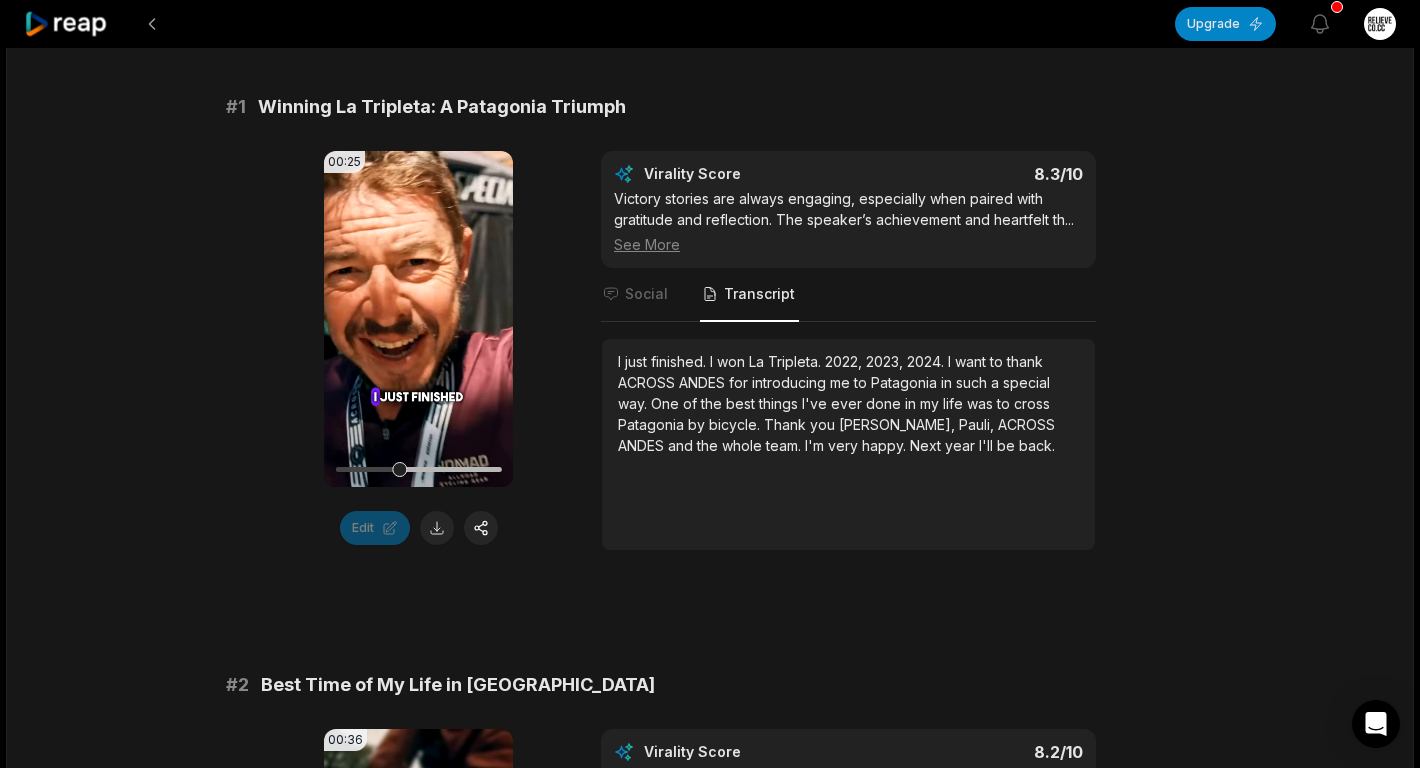 scroll, scrollTop: 345, scrollLeft: 0, axis: vertical 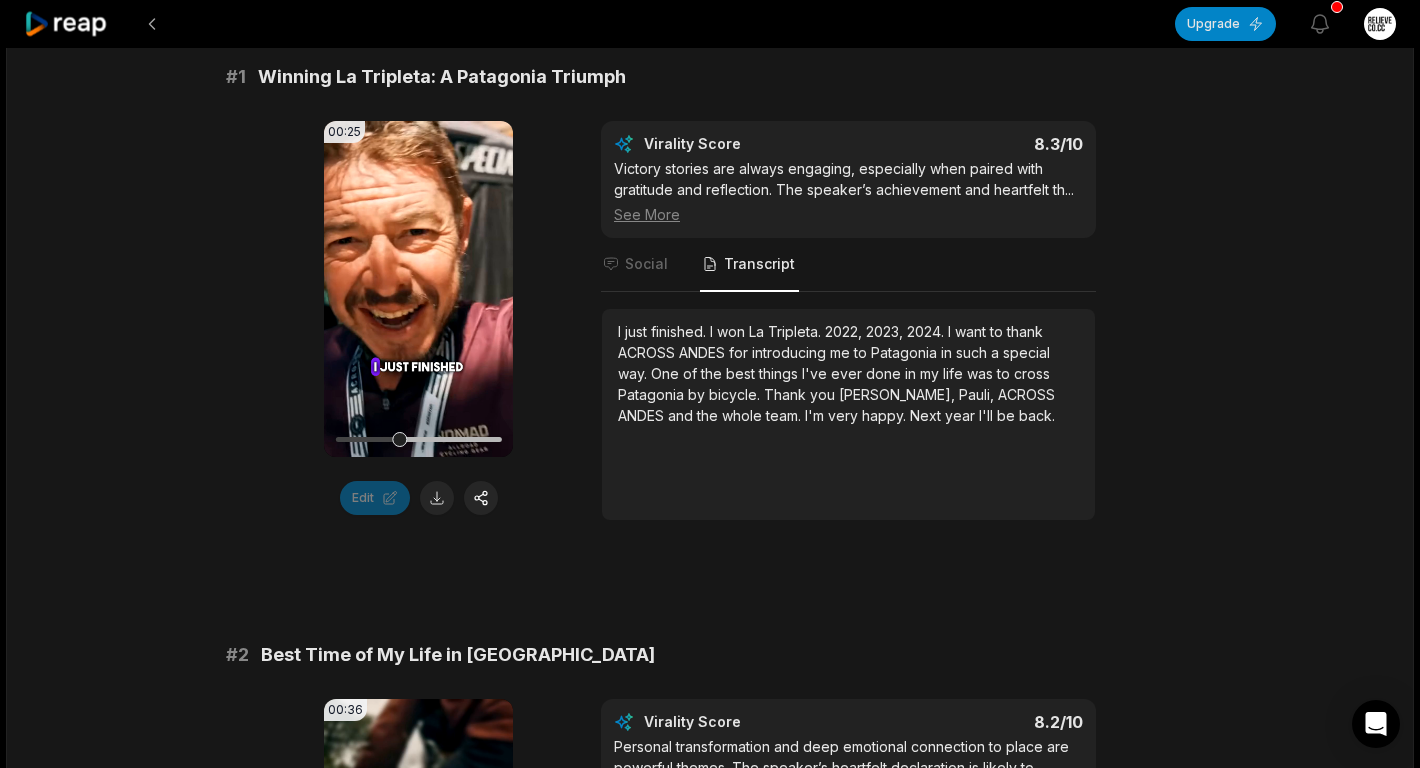 click on "Pauli," at bounding box center [978, 394] 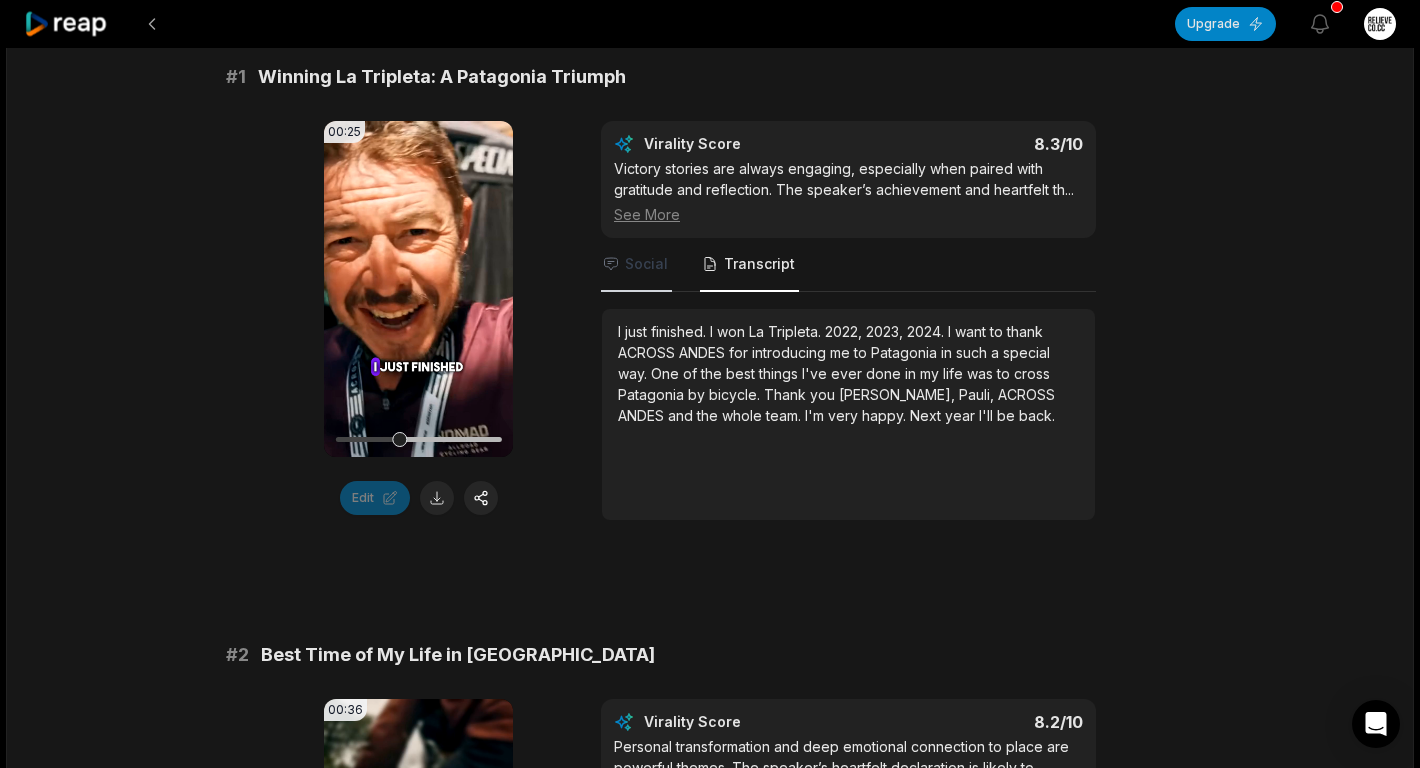click on "Social" at bounding box center (646, 264) 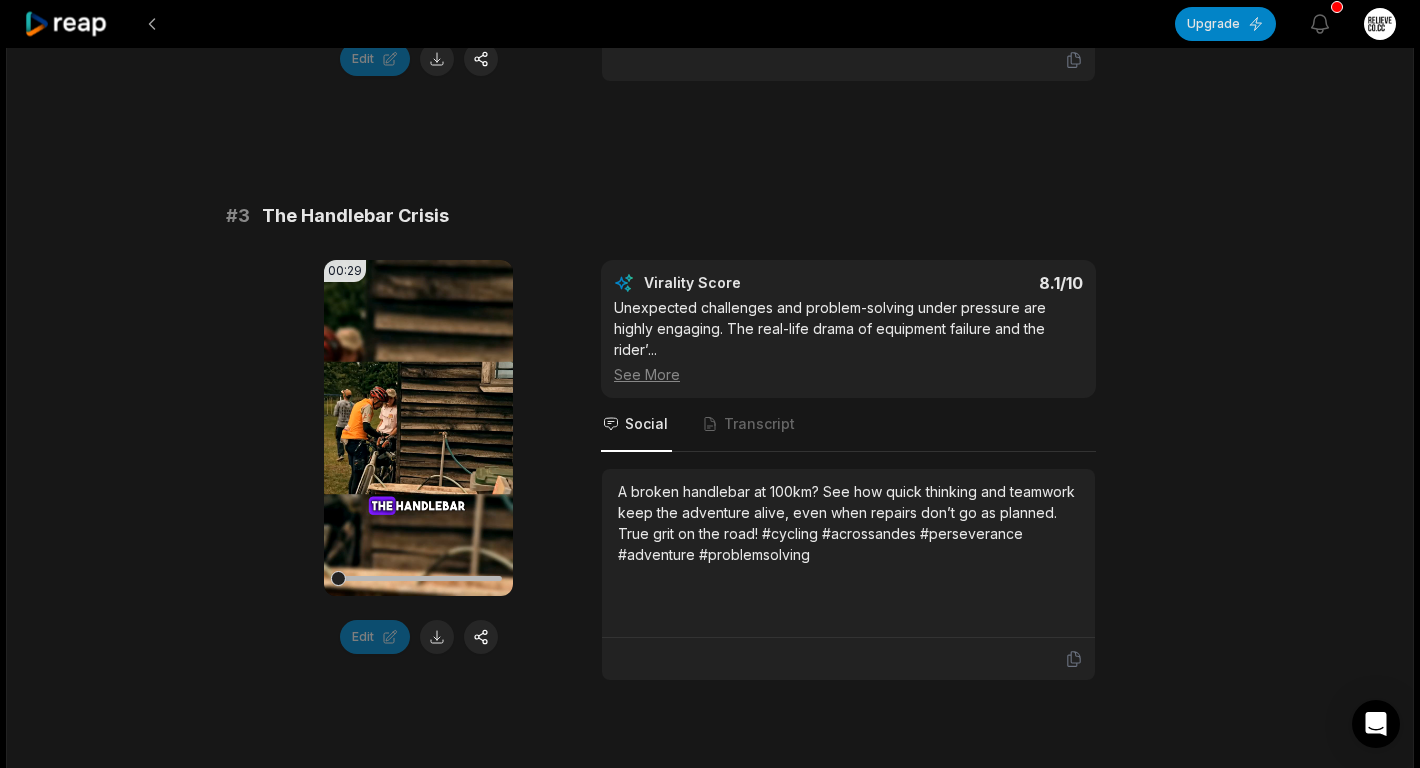 scroll, scrollTop: 1200, scrollLeft: 0, axis: vertical 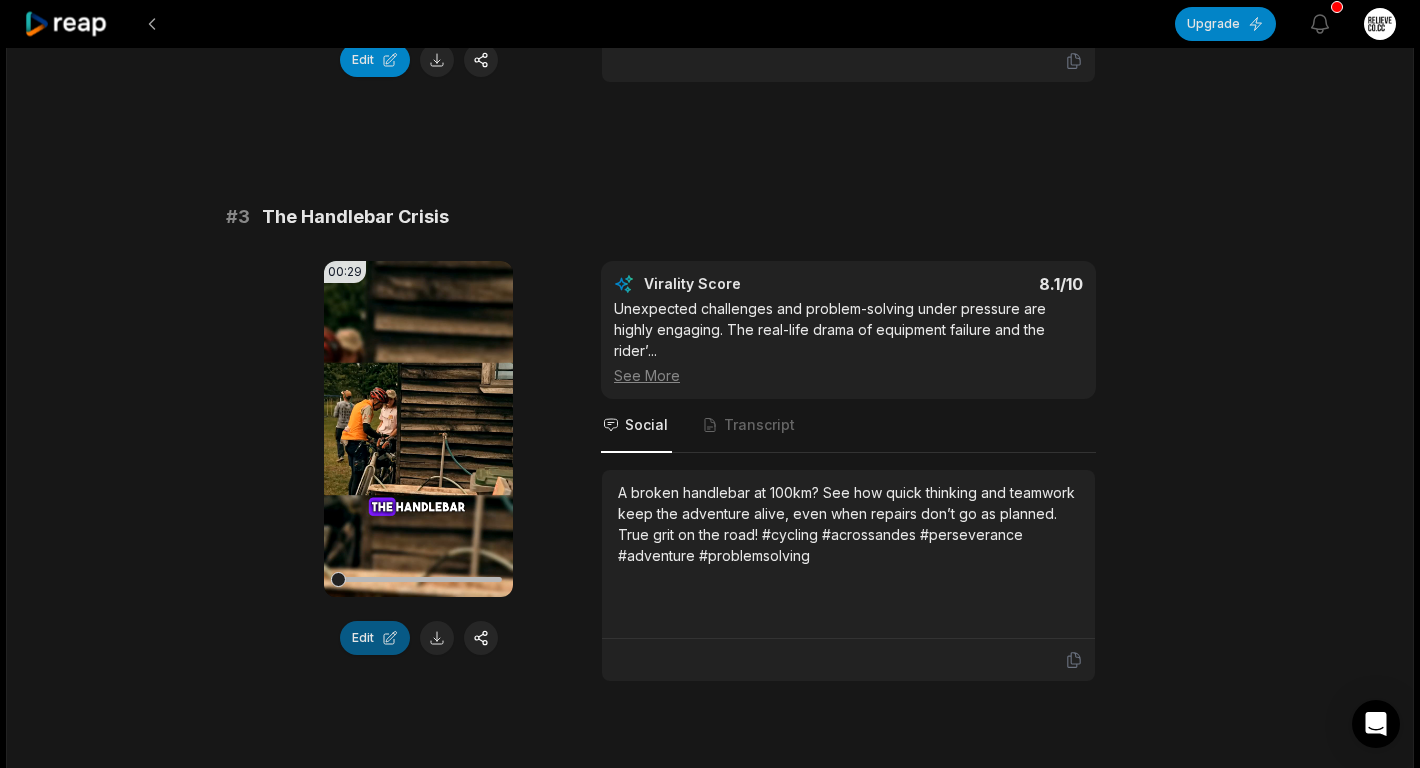 click on "Edit" at bounding box center [375, 638] 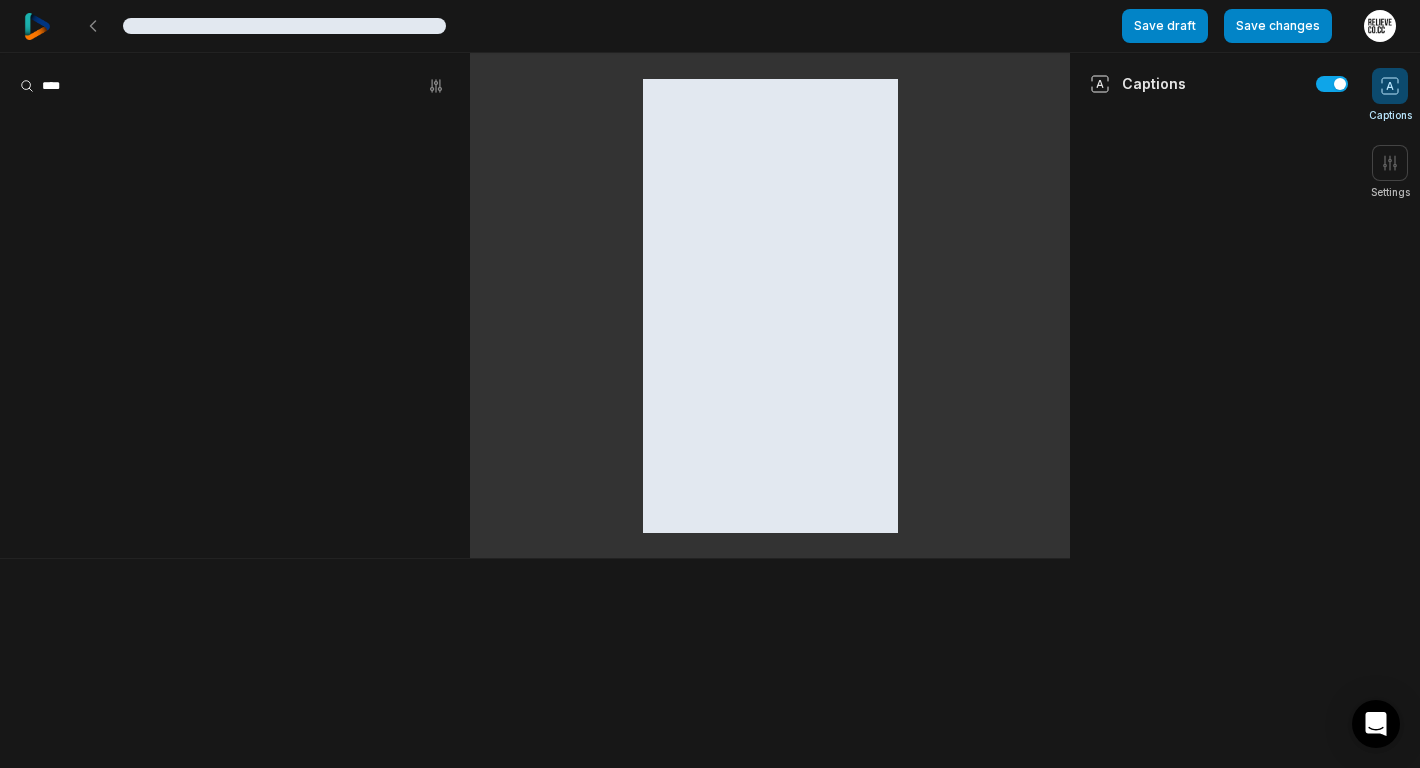 scroll, scrollTop: 0, scrollLeft: 0, axis: both 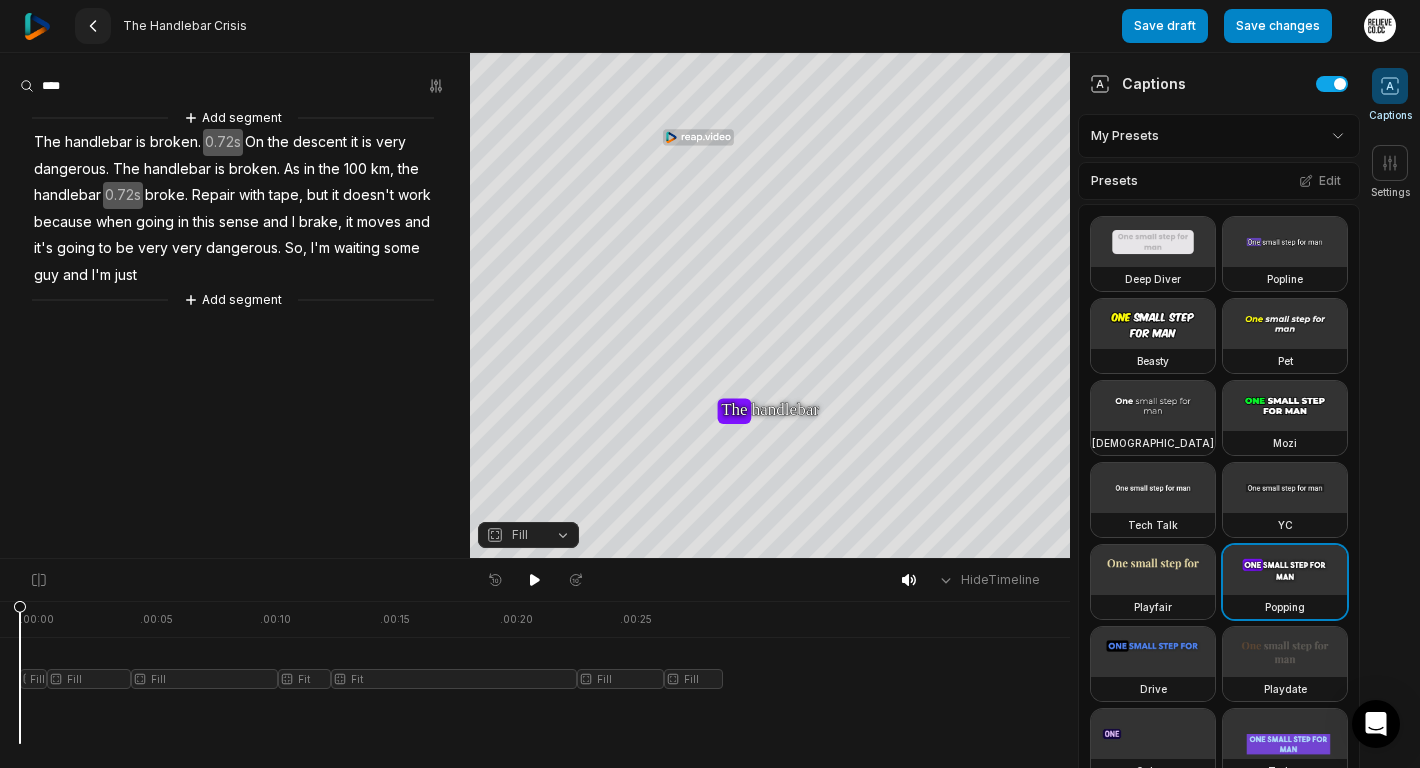 click 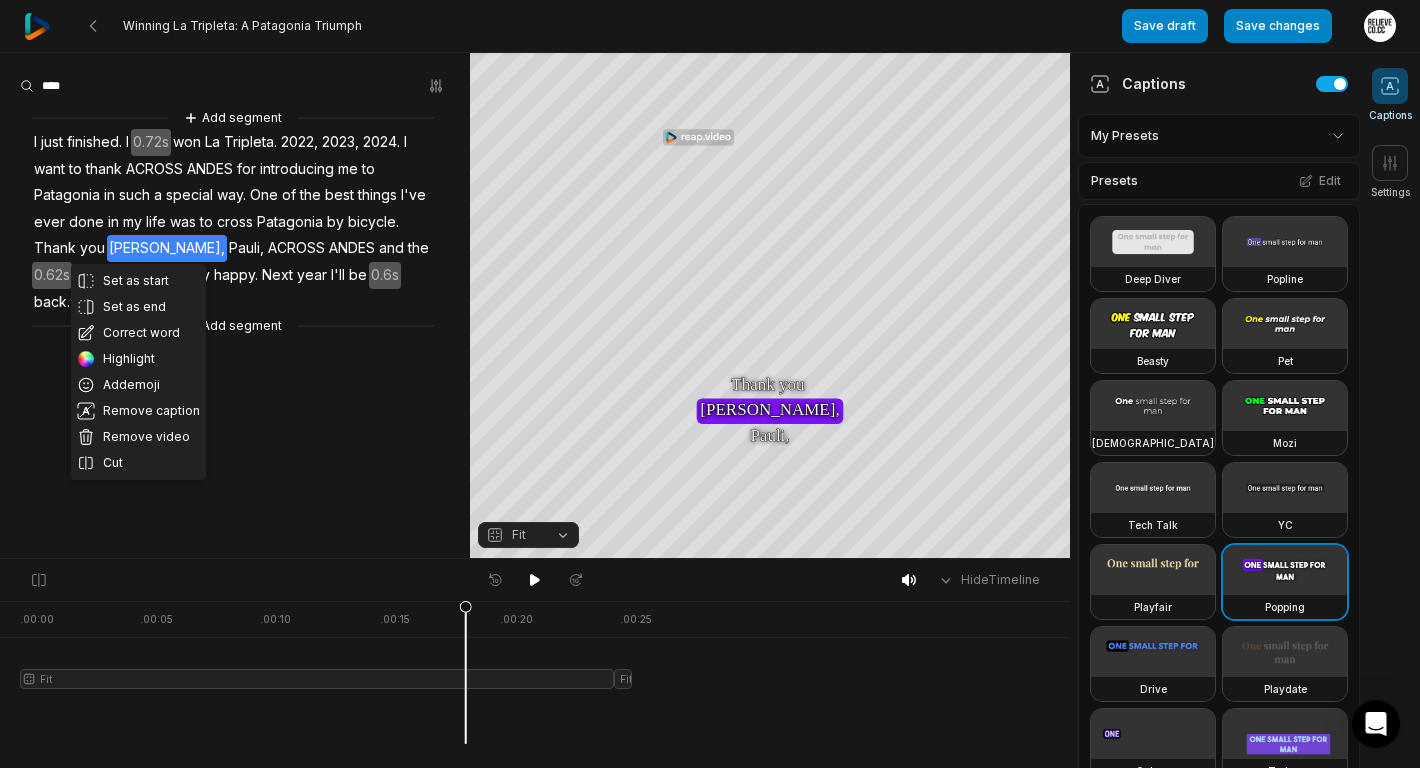 scroll, scrollTop: 0, scrollLeft: 0, axis: both 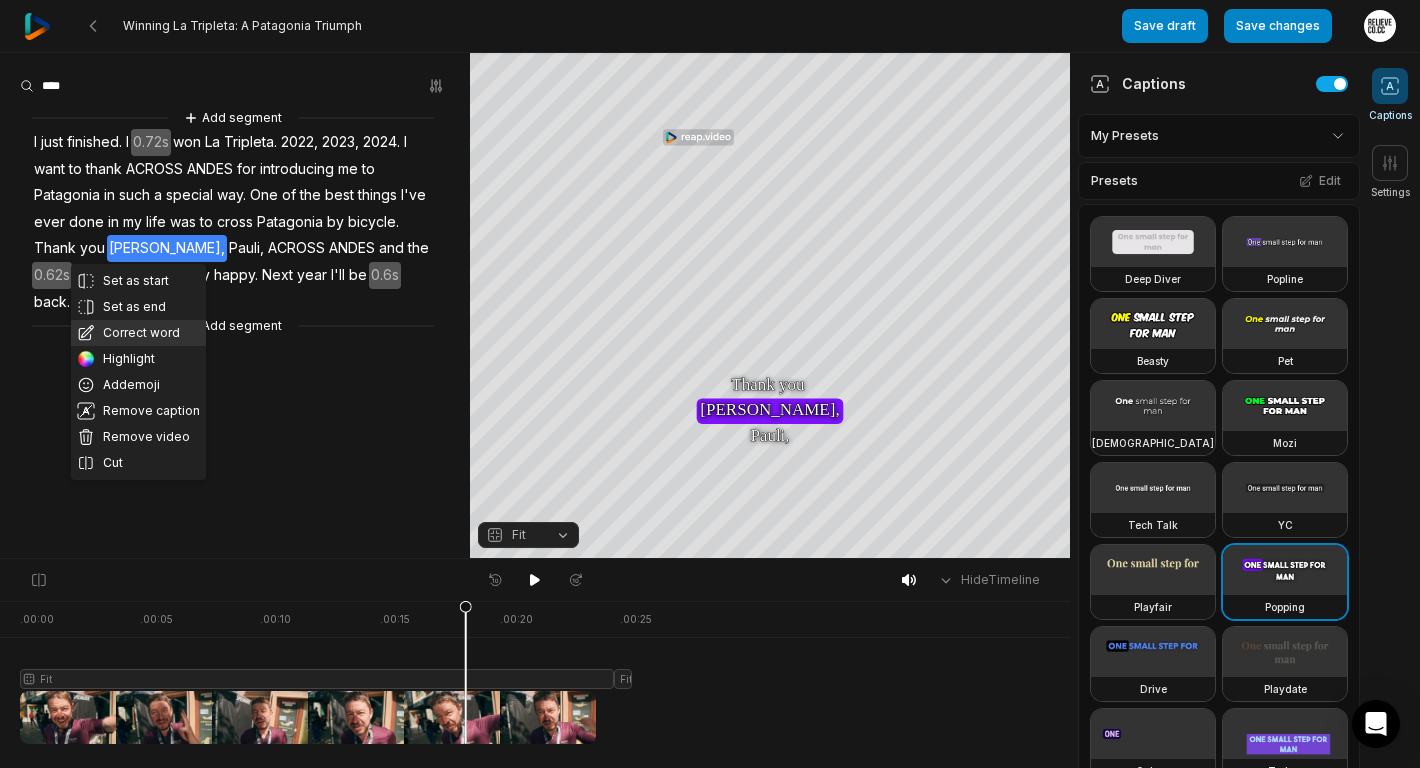 click on "Correct word" at bounding box center (138, 333) 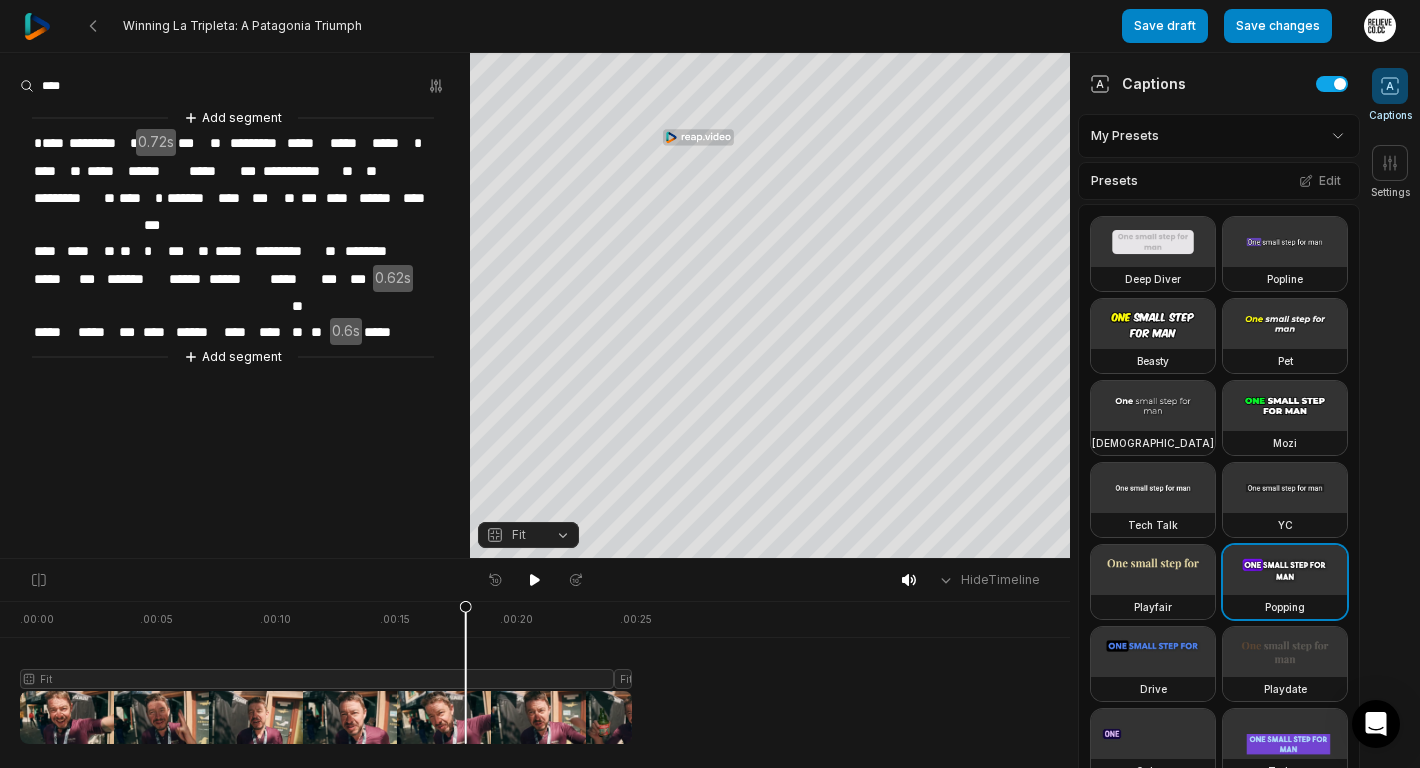 type 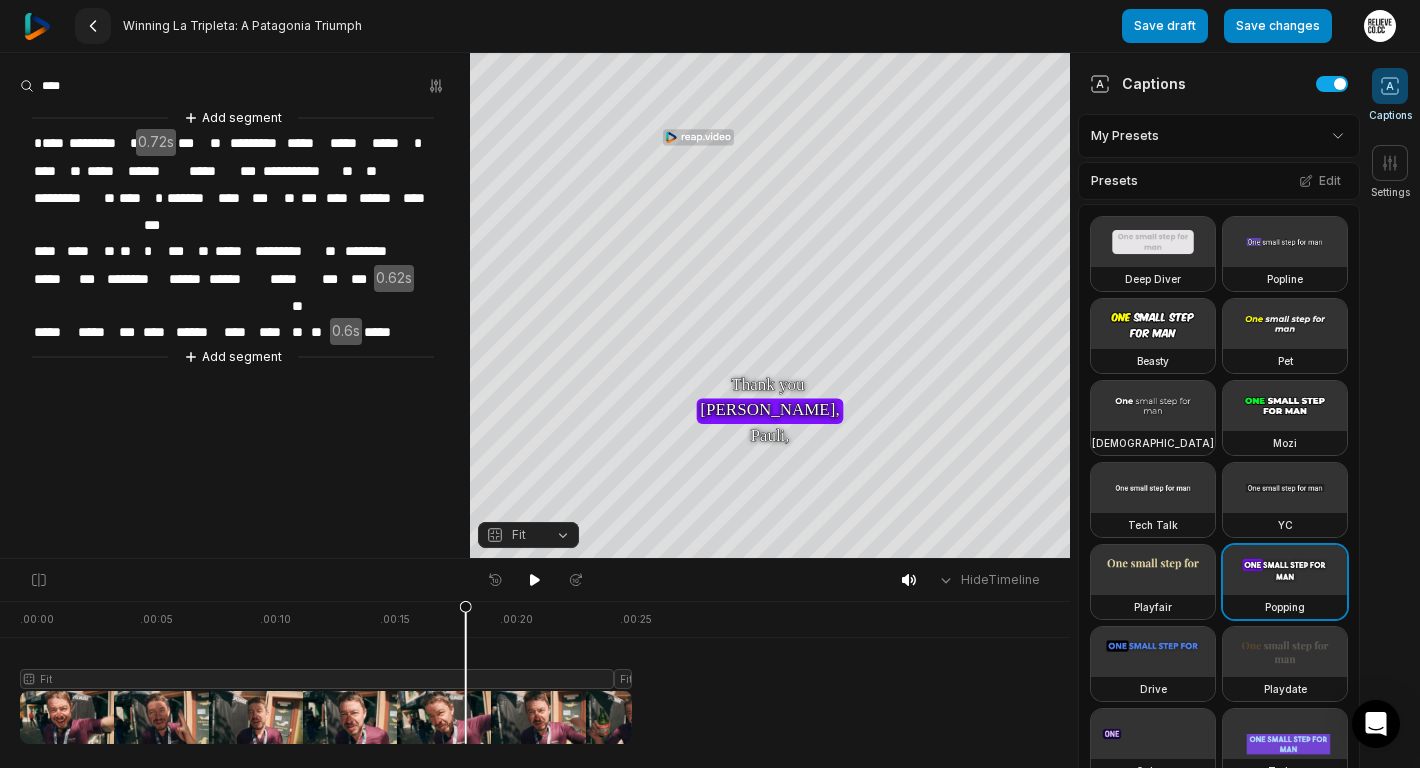 click 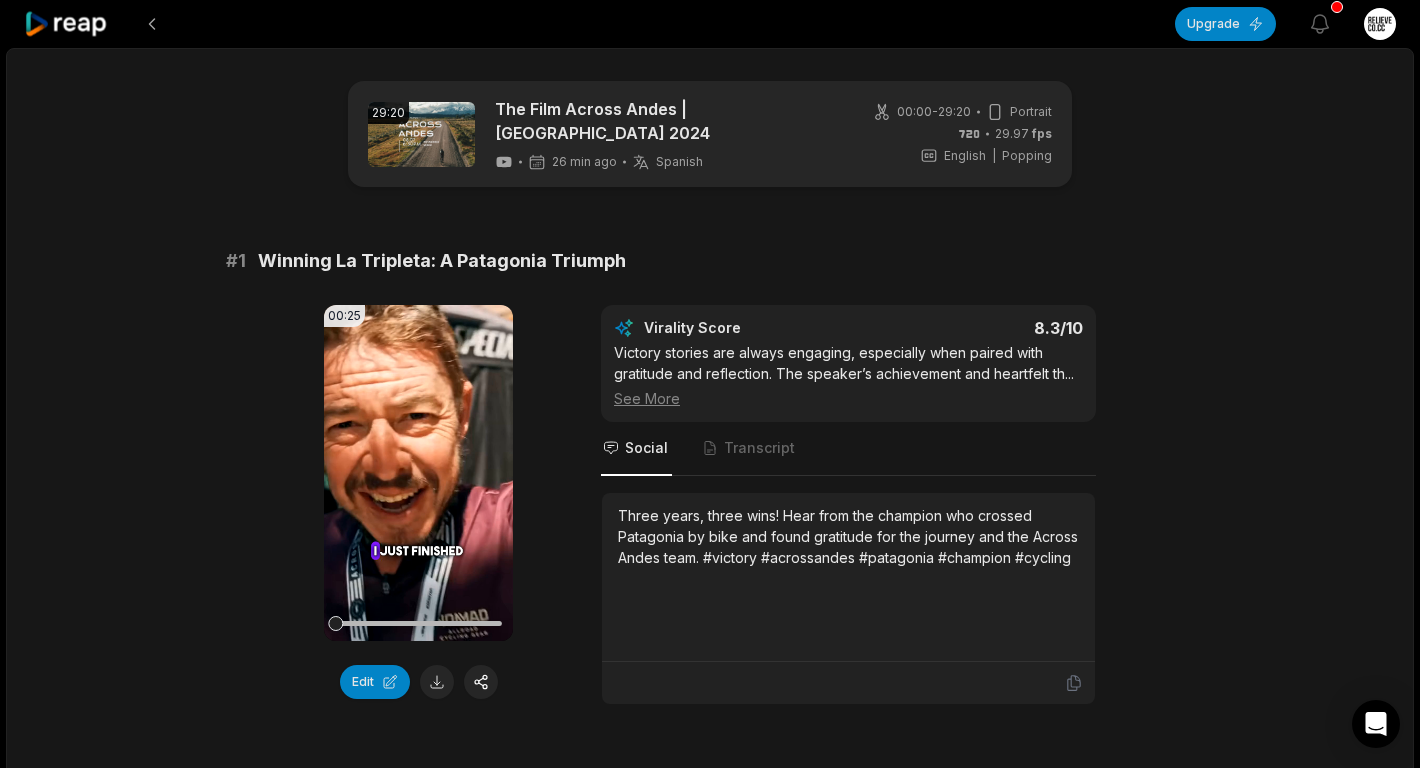 scroll, scrollTop: 1168, scrollLeft: 0, axis: vertical 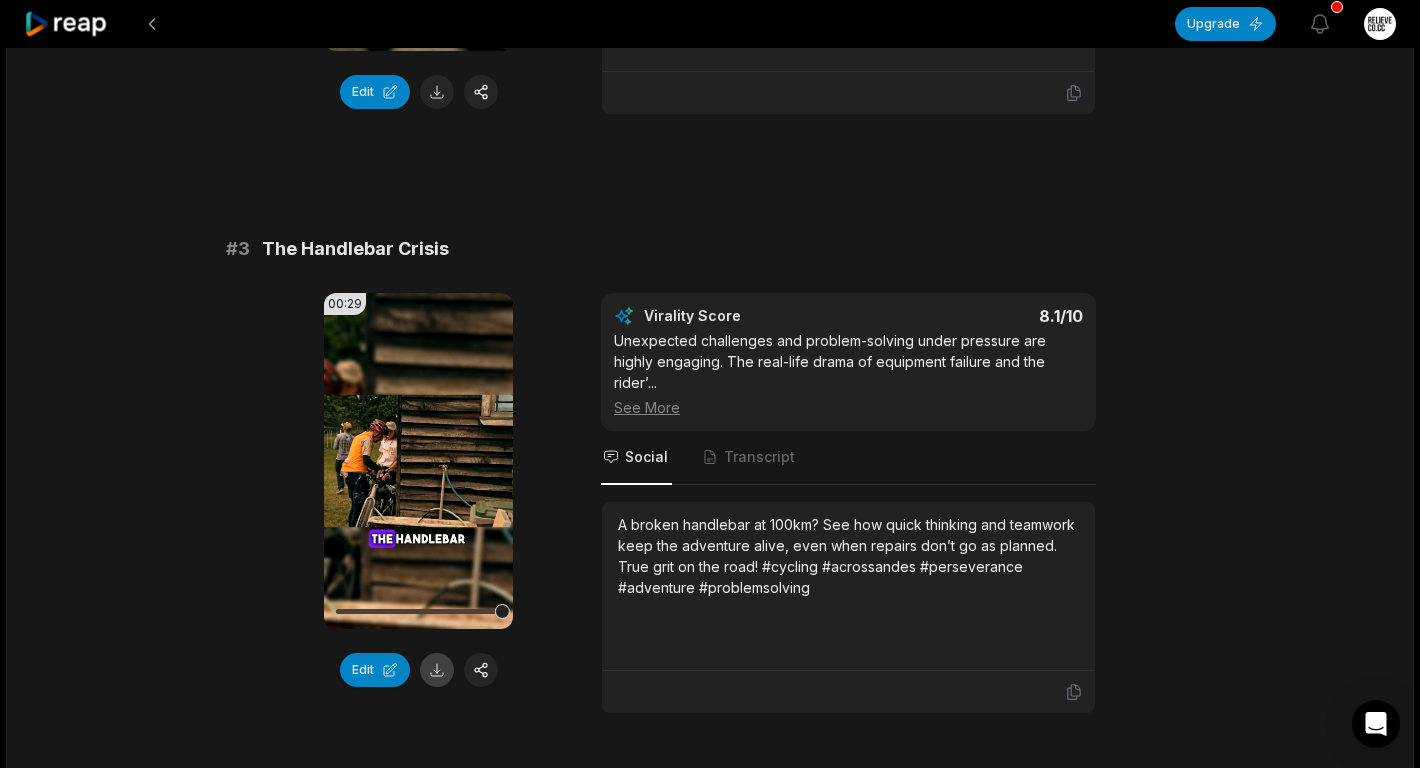 click at bounding box center (437, 670) 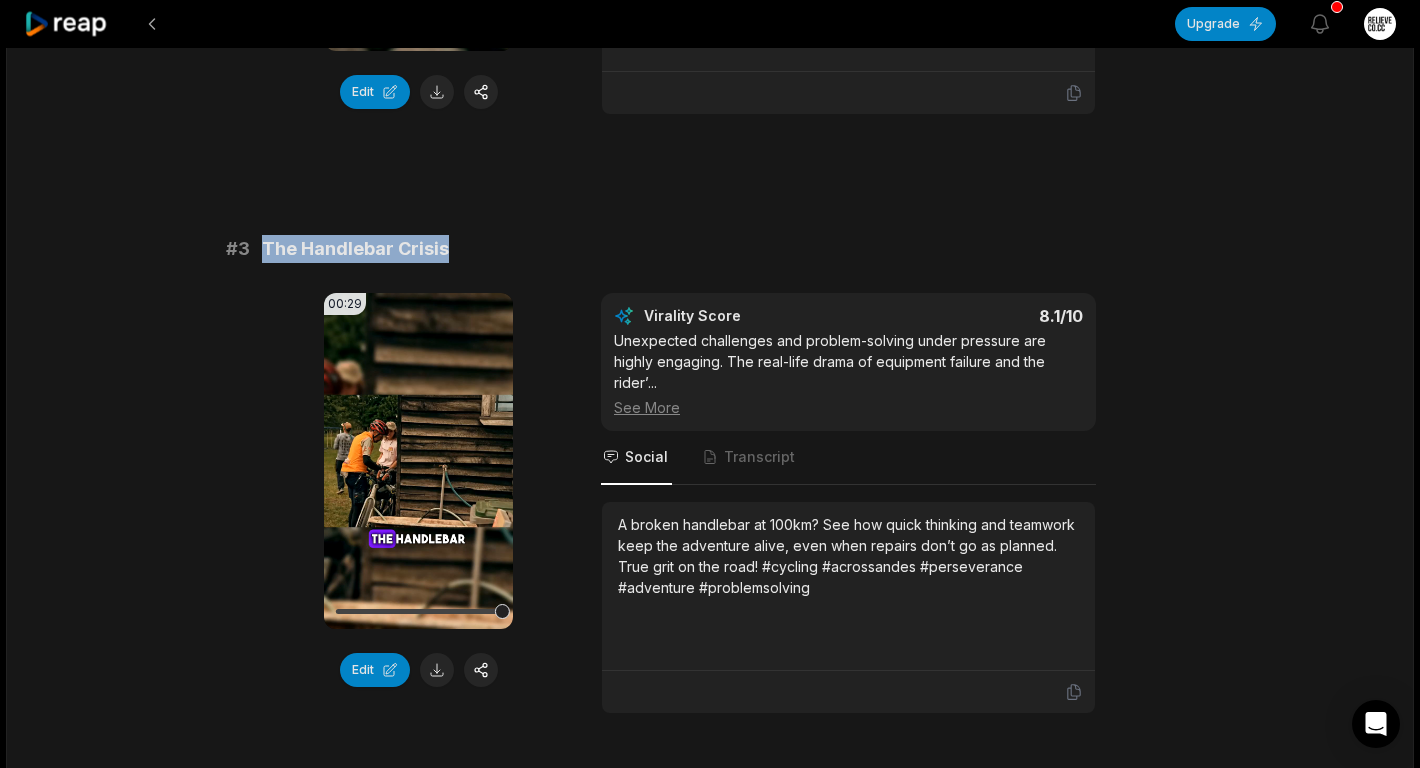 drag, startPoint x: 446, startPoint y: 250, endPoint x: 266, endPoint y: 251, distance: 180.00278 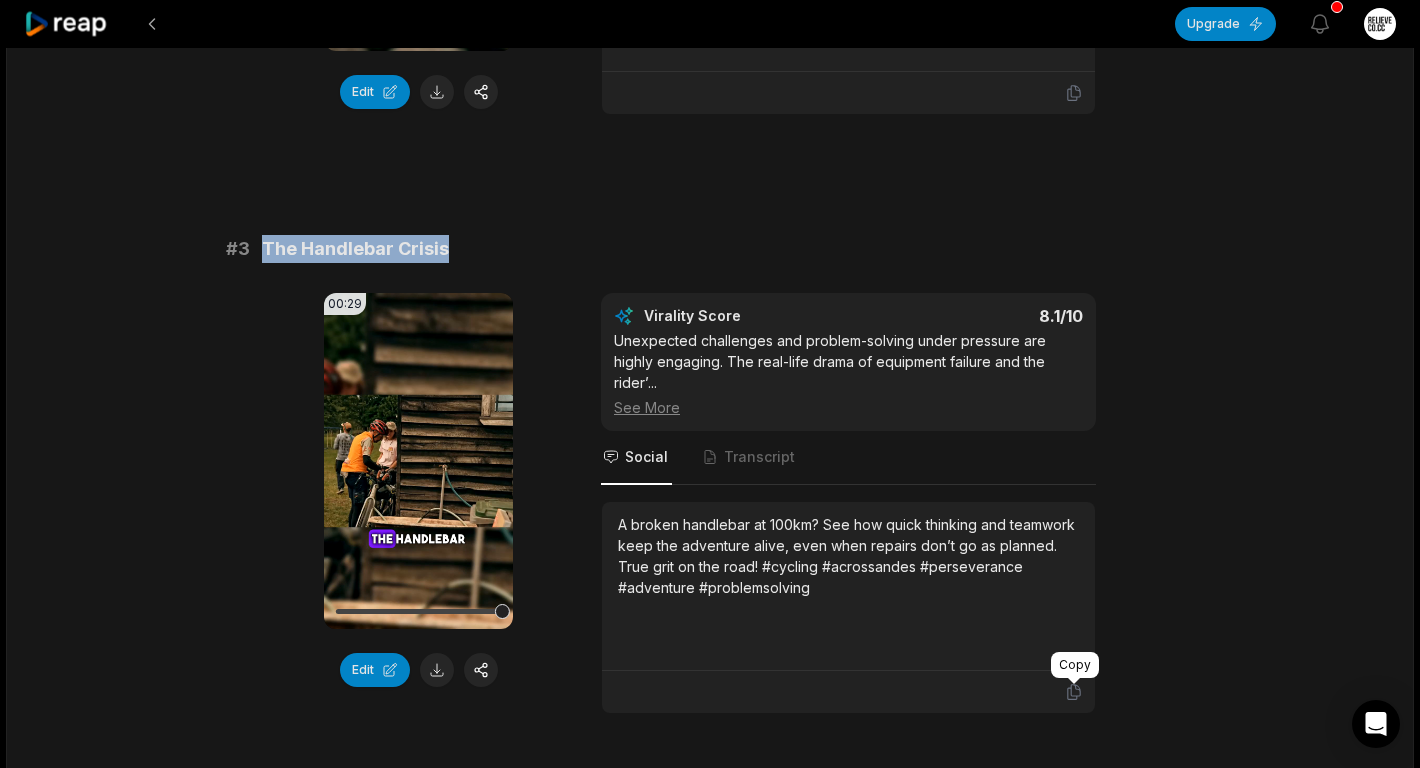 click 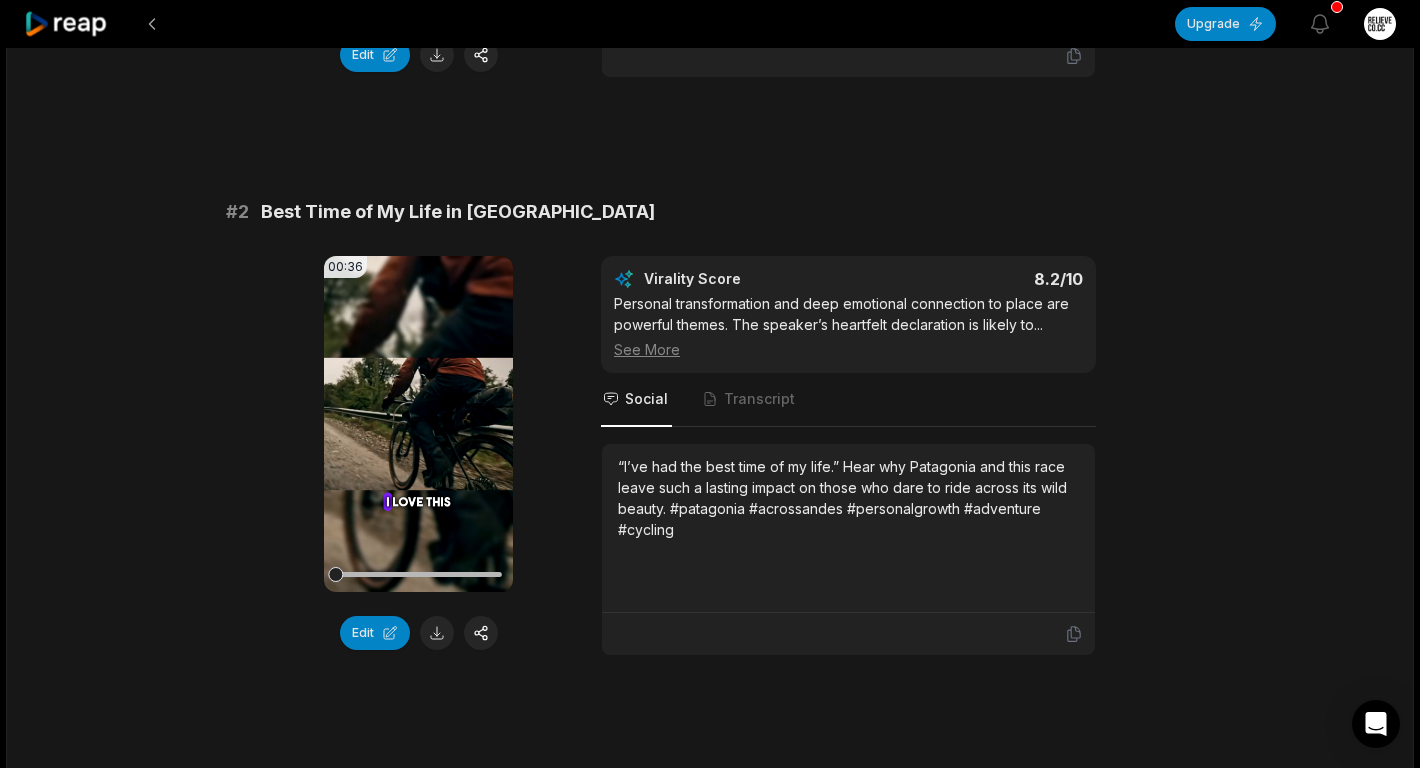 scroll, scrollTop: 614, scrollLeft: 0, axis: vertical 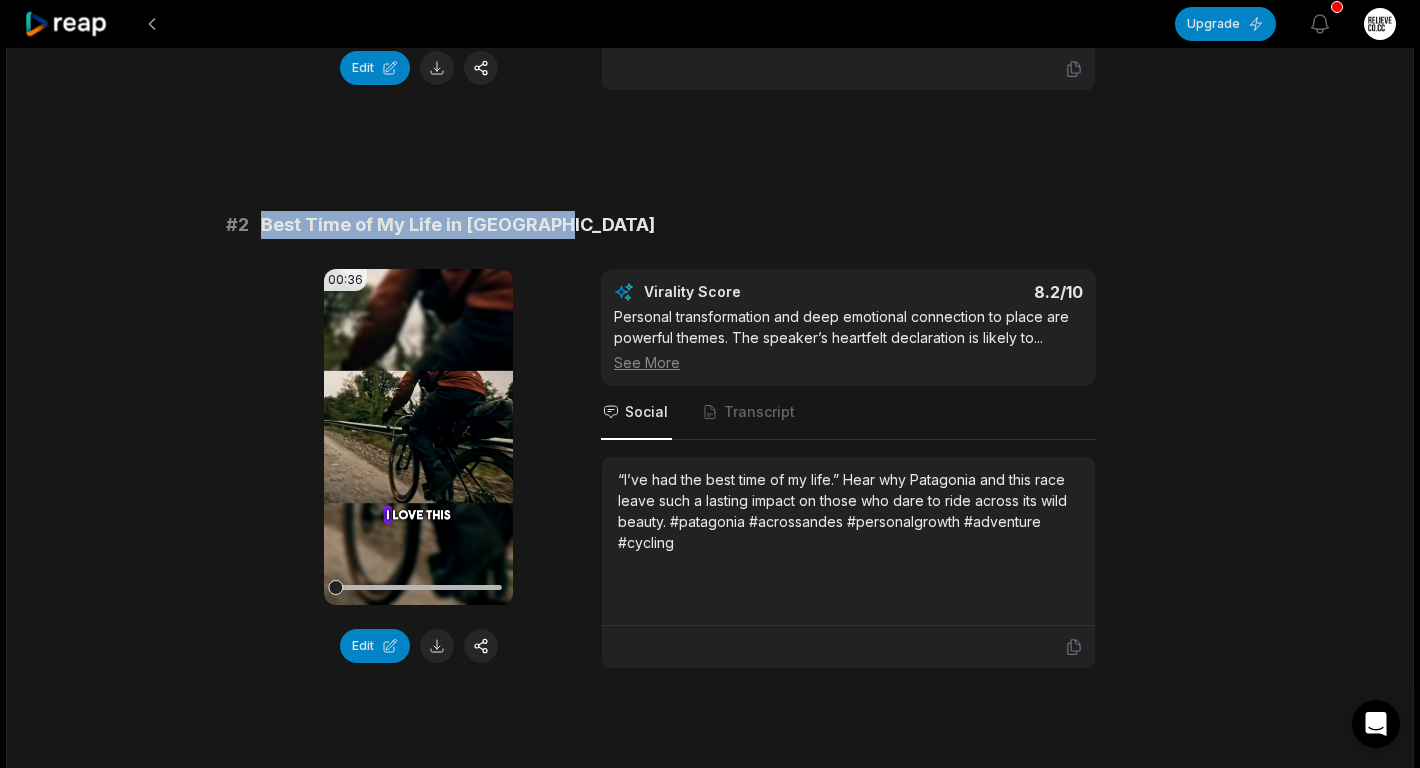 drag, startPoint x: 263, startPoint y: 223, endPoint x: 560, endPoint y: 232, distance: 297.13632 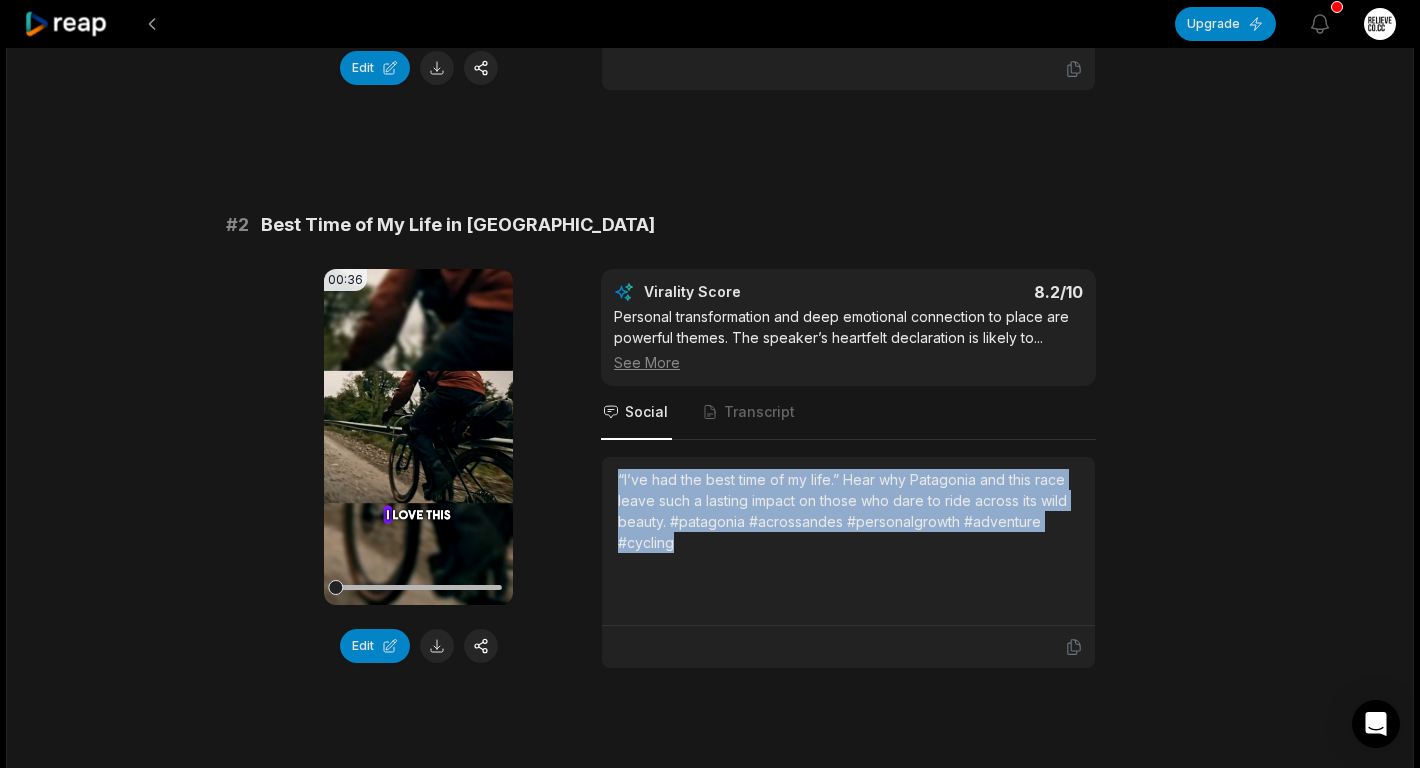 drag, startPoint x: 684, startPoint y: 542, endPoint x: 609, endPoint y: 483, distance: 95.42536 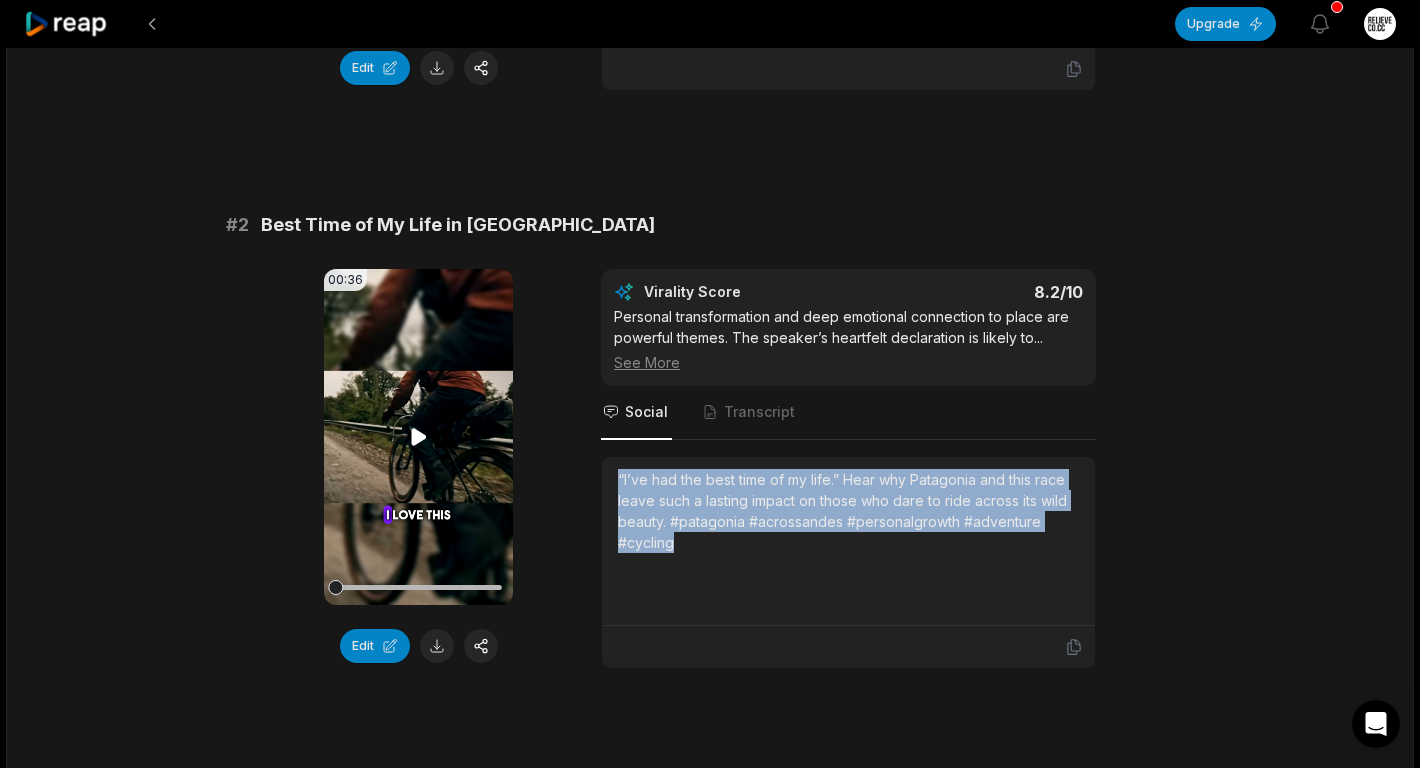 click 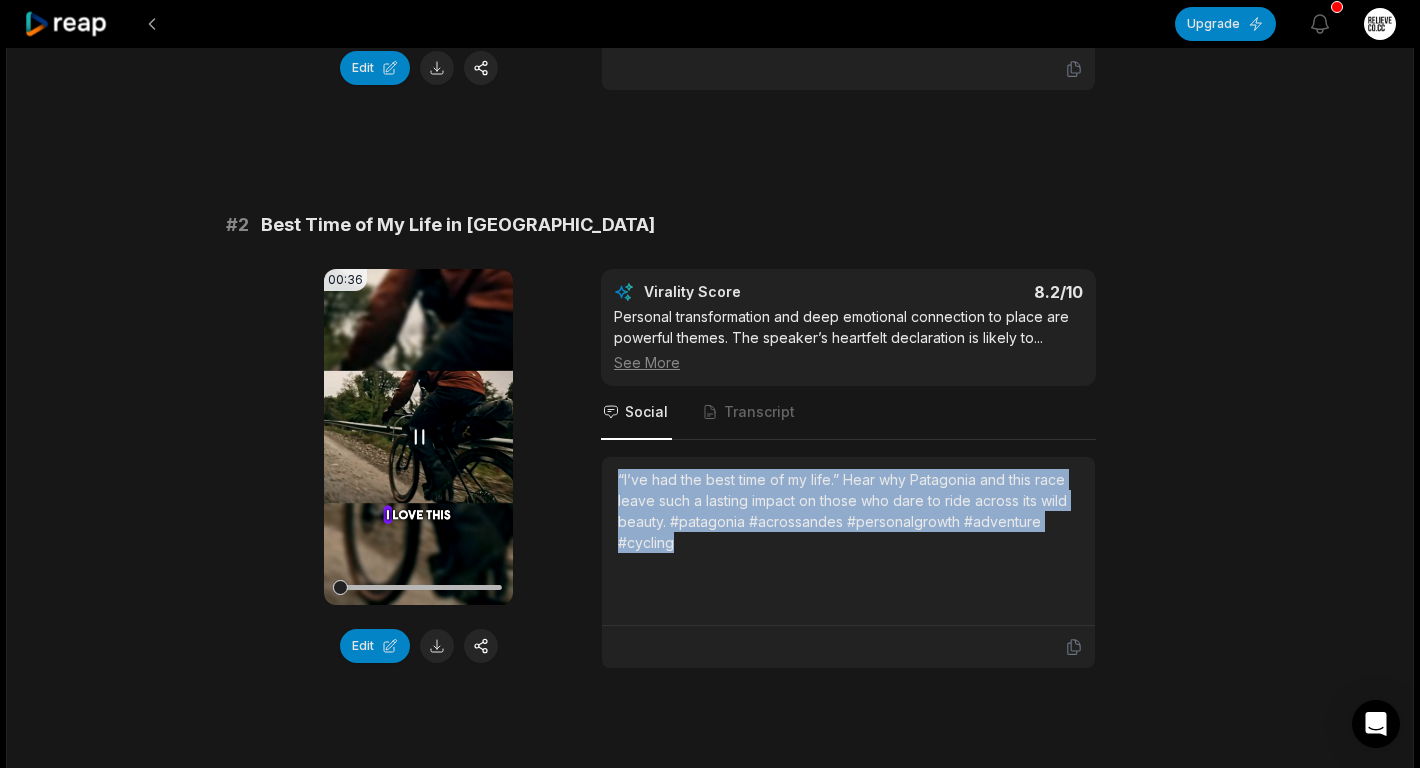 drag, startPoint x: 342, startPoint y: 586, endPoint x: 437, endPoint y: 590, distance: 95.084175 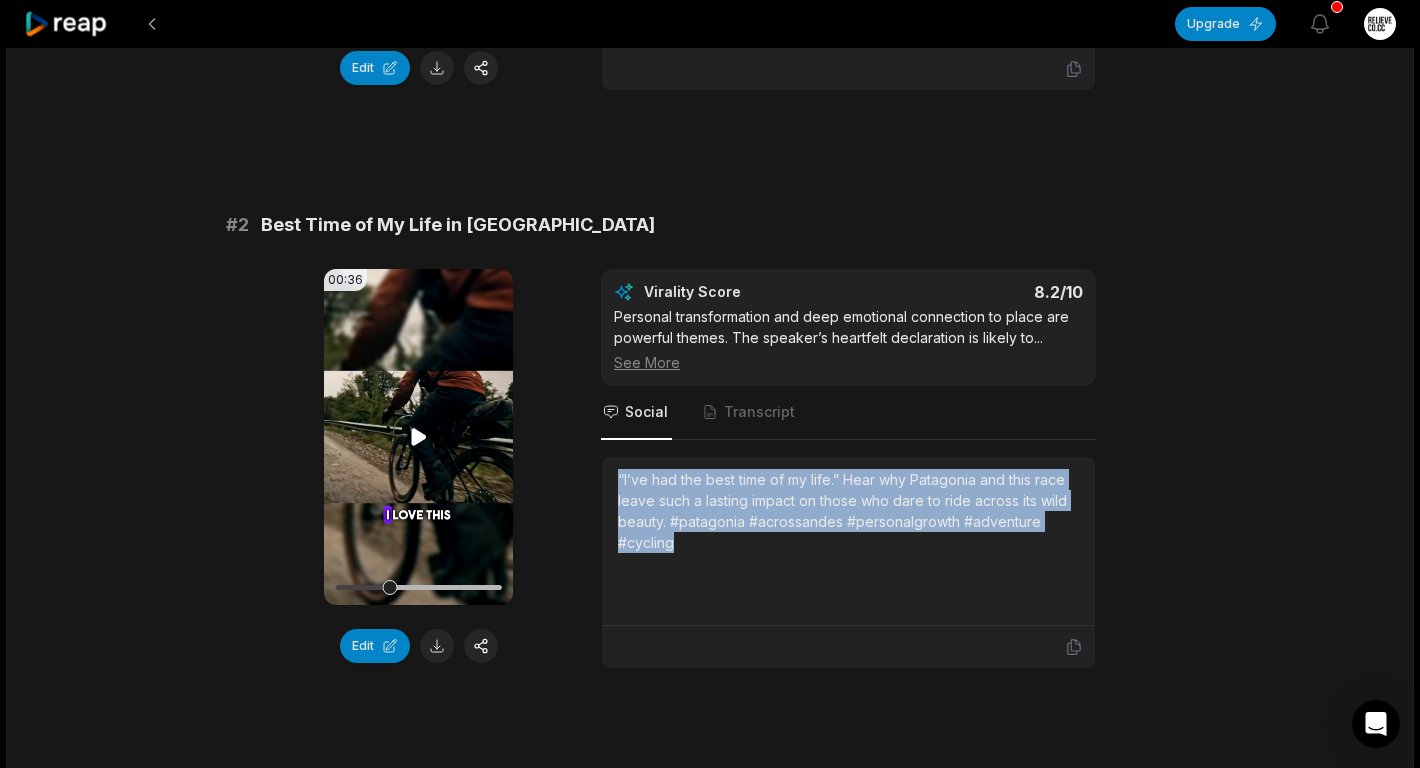 click at bounding box center (418, 587) 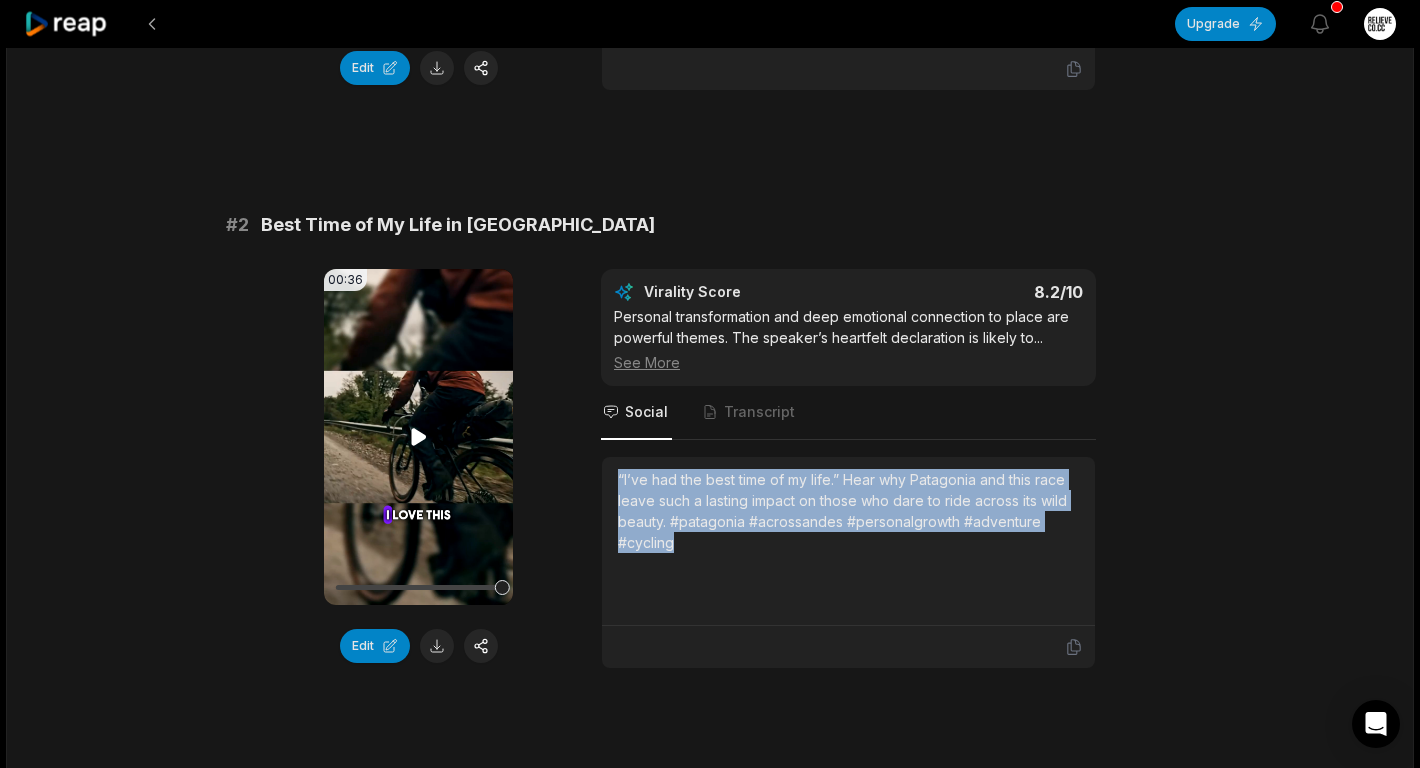click 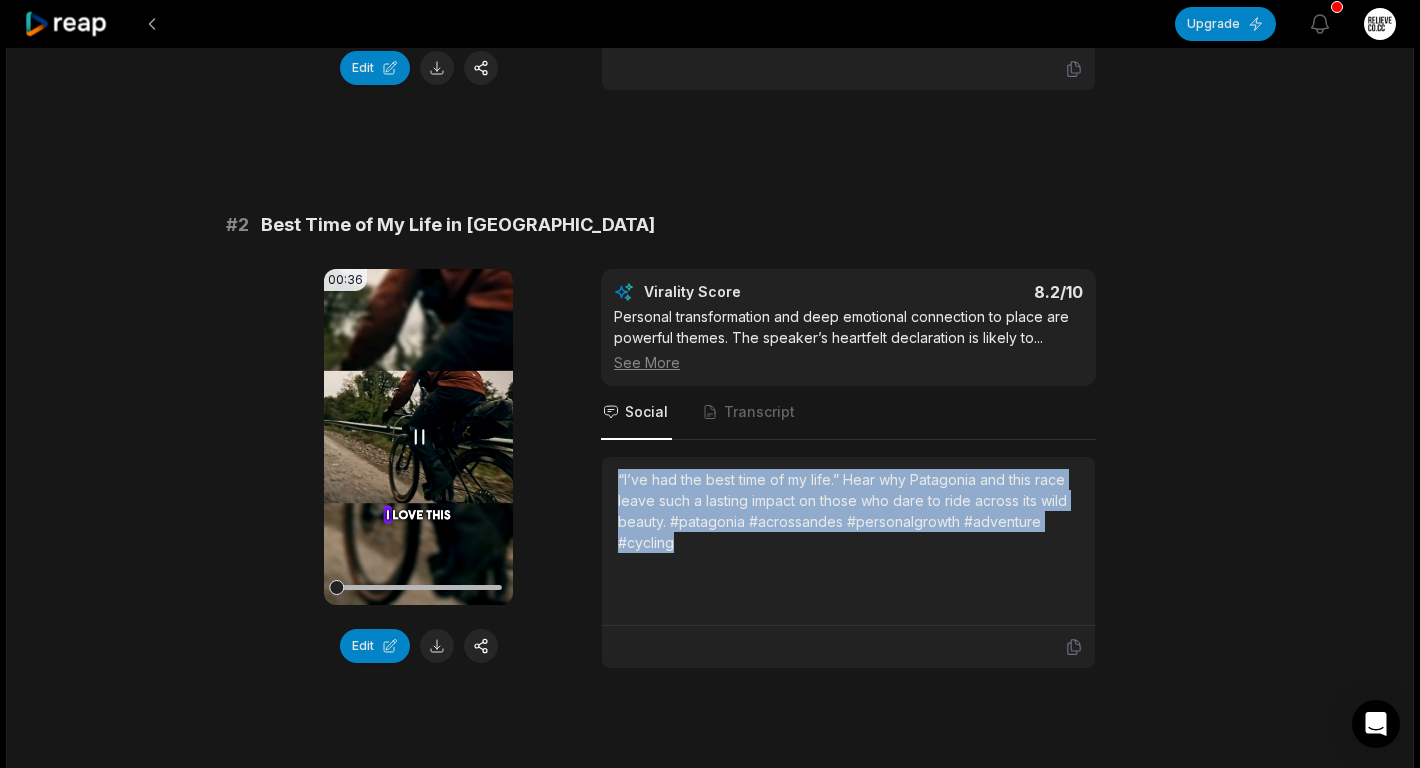 click 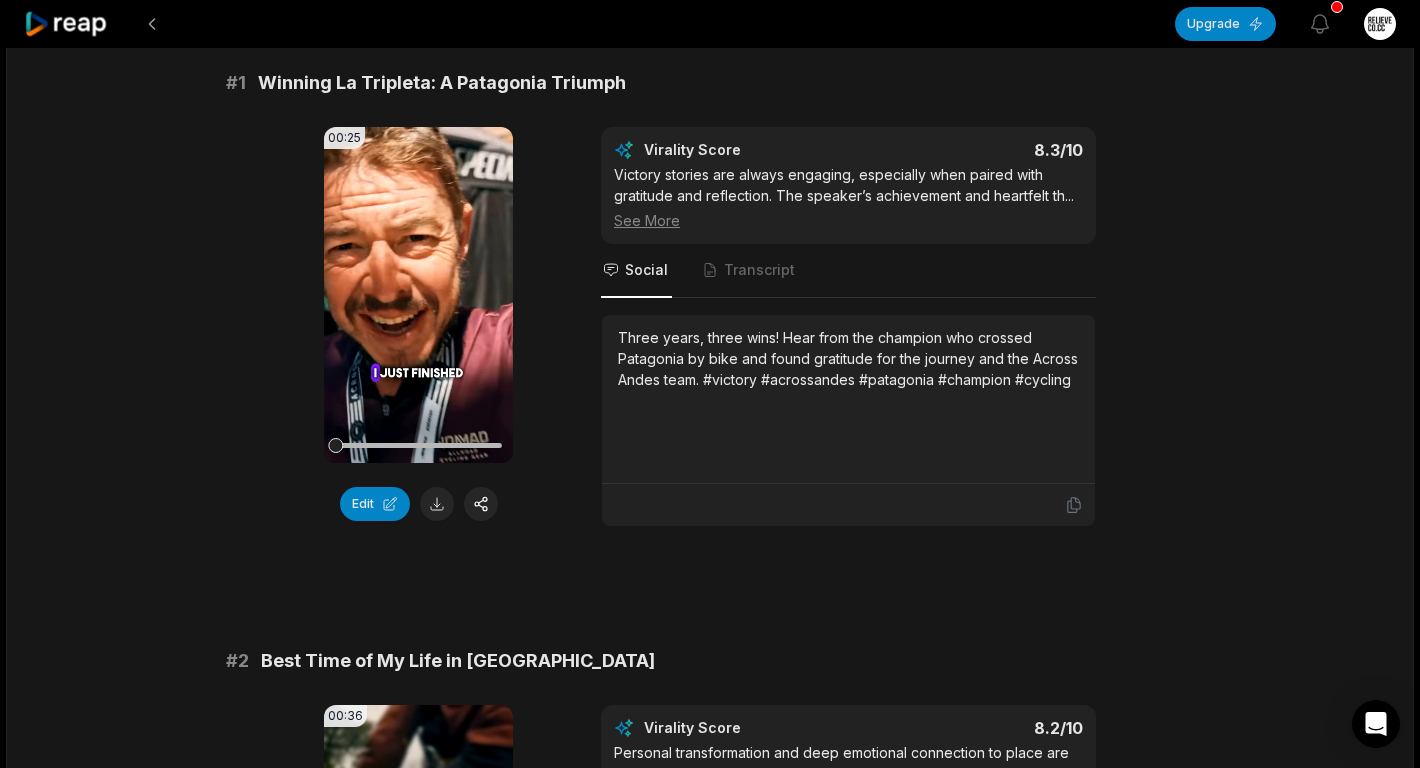 scroll, scrollTop: 0, scrollLeft: 0, axis: both 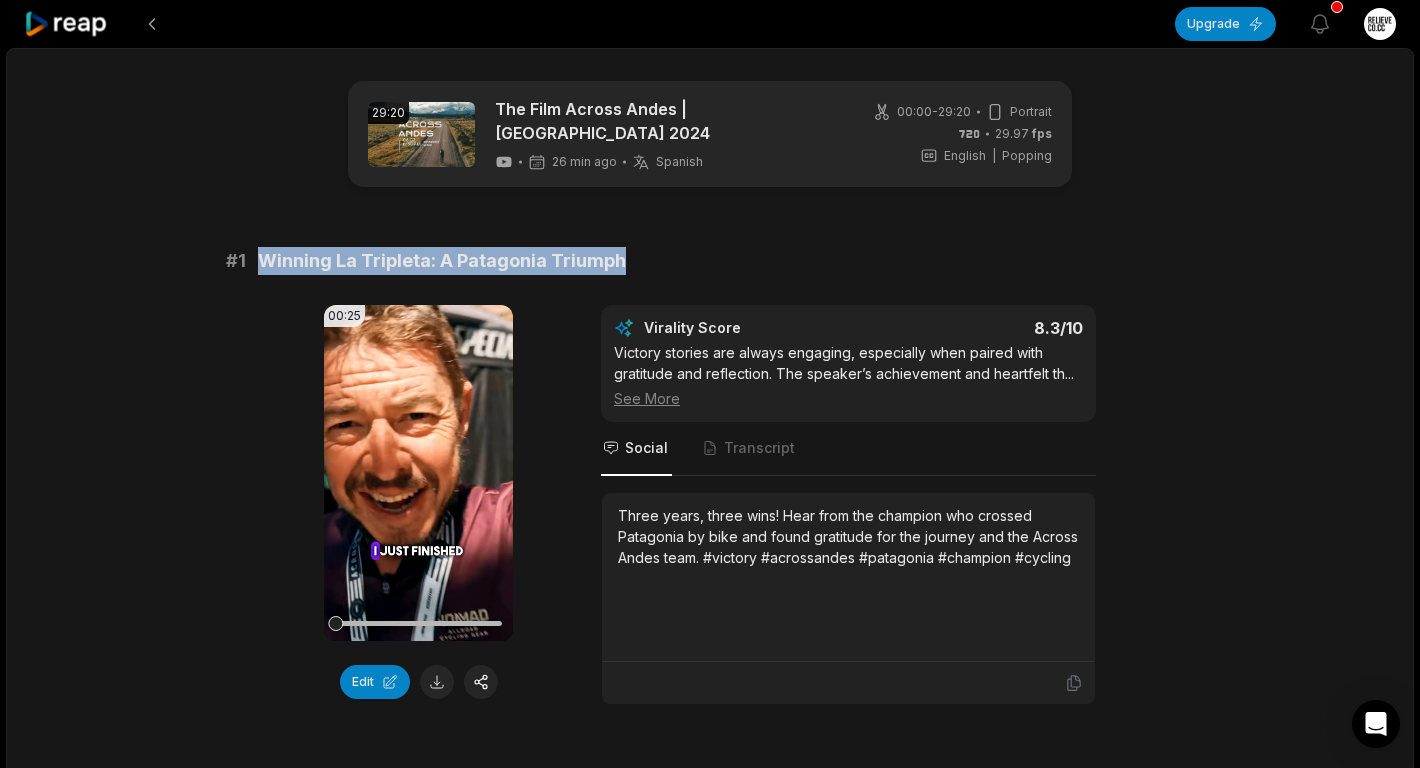 drag, startPoint x: 625, startPoint y: 265, endPoint x: 260, endPoint y: 264, distance: 365.00137 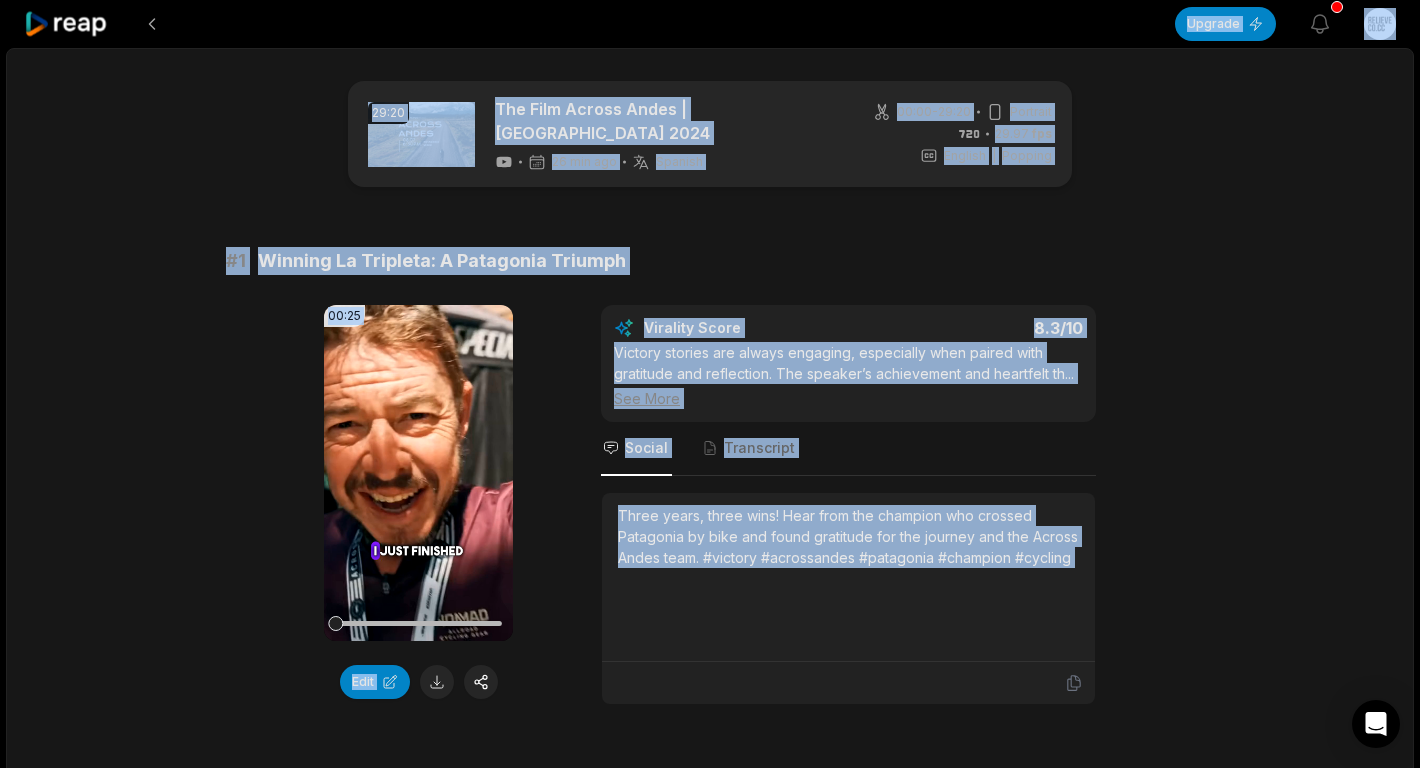 click on "Three years, three wins! Hear from the champion who crossed Patagonia by bike and found gratitude for the journey and the Across Andes team. #victory #acrossandes #patagonia #champion #cycling" at bounding box center [848, 577] 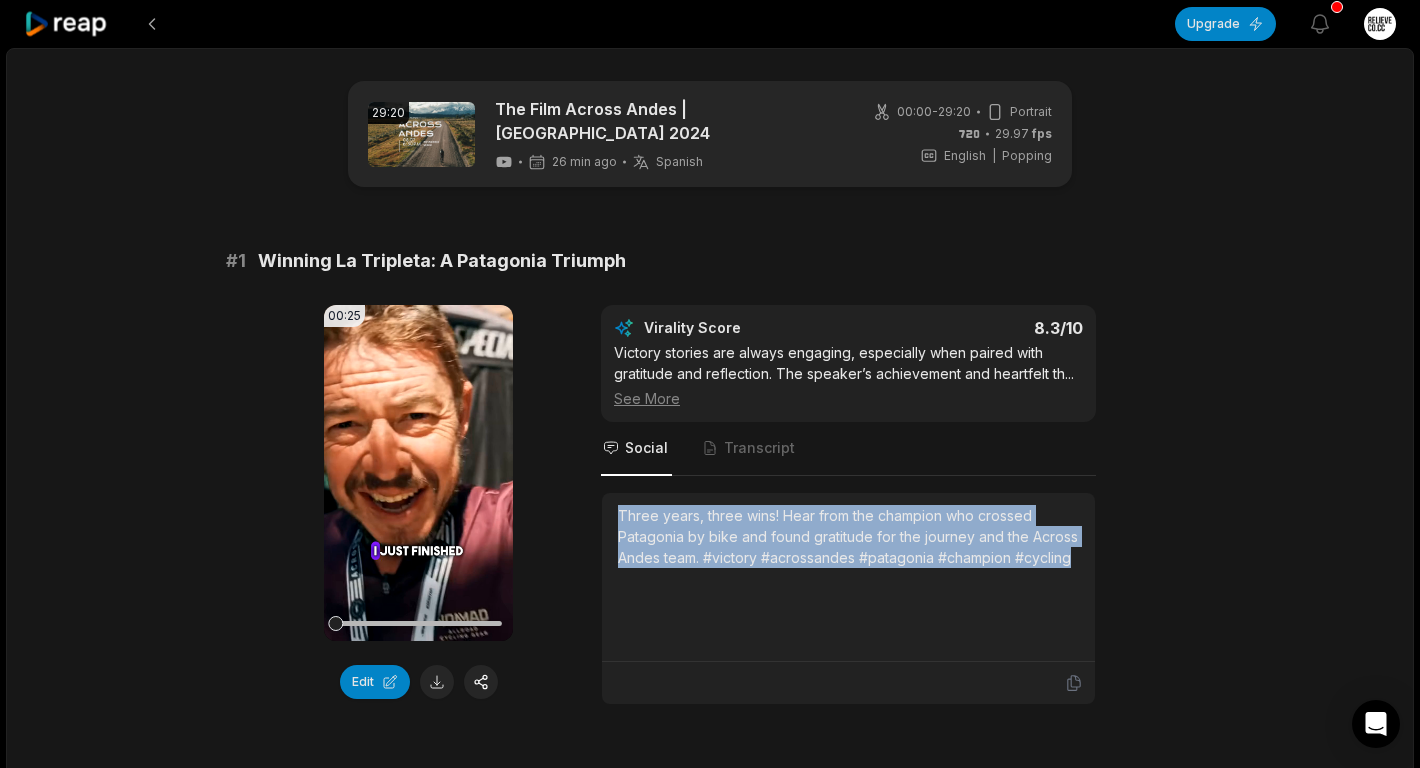drag, startPoint x: 1073, startPoint y: 555, endPoint x: 622, endPoint y: 522, distance: 452.20572 